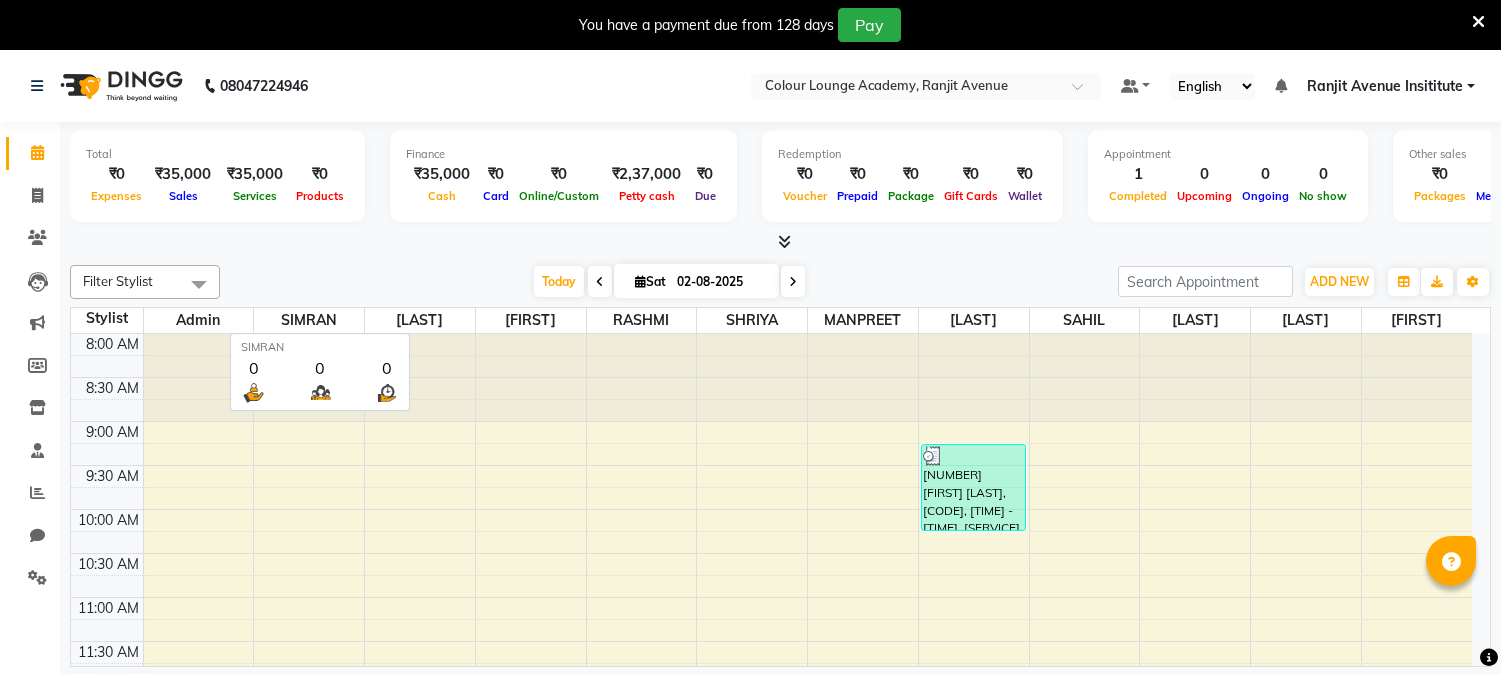 scroll, scrollTop: 0, scrollLeft: 0, axis: both 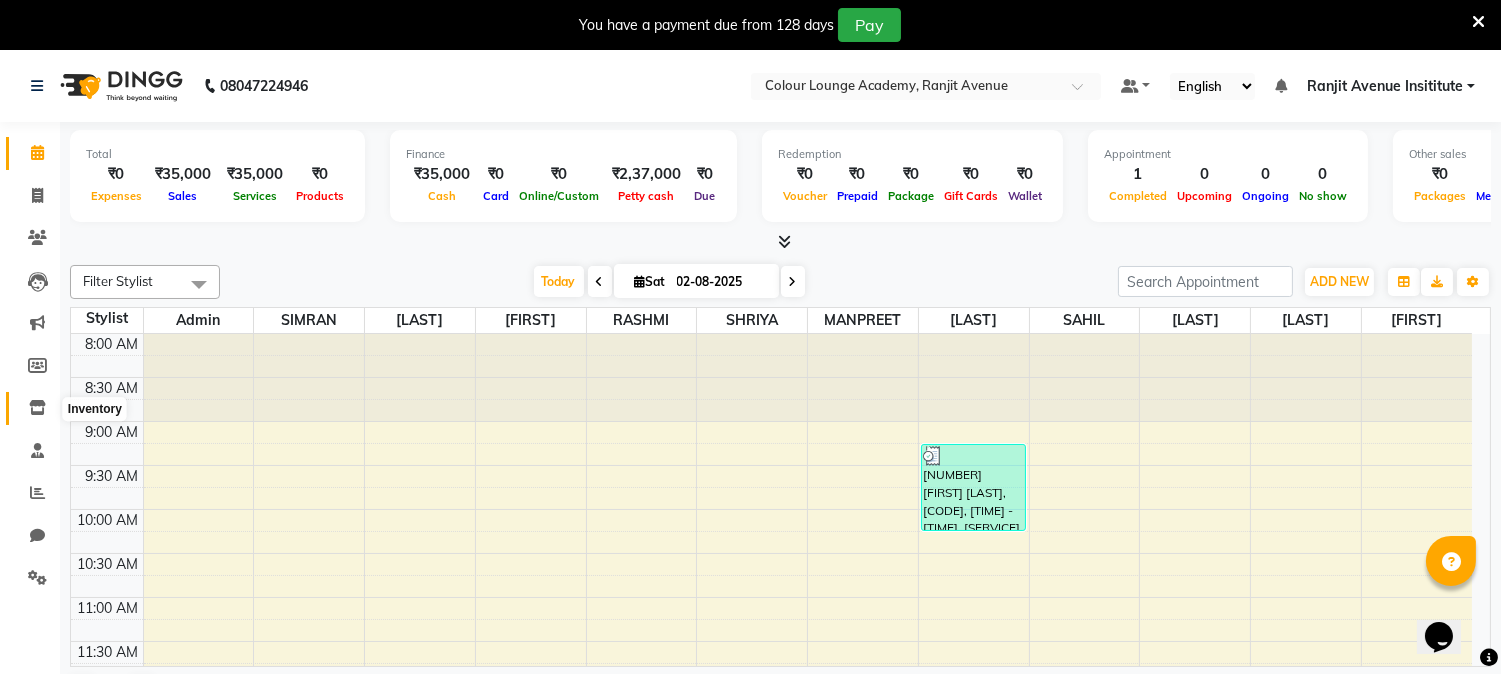 click 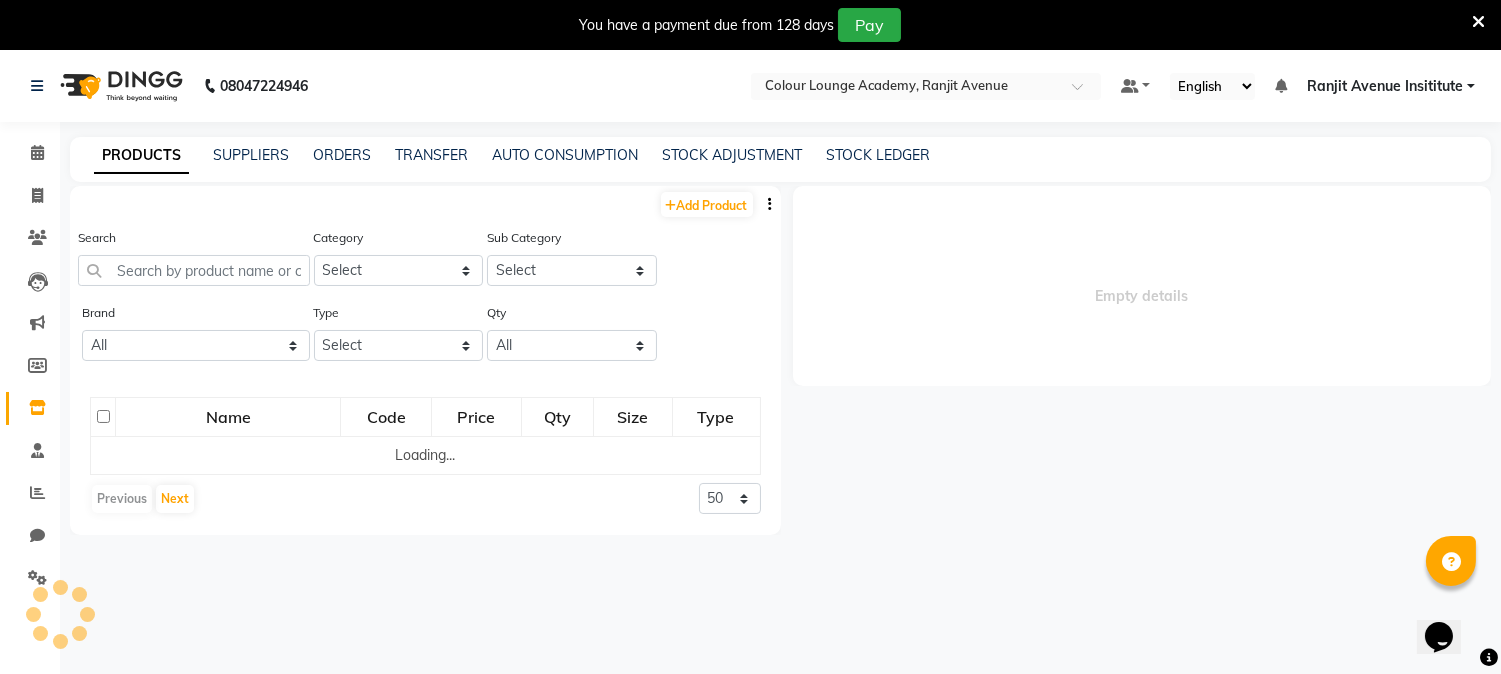 select 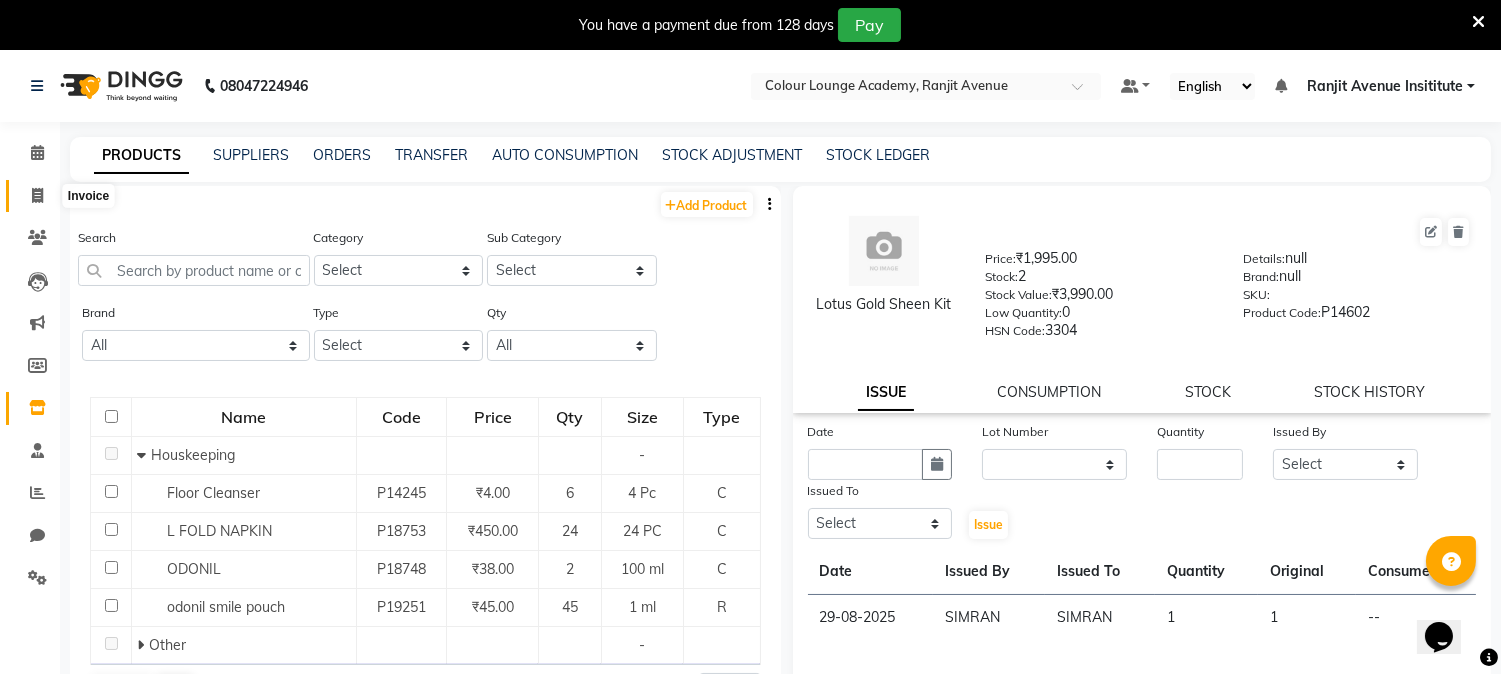 click 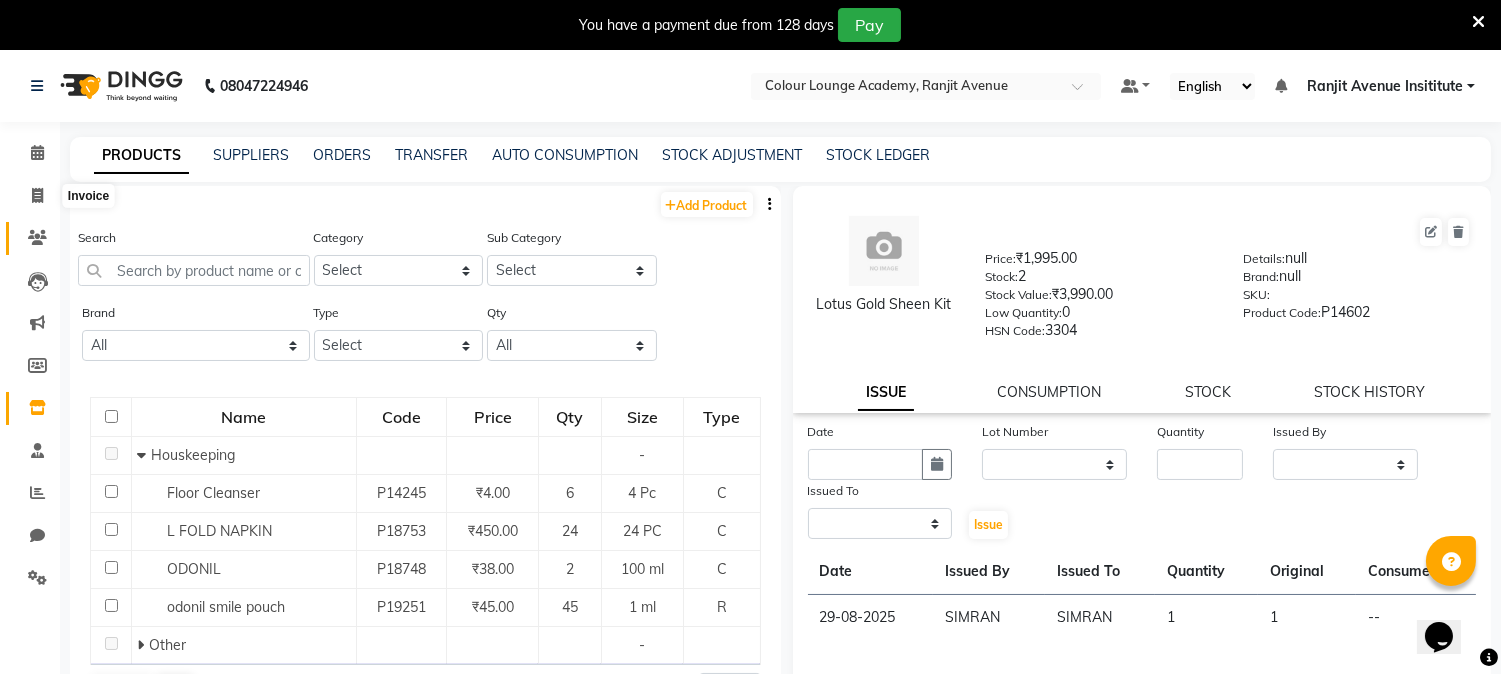 select on "service" 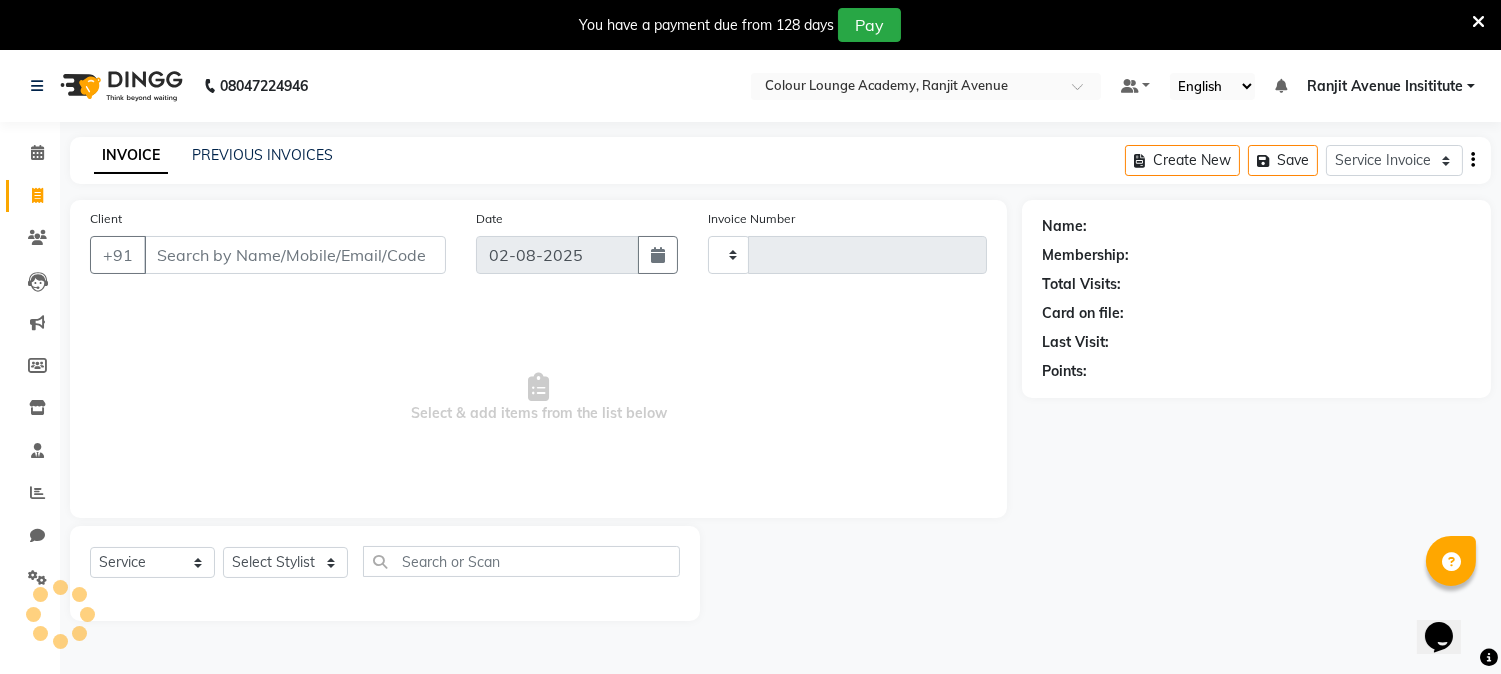 type on "0316" 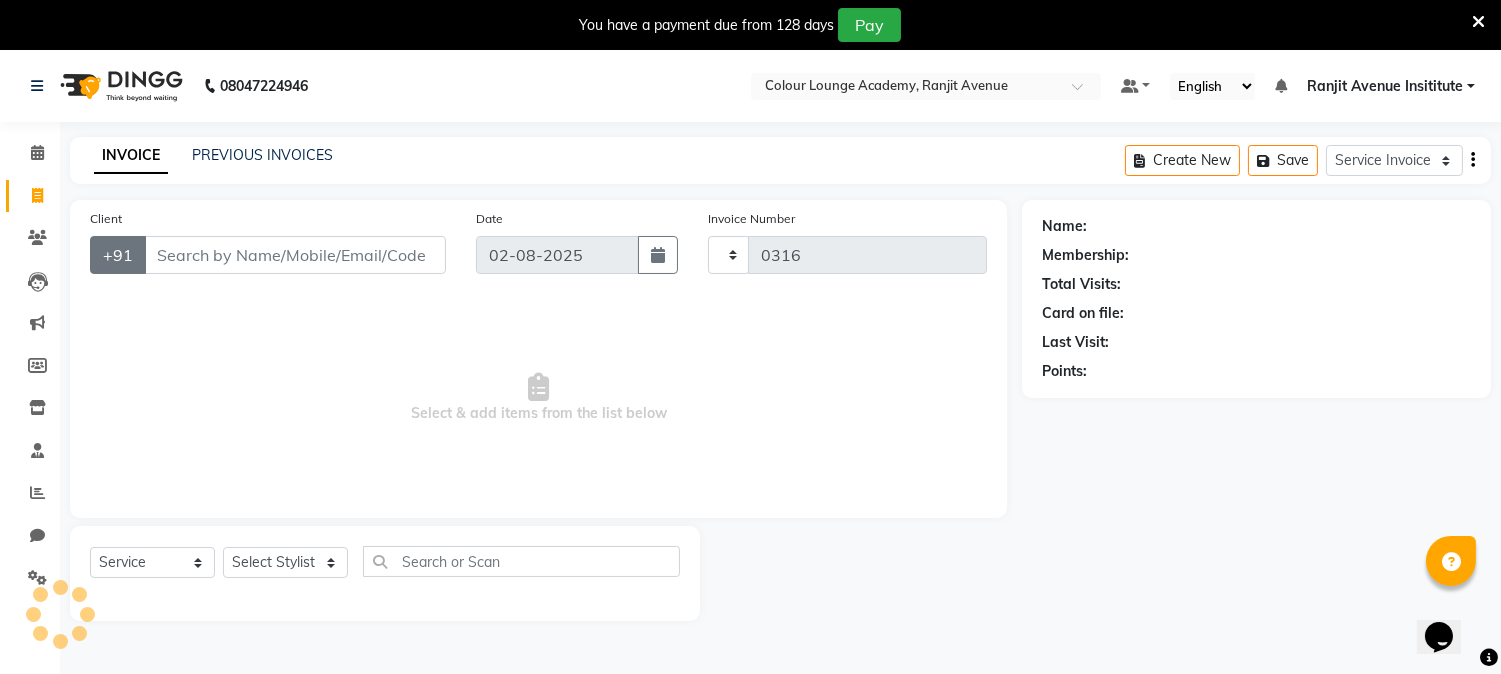 select on "8033" 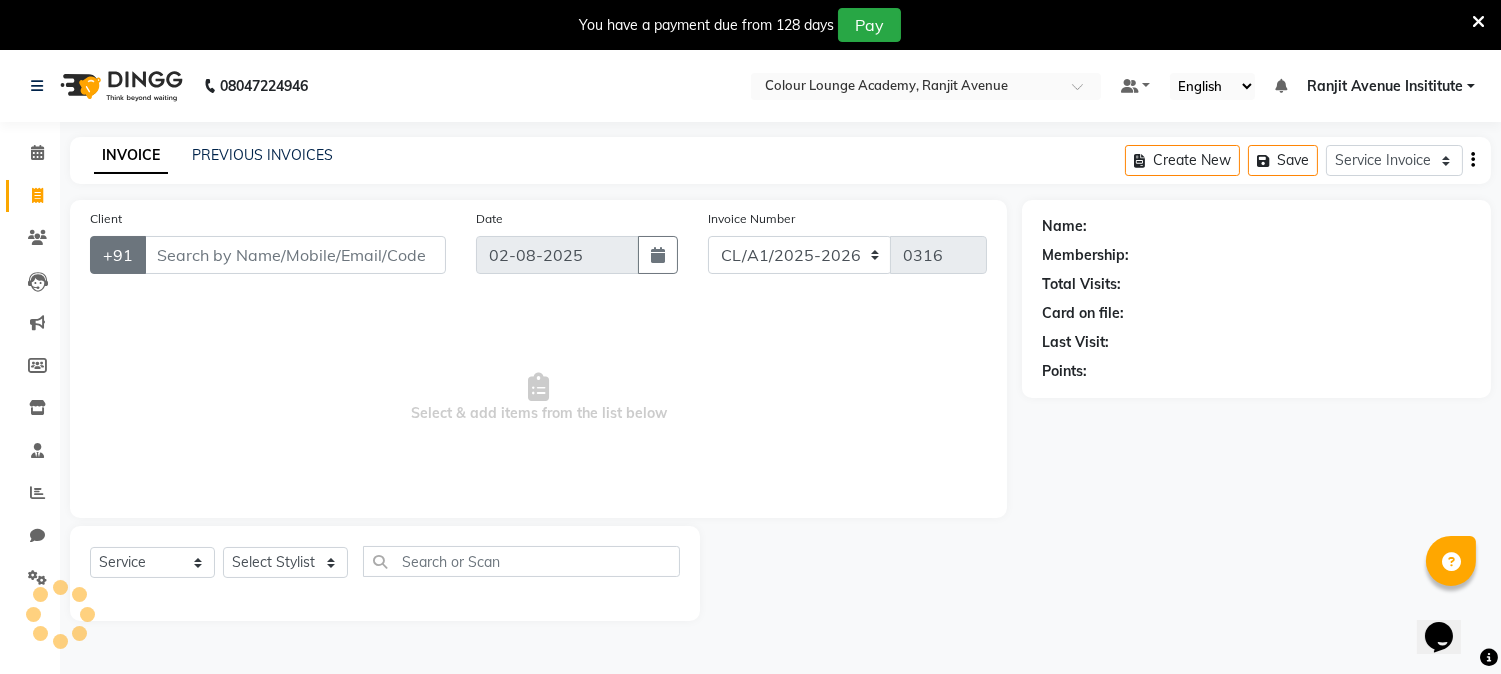 scroll, scrollTop: 50, scrollLeft: 0, axis: vertical 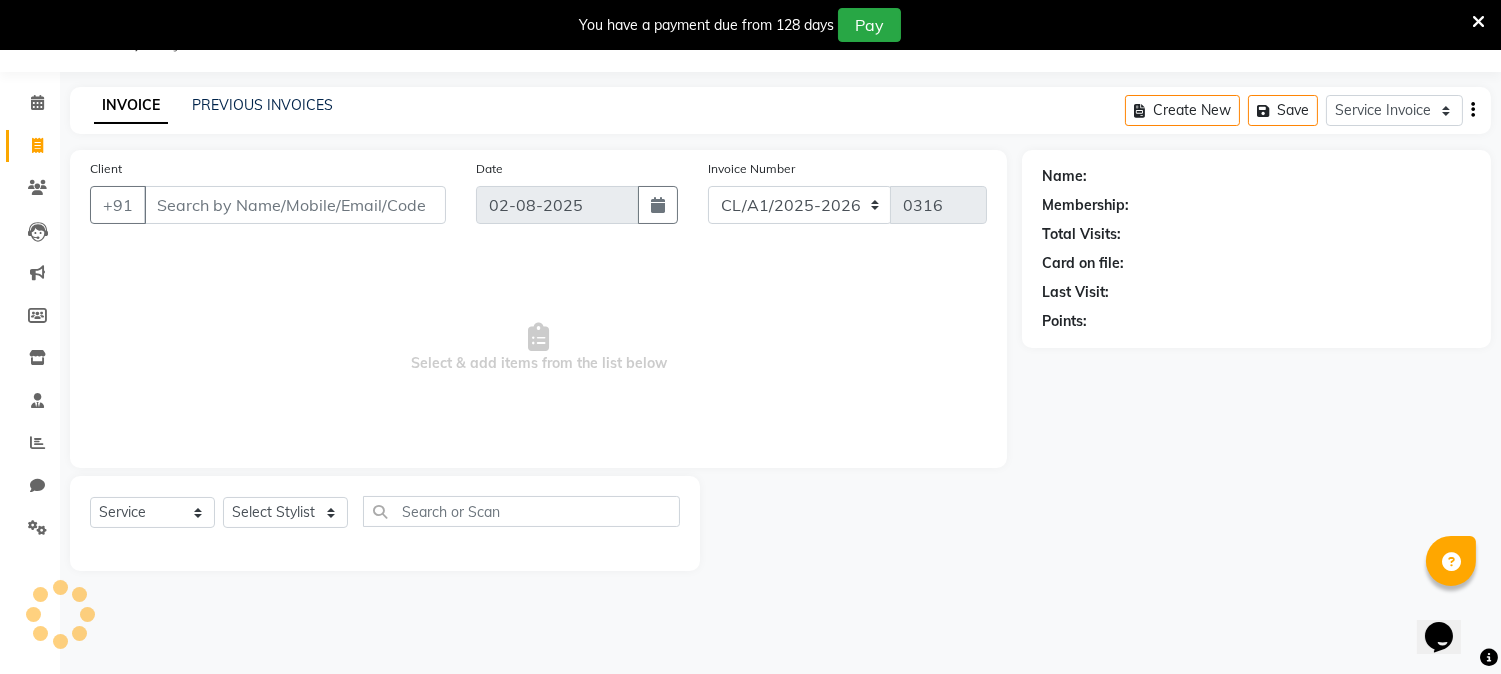 click on "Client" at bounding box center [295, 205] 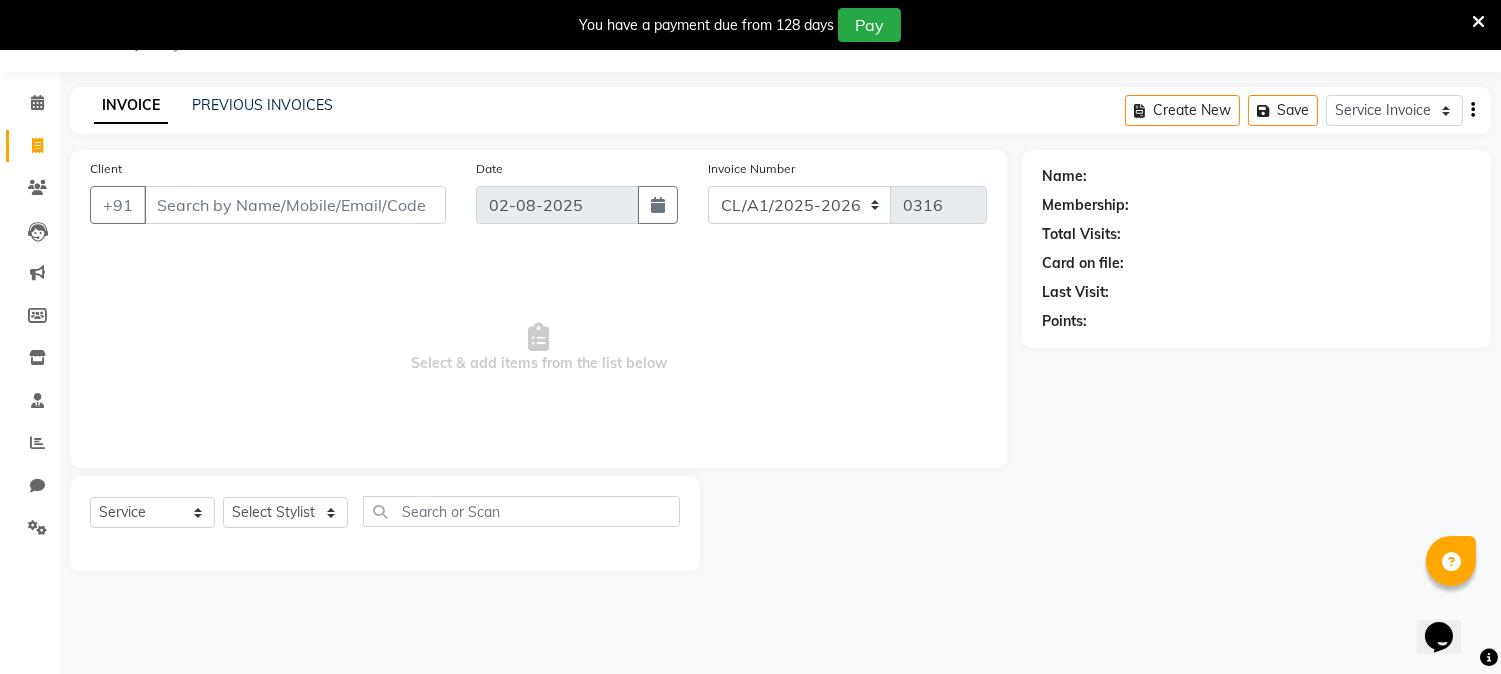 click on "Client" at bounding box center [295, 205] 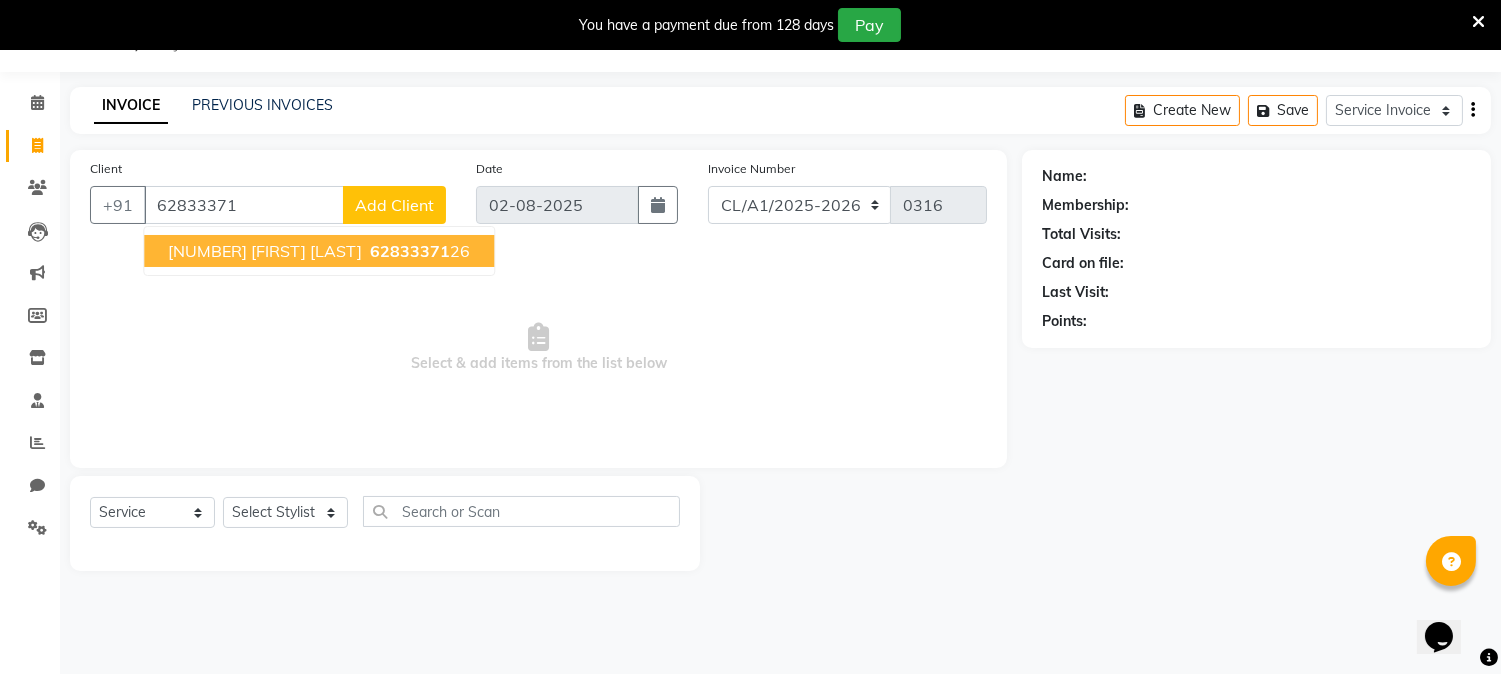 click on "62833371" at bounding box center (410, 251) 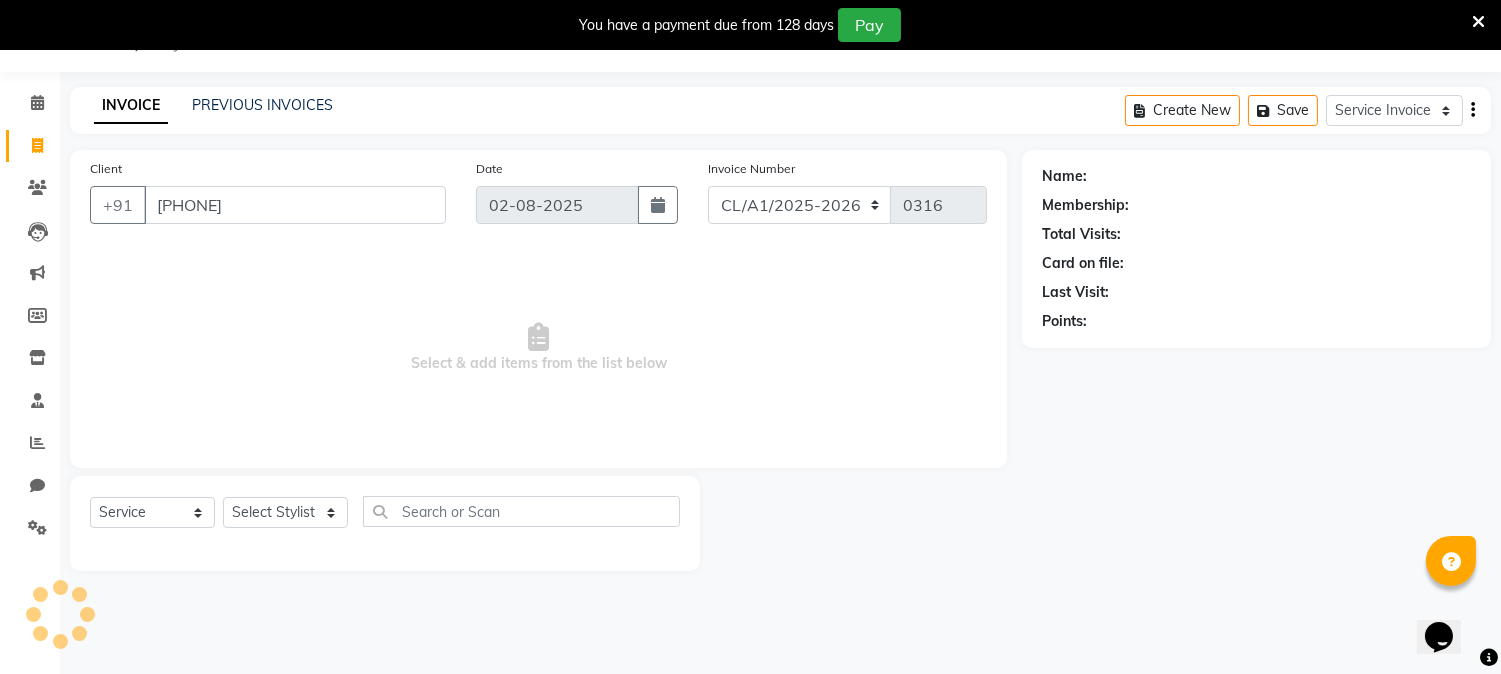 type on "[PHONE]" 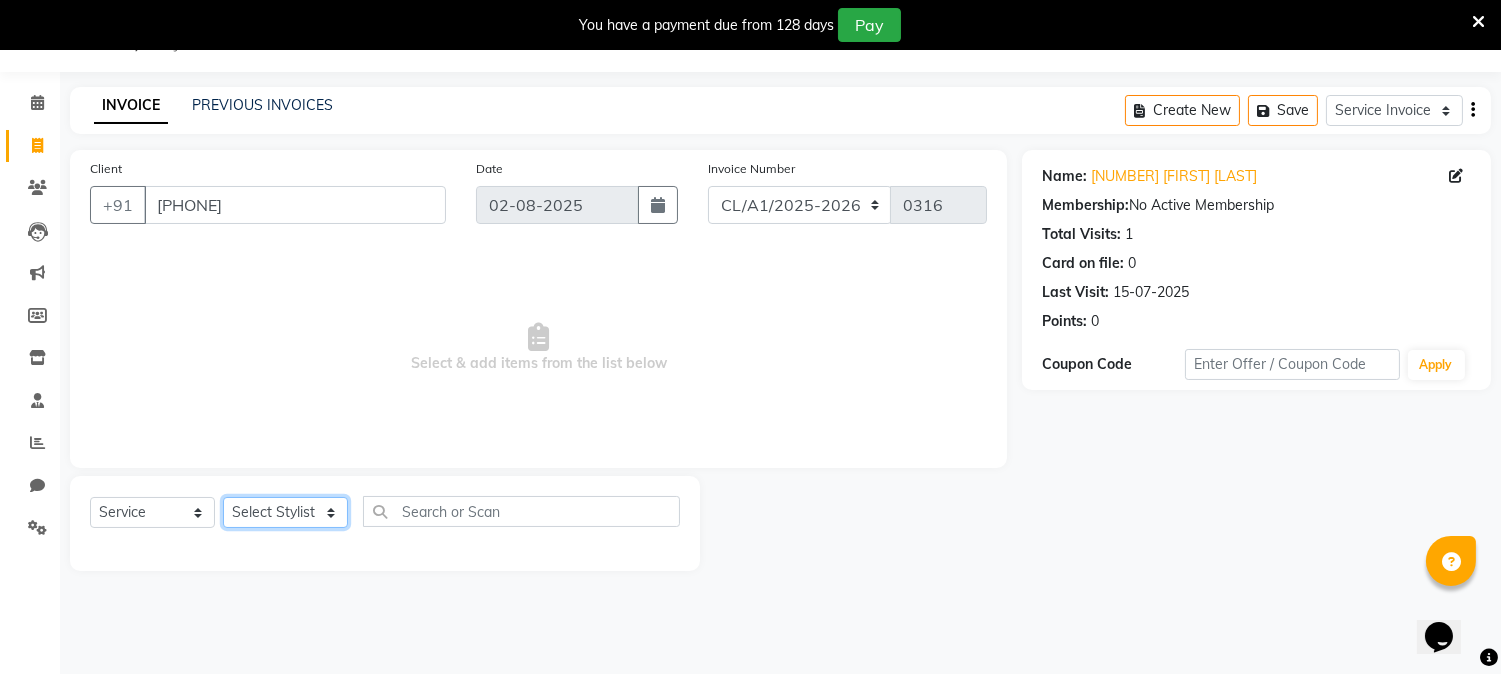 click on "Select Stylist Admin ARPAN AYUSHI DIGVIJAY MANMEET MANPREET Ranjit Avenue Insititute RASHMI SAHIL SHRIYA SIMRAN SURUCHI VARDAN" 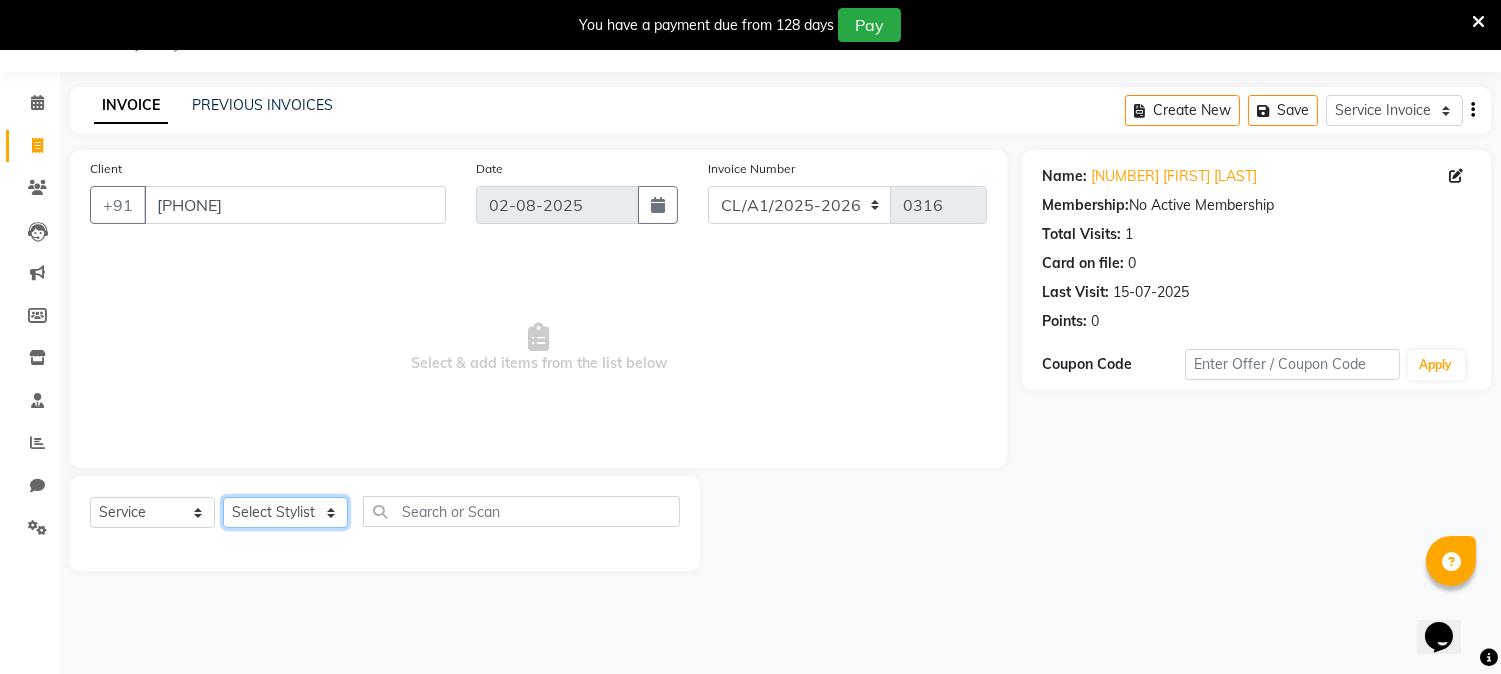 select on "71528" 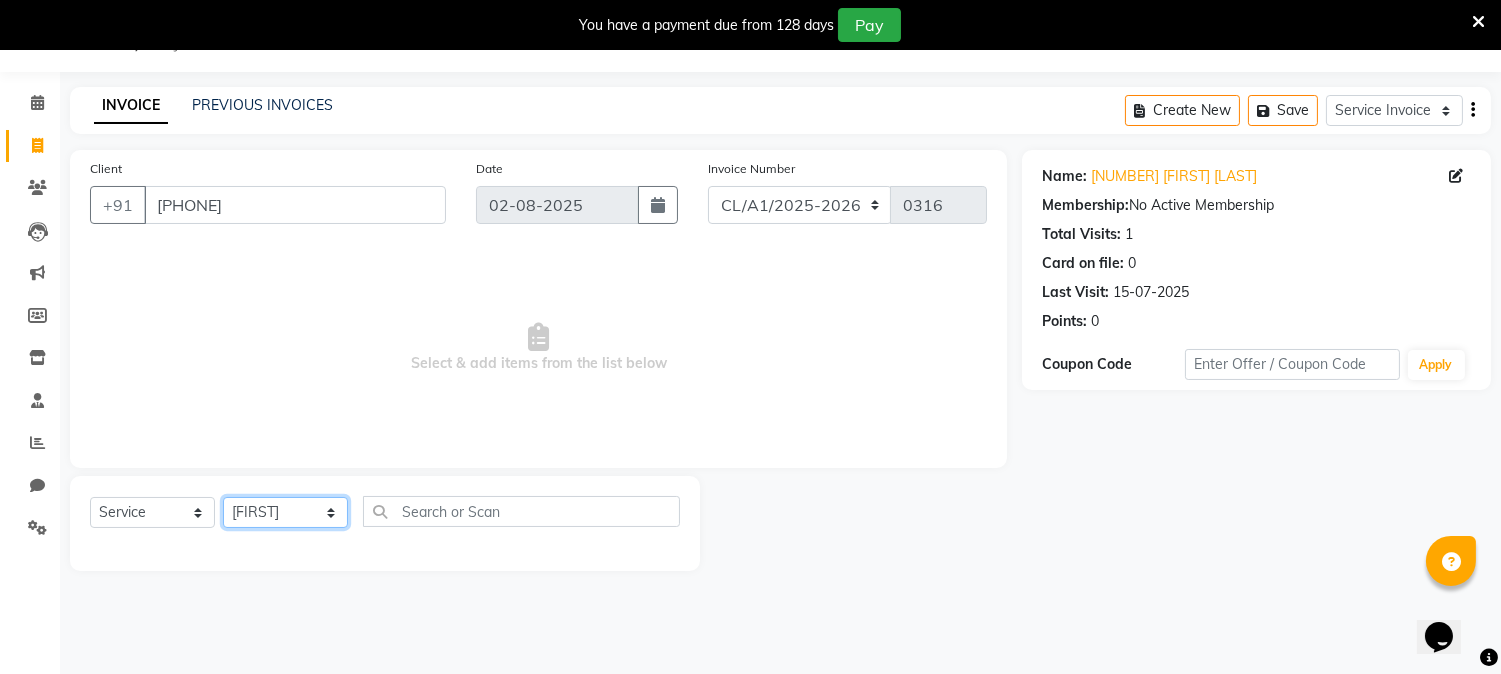 click on "Select Stylist Admin ARPAN AYUSHI DIGVIJAY MANMEET MANPREET Ranjit Avenue Insititute RASHMI SAHIL SHRIYA SIMRAN SURUCHI VARDAN" 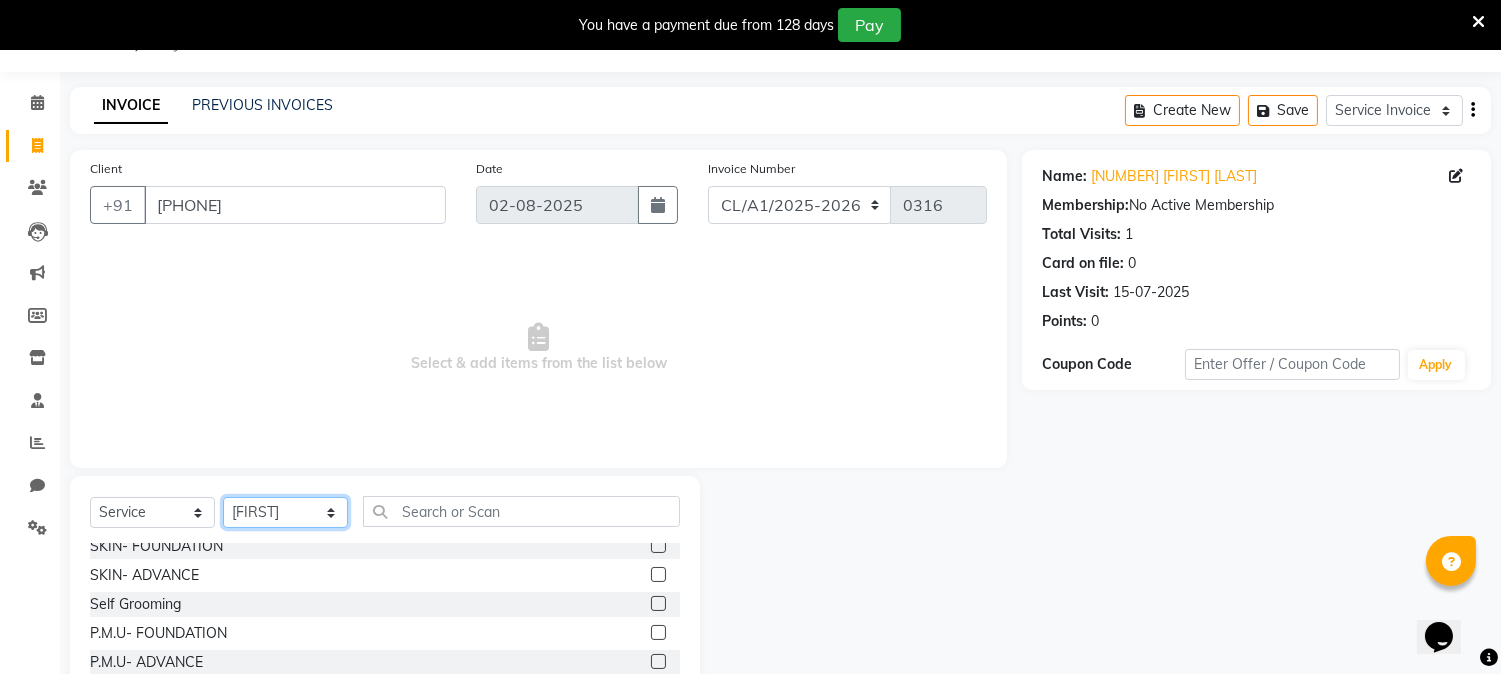 scroll, scrollTop: 0, scrollLeft: 0, axis: both 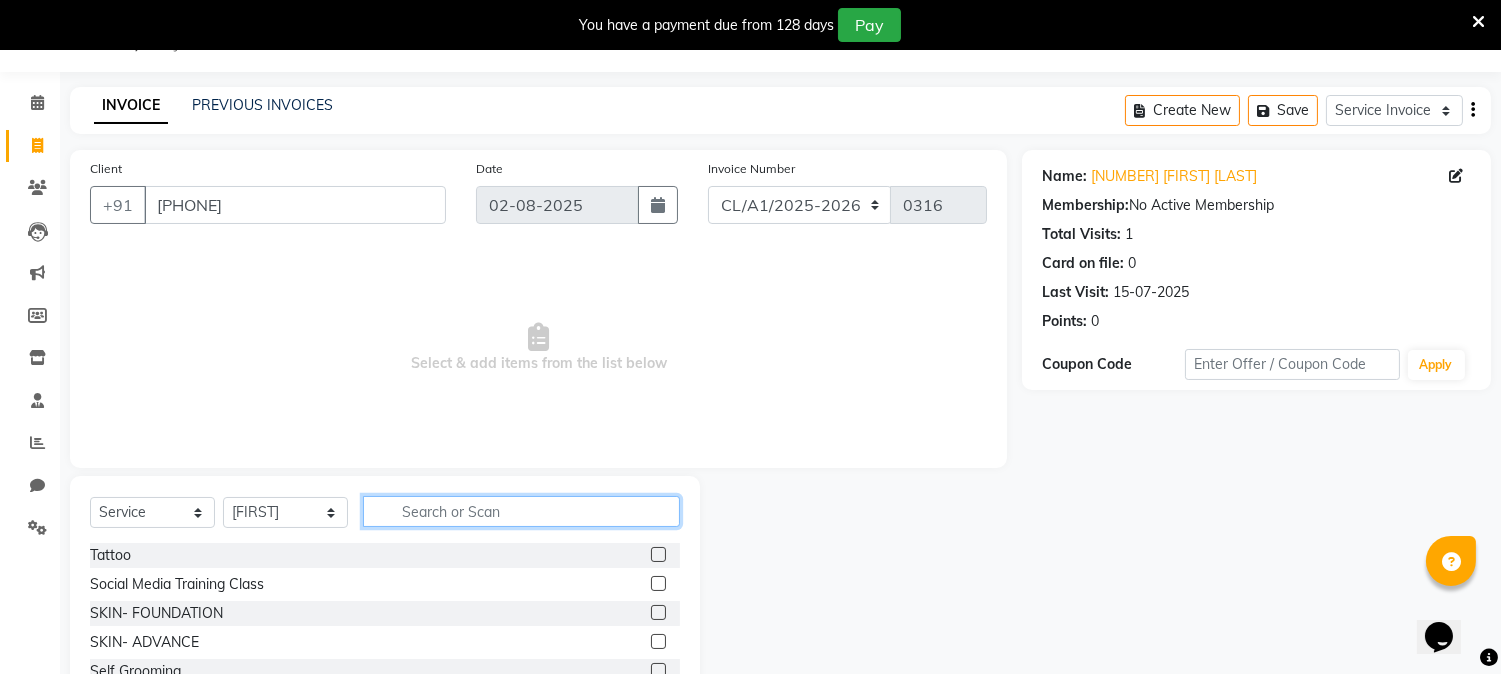 click 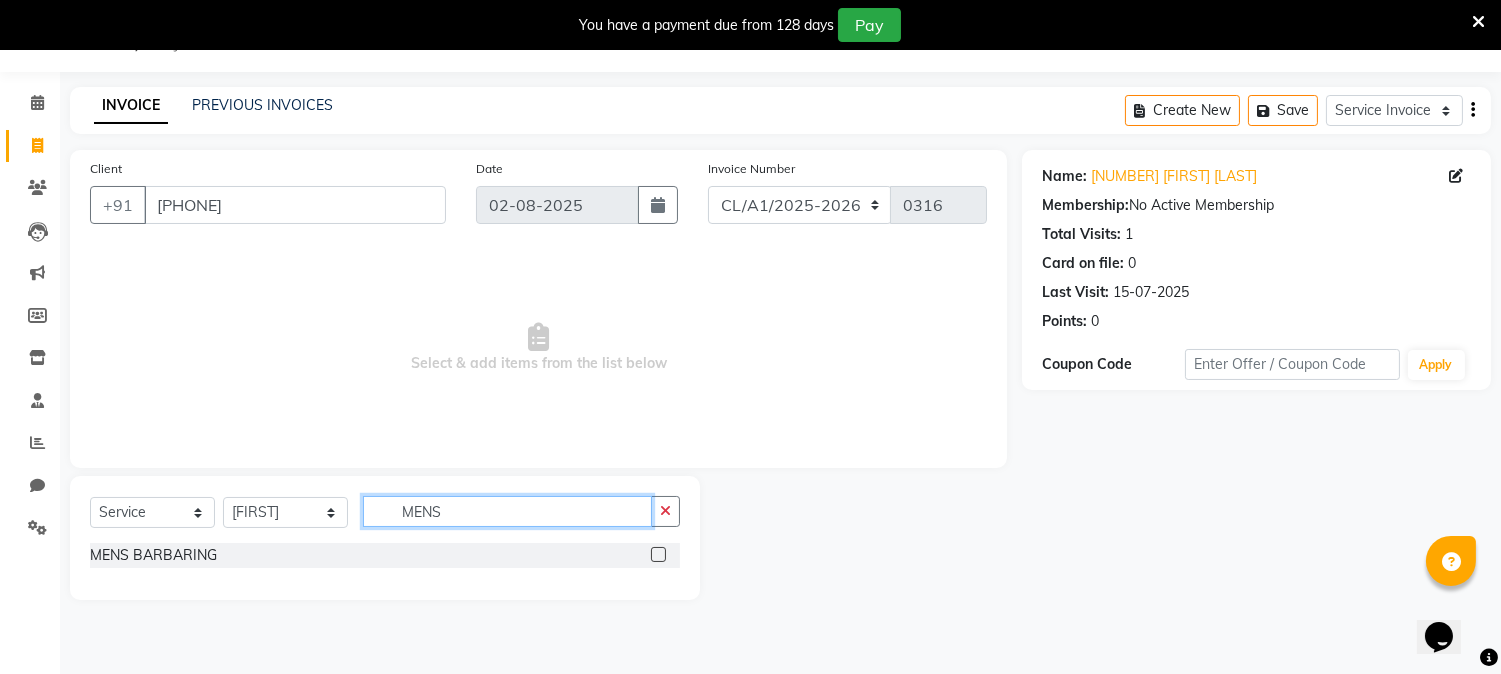 type on "MENS" 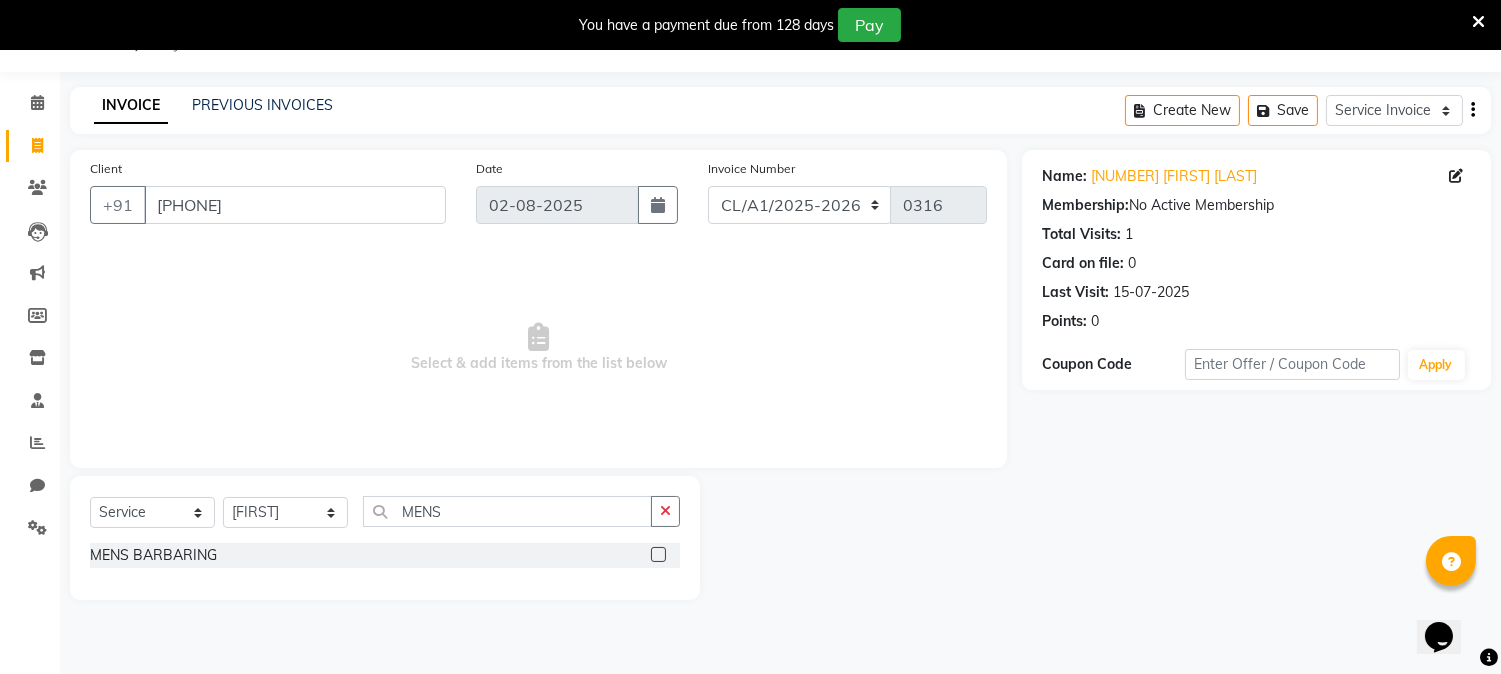 click 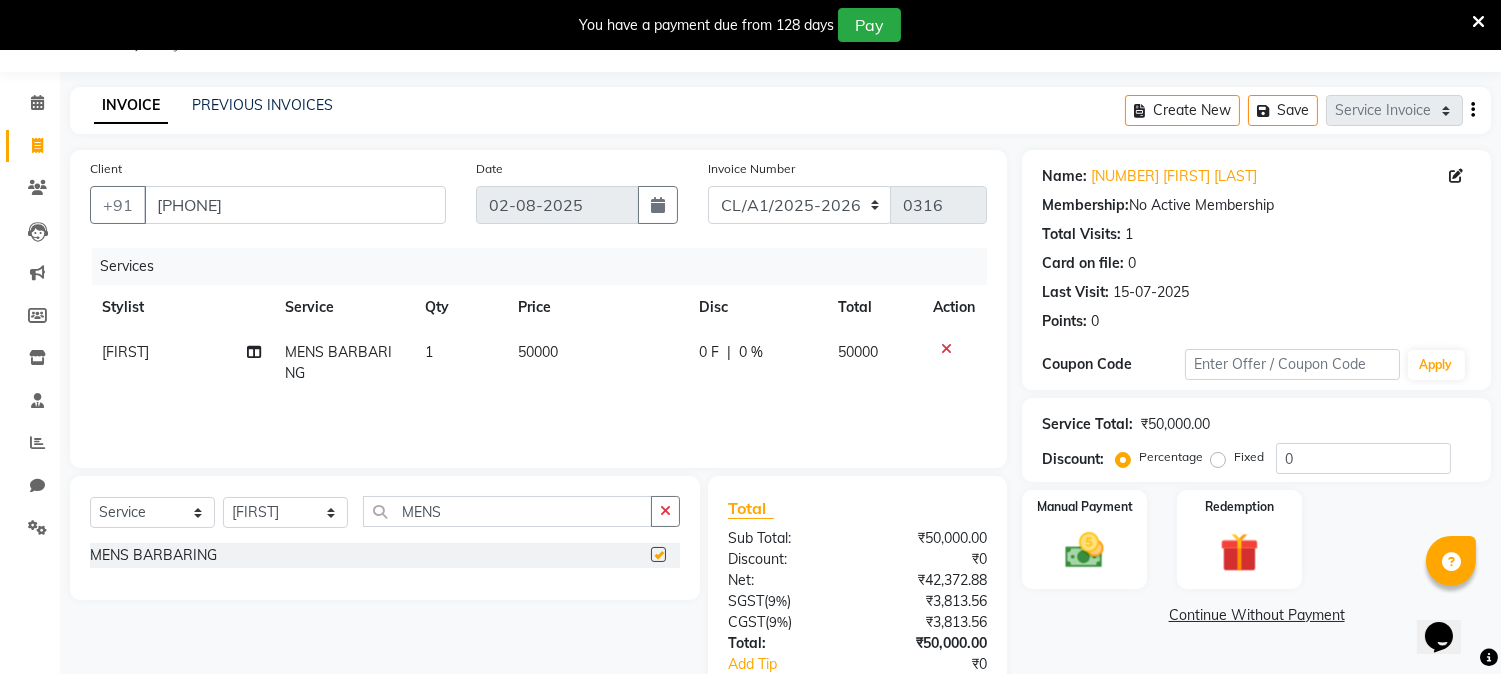 checkbox on "false" 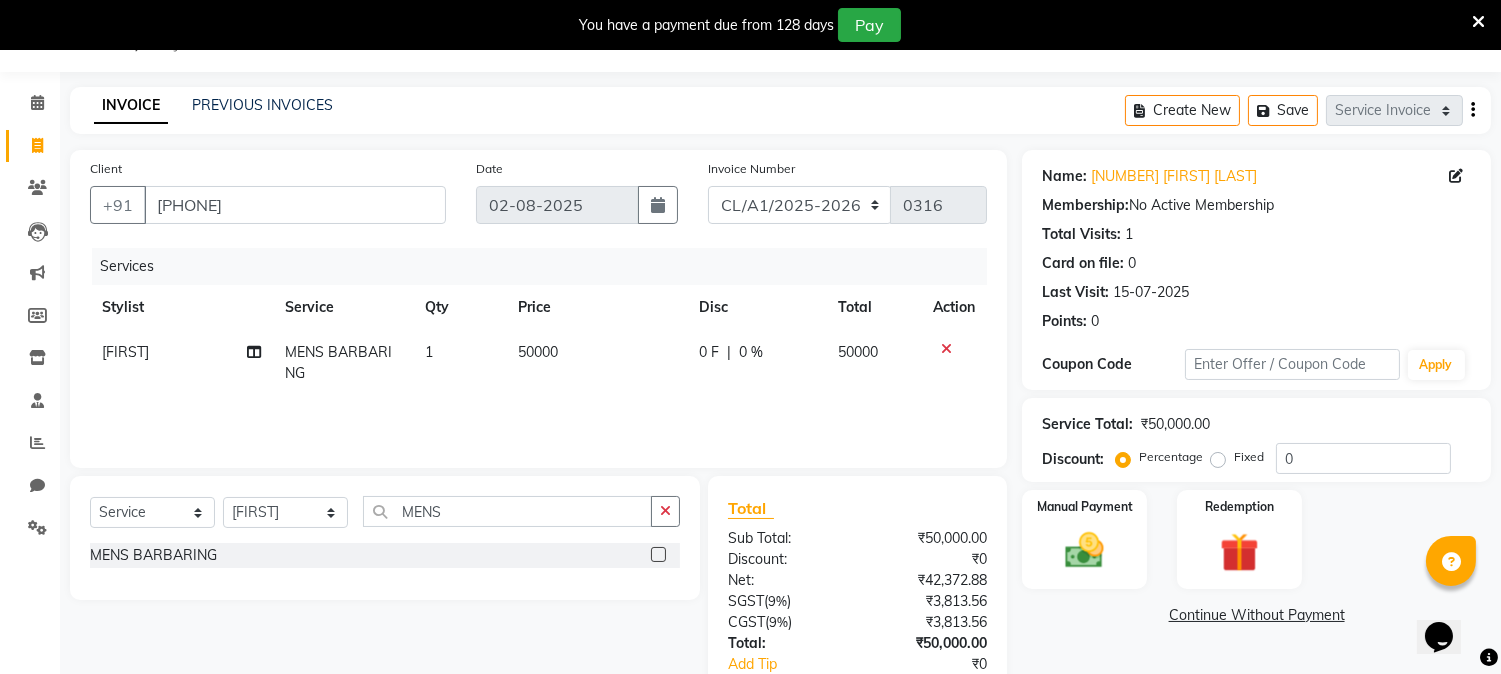 click on "50000" 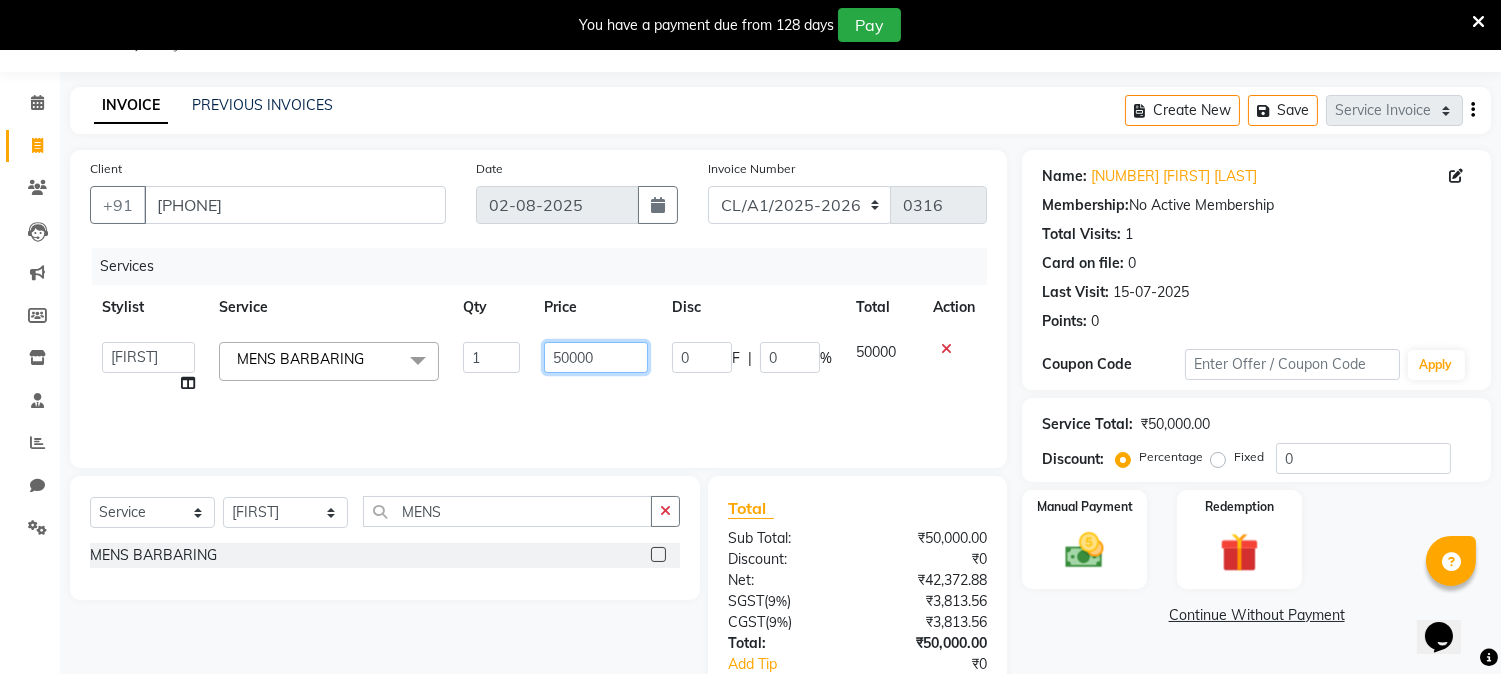 click on "50000" 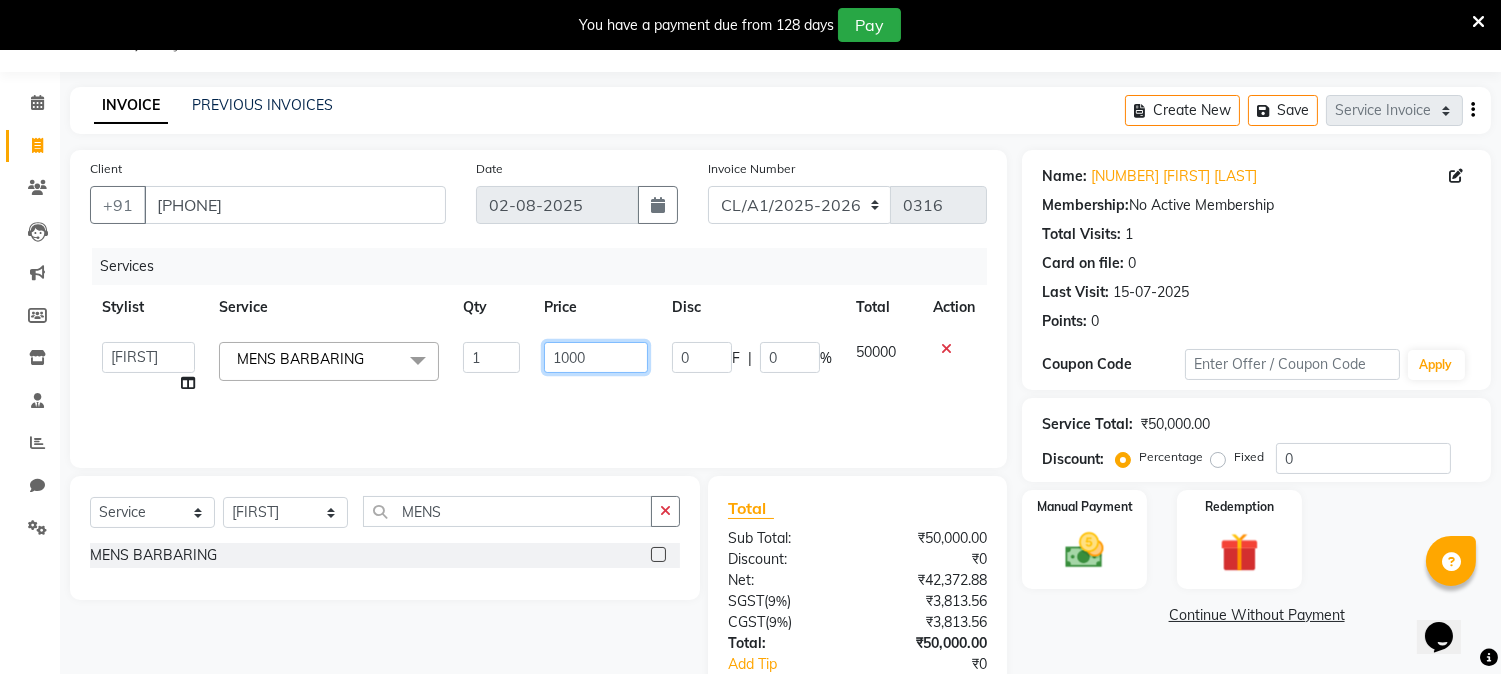 type on "15000" 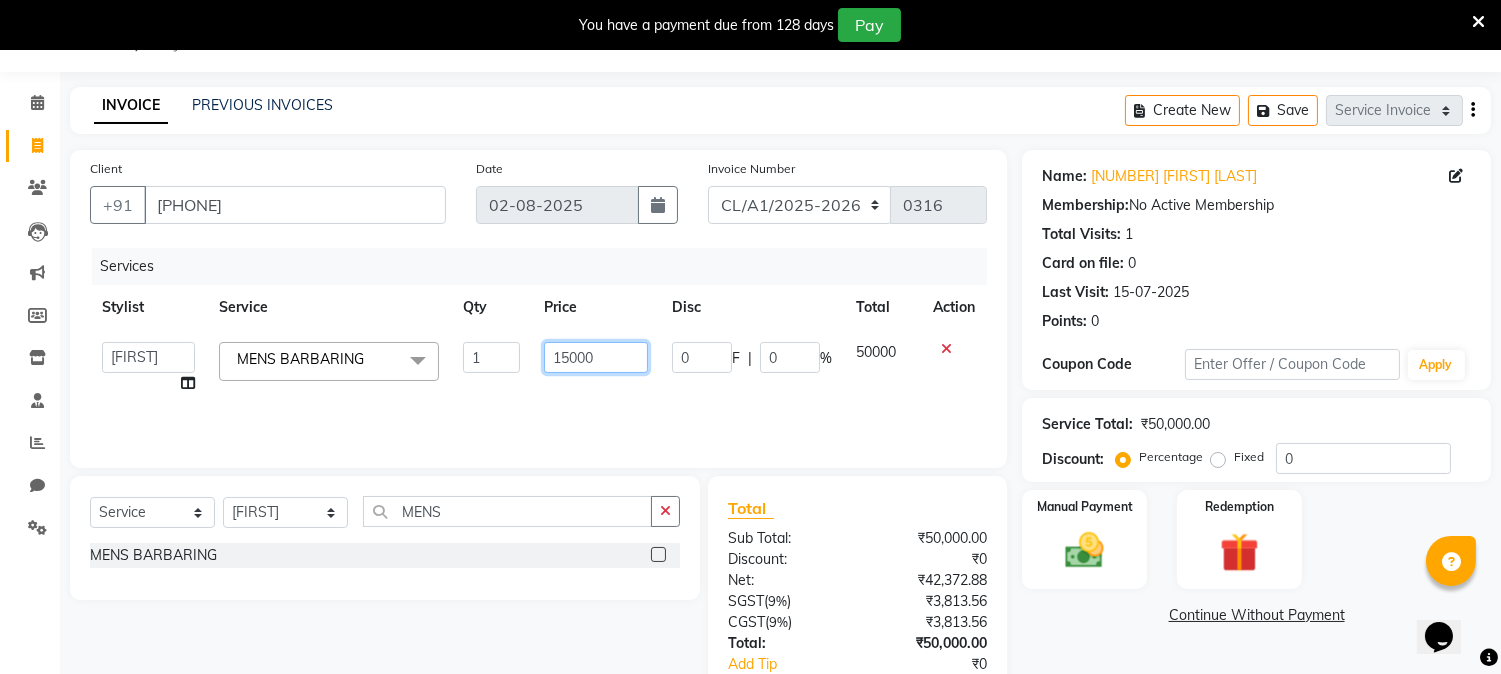scroll, scrollTop: 175, scrollLeft: 0, axis: vertical 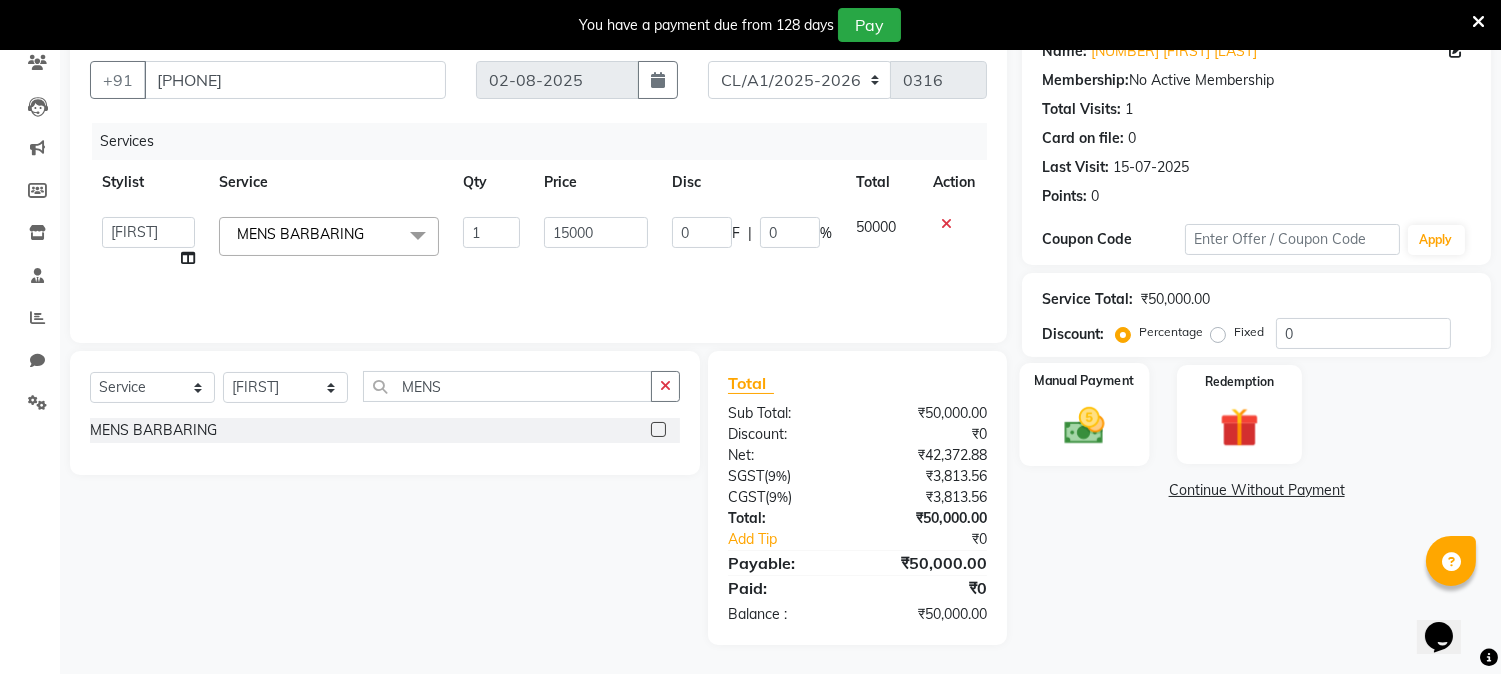 click 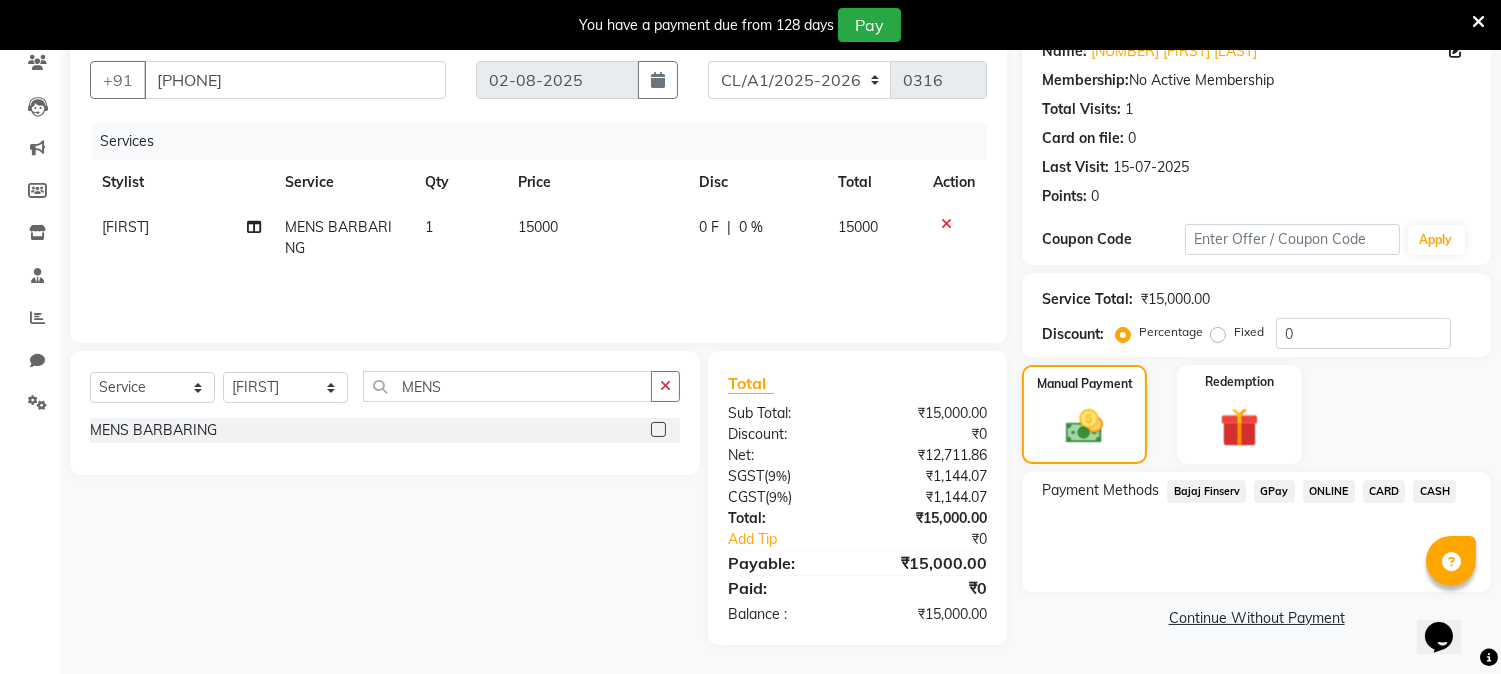 click on "CASH" 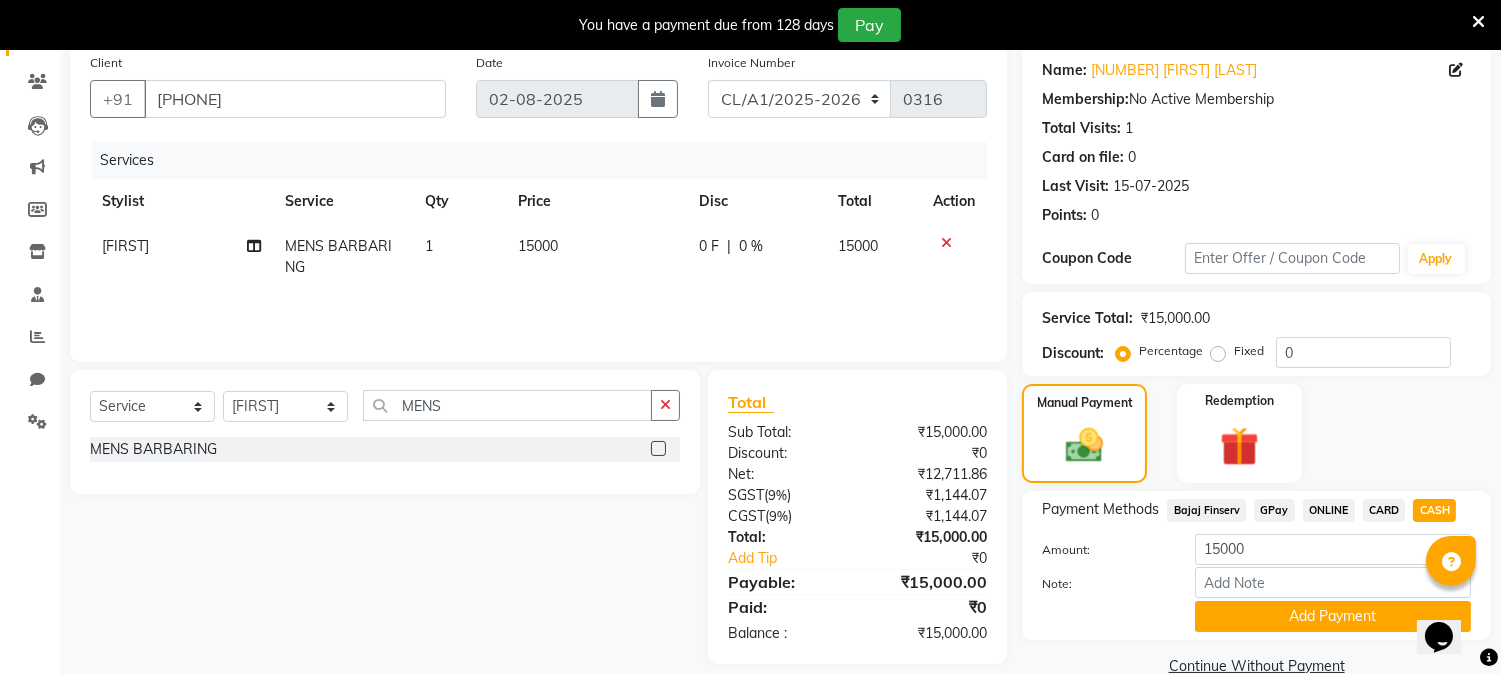 scroll, scrollTop: 192, scrollLeft: 0, axis: vertical 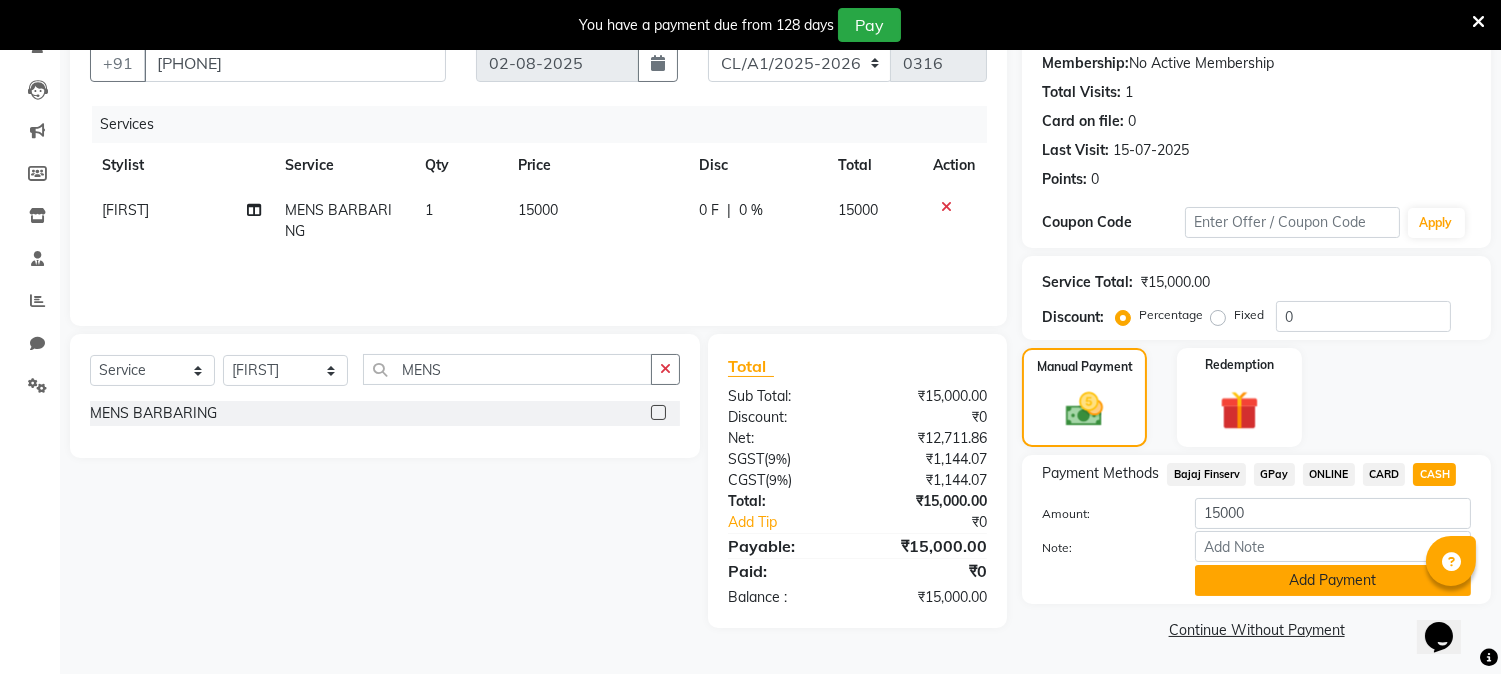 click on "Add Payment" 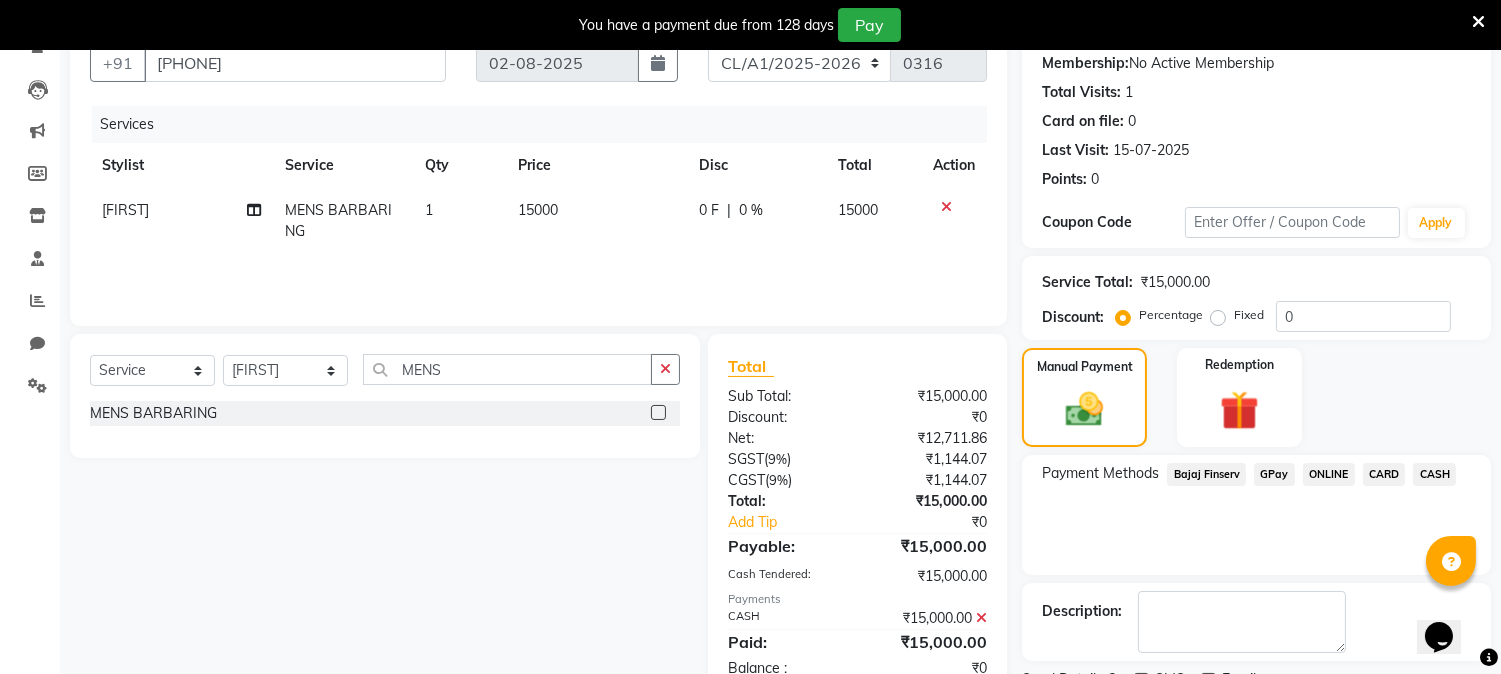 scroll, scrollTop: 275, scrollLeft: 0, axis: vertical 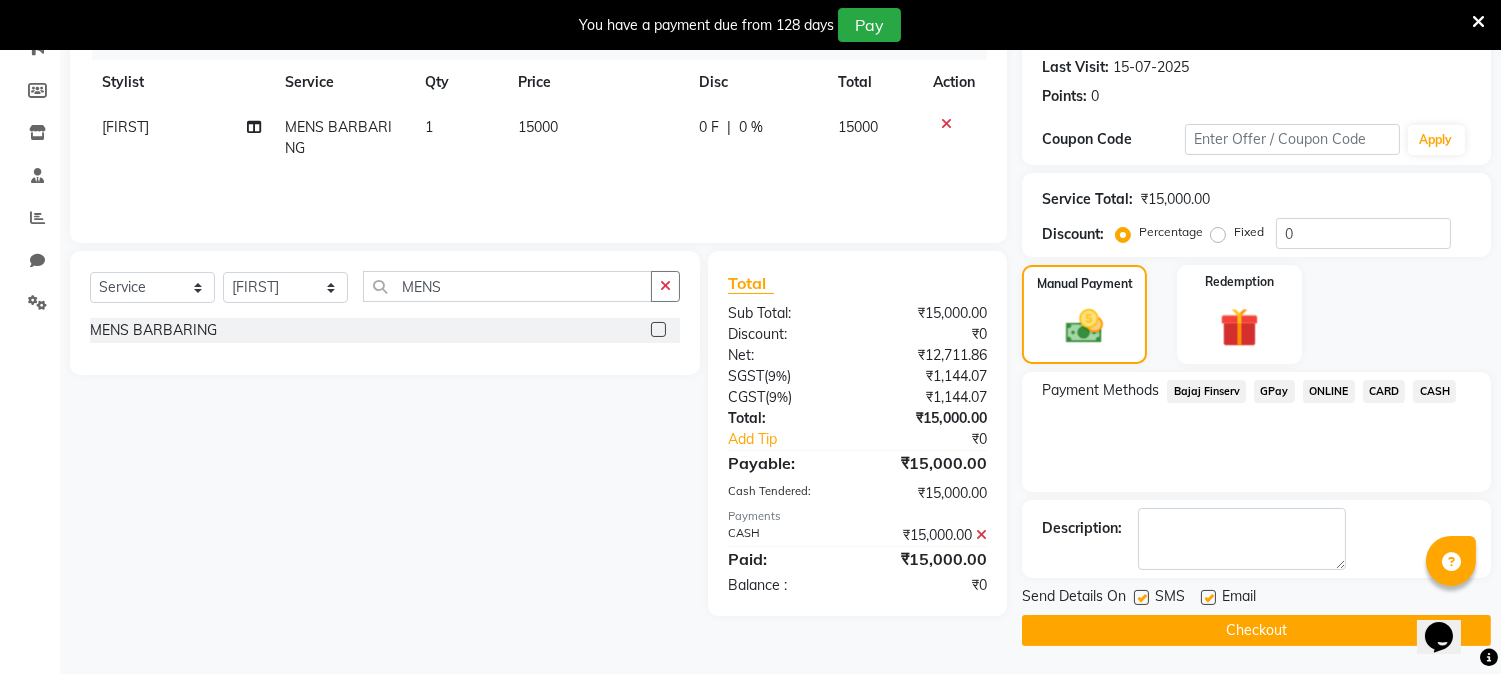 click on "Checkout" 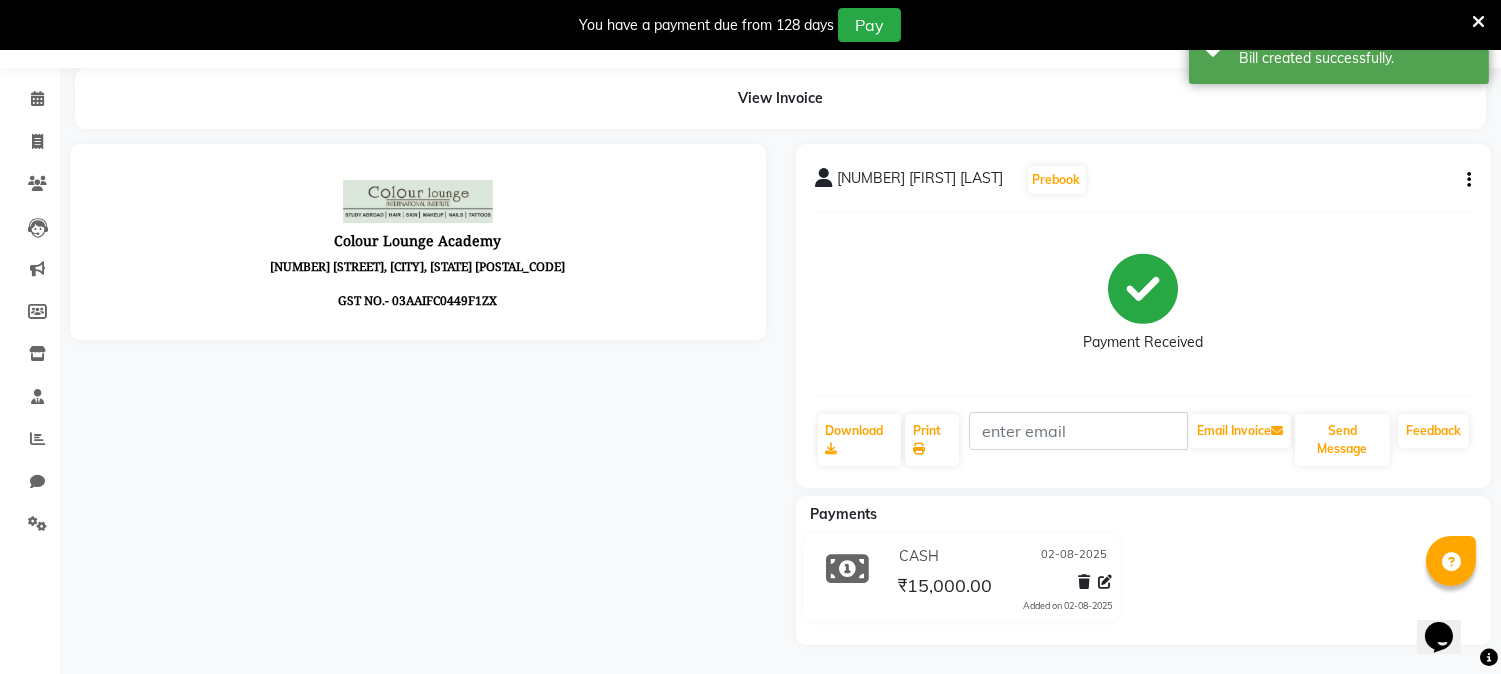 scroll, scrollTop: 275, scrollLeft: 0, axis: vertical 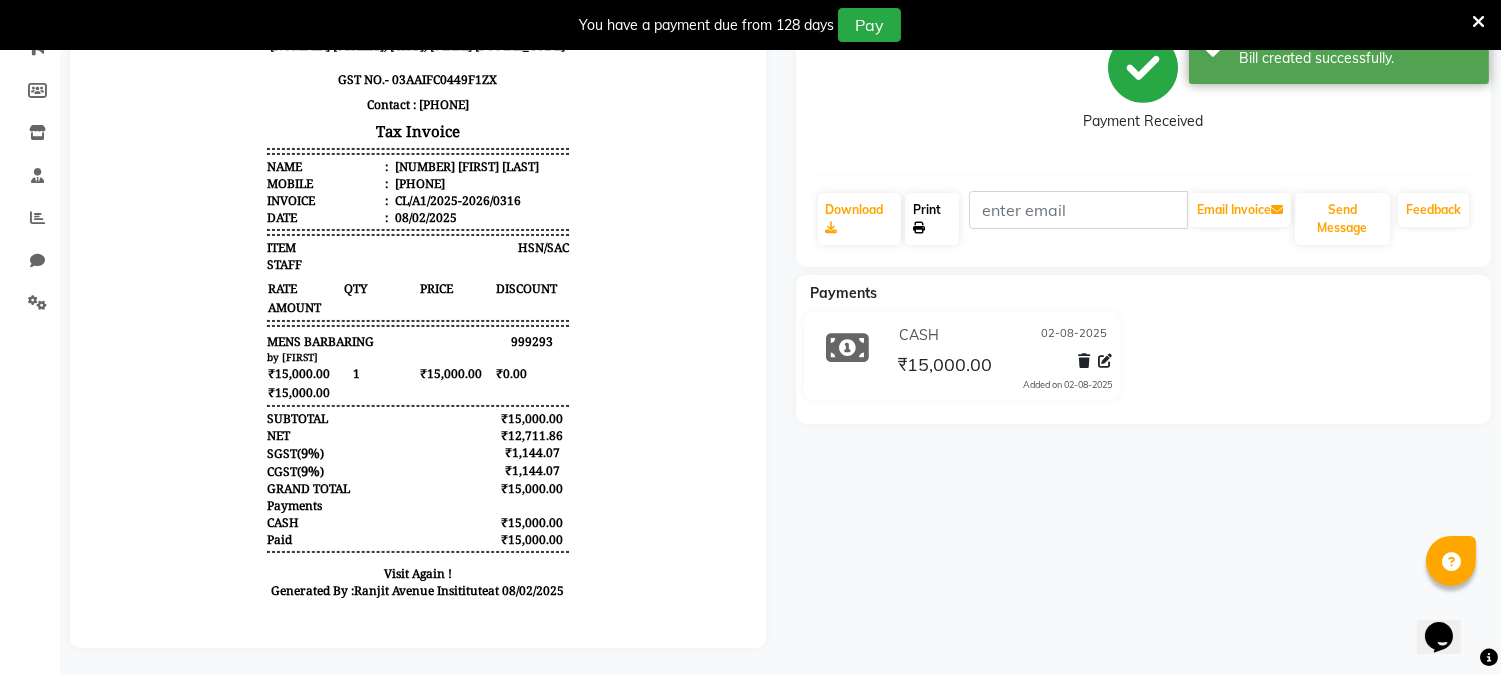 click on "Print" 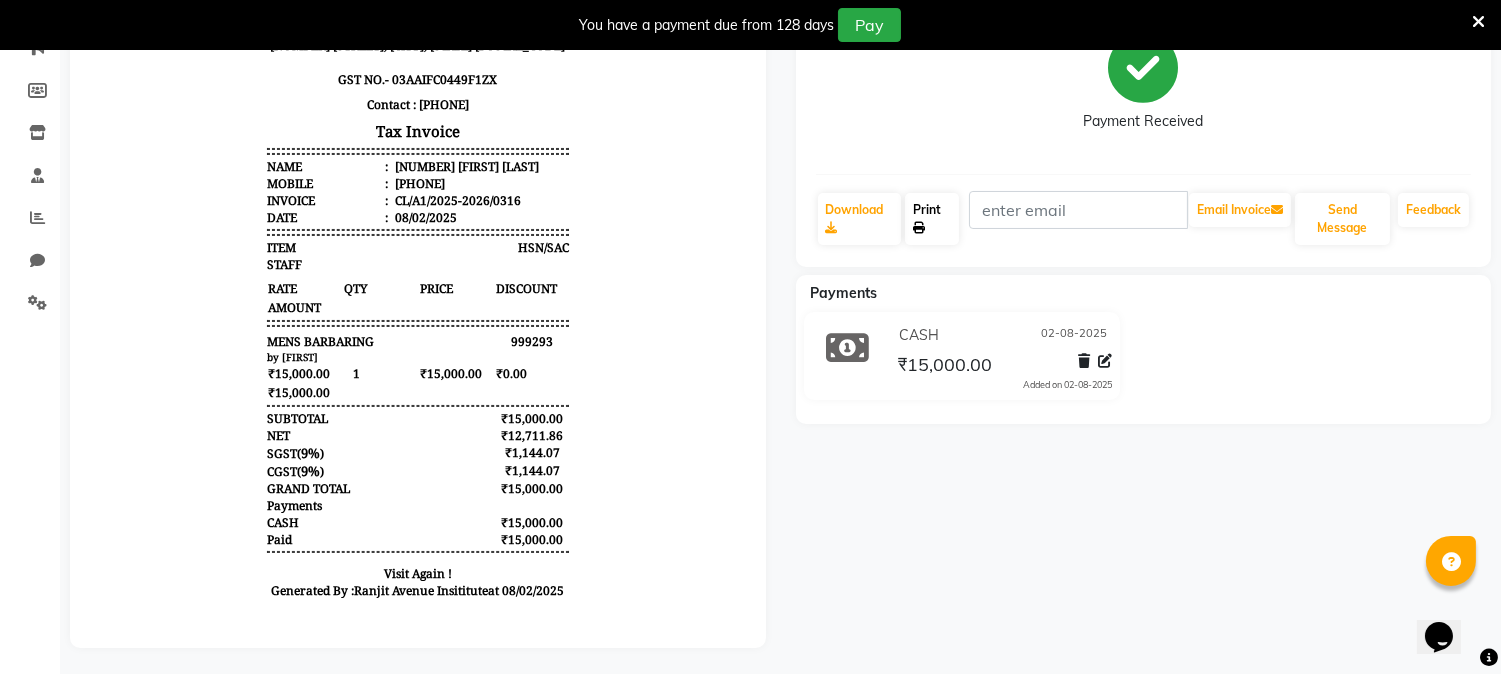 click on "Print" 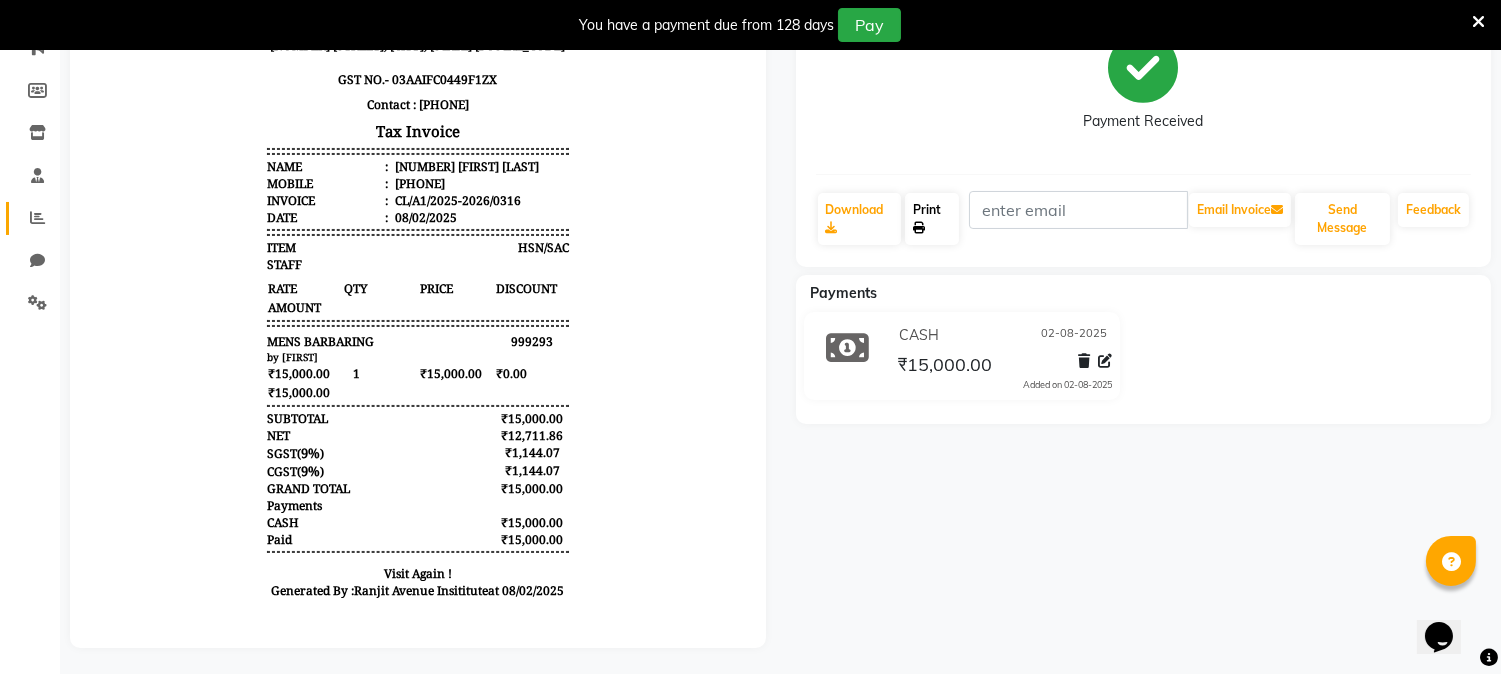 scroll, scrollTop: 0, scrollLeft: 0, axis: both 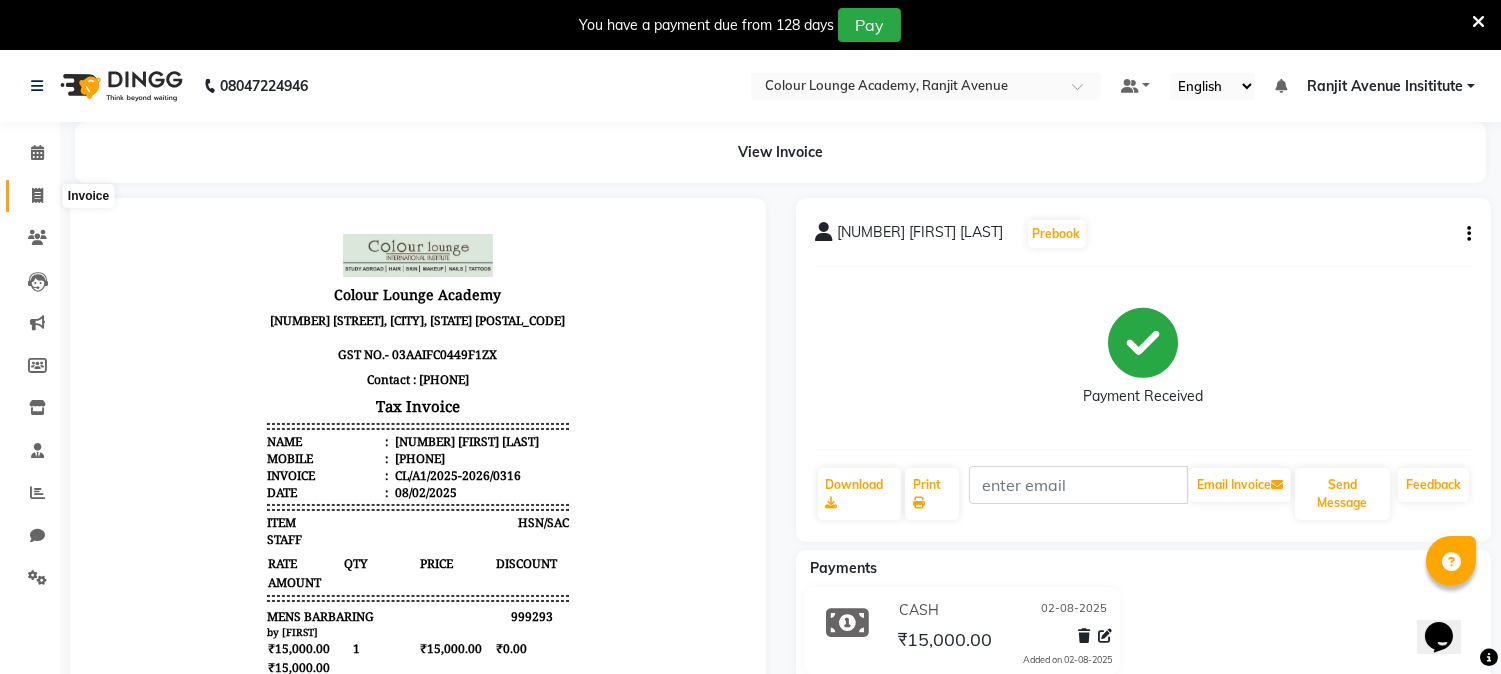 click 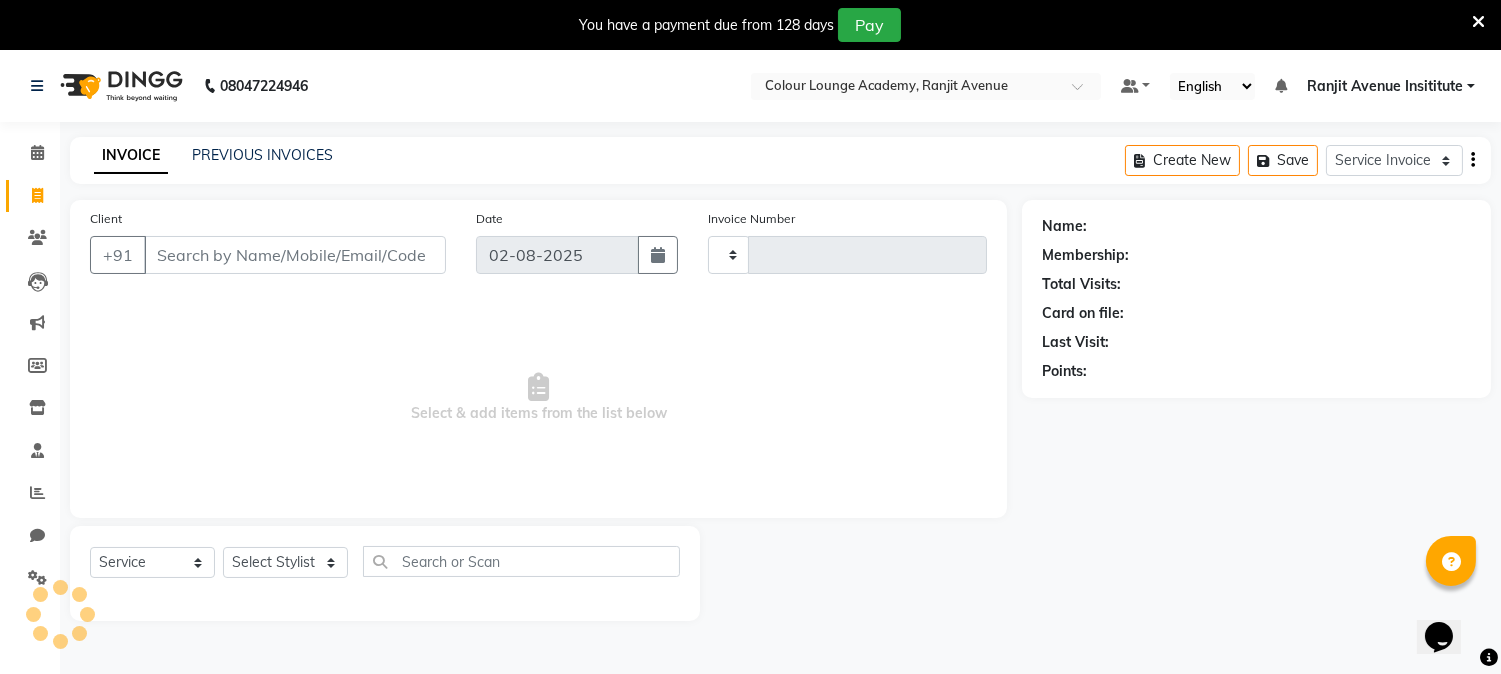 type on "0317" 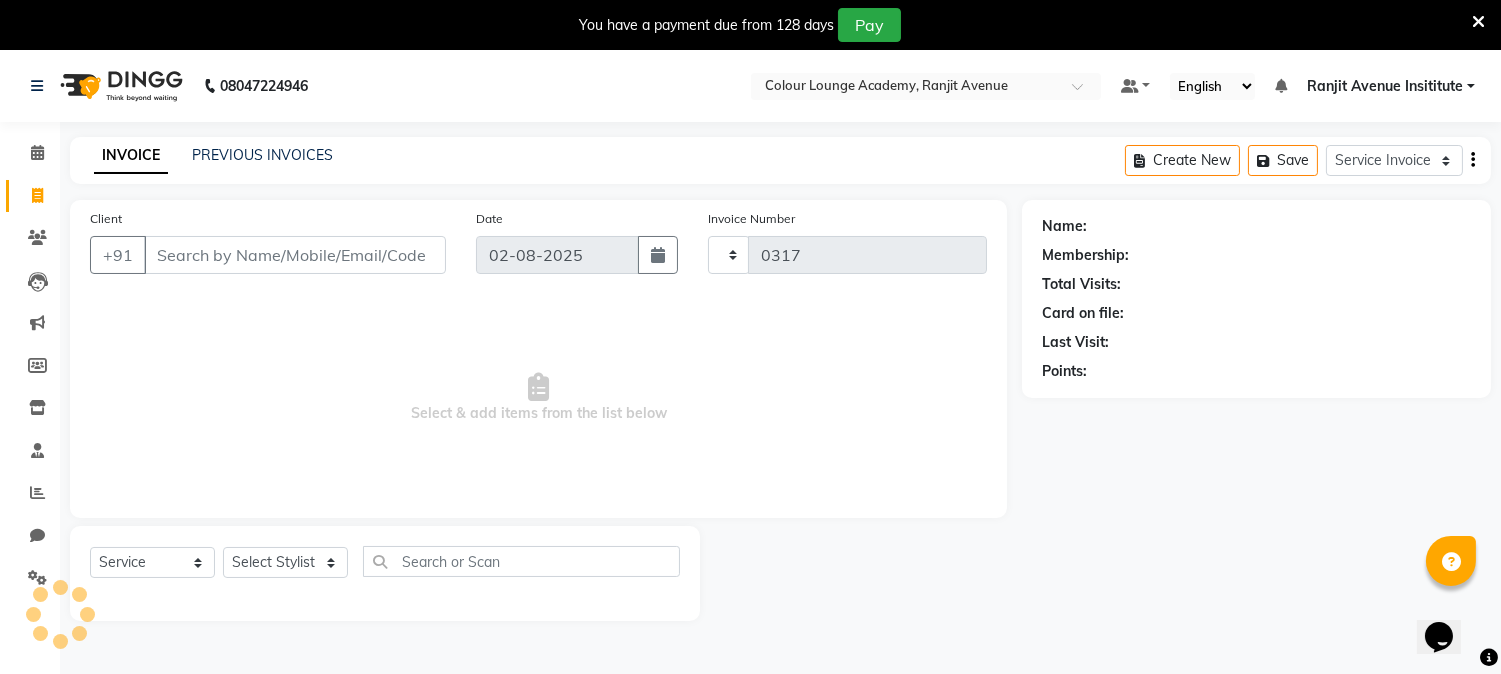 select on "8033" 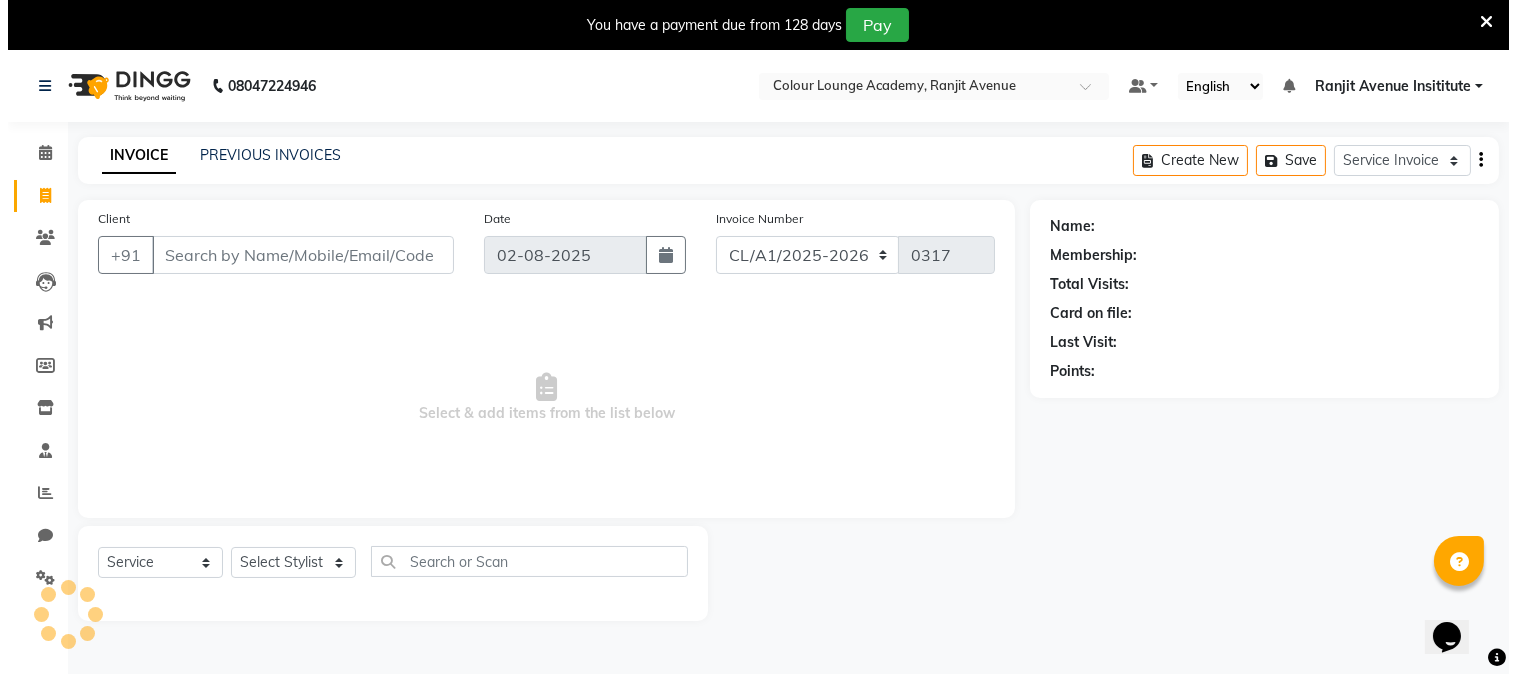 scroll, scrollTop: 50, scrollLeft: 0, axis: vertical 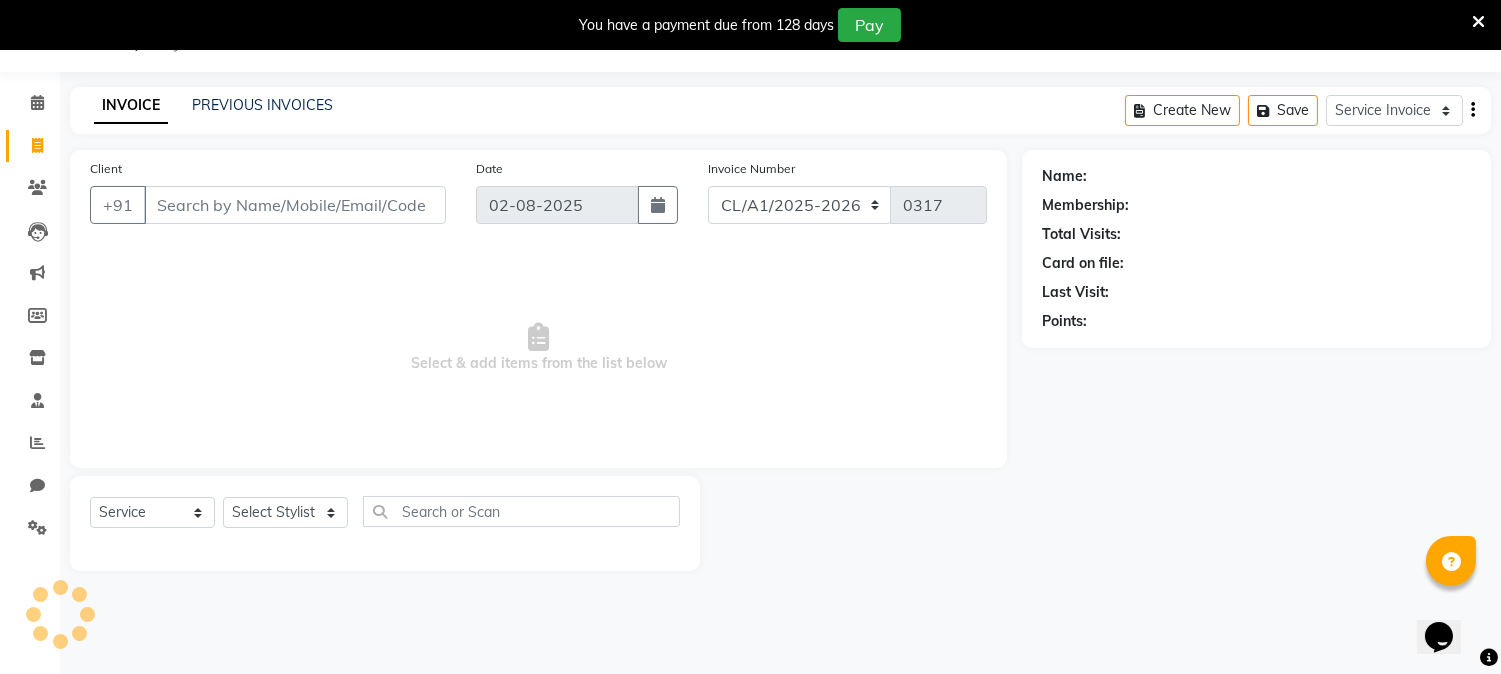click on "Client" at bounding box center [295, 205] 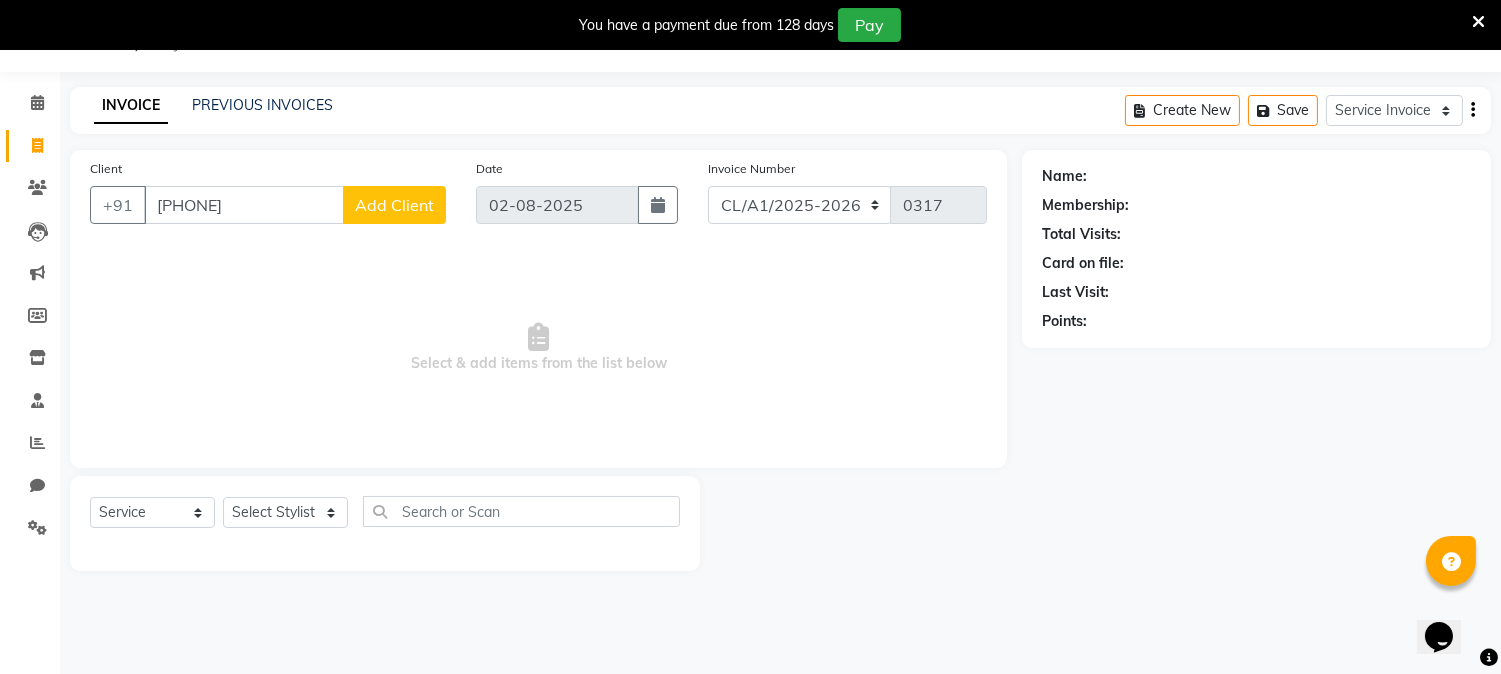 type on "[PHONE]" 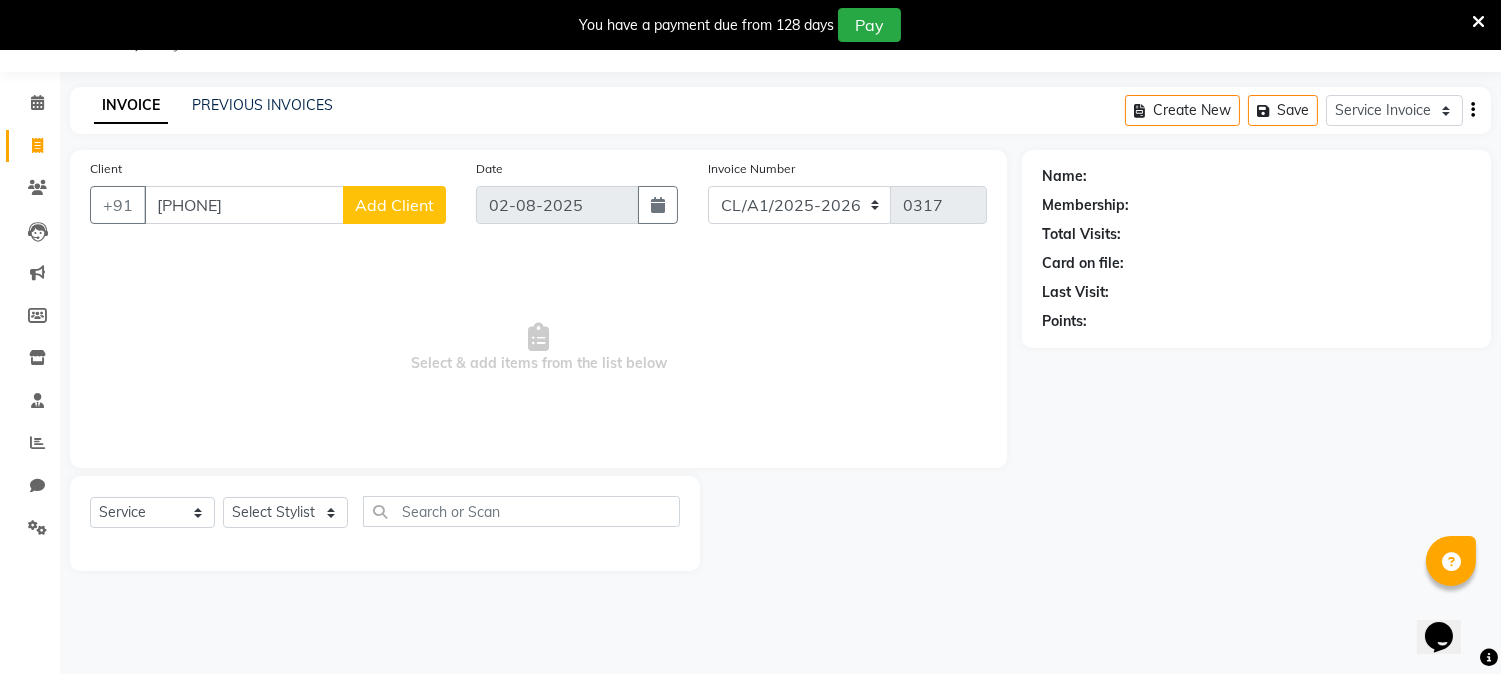click on "Add Client" 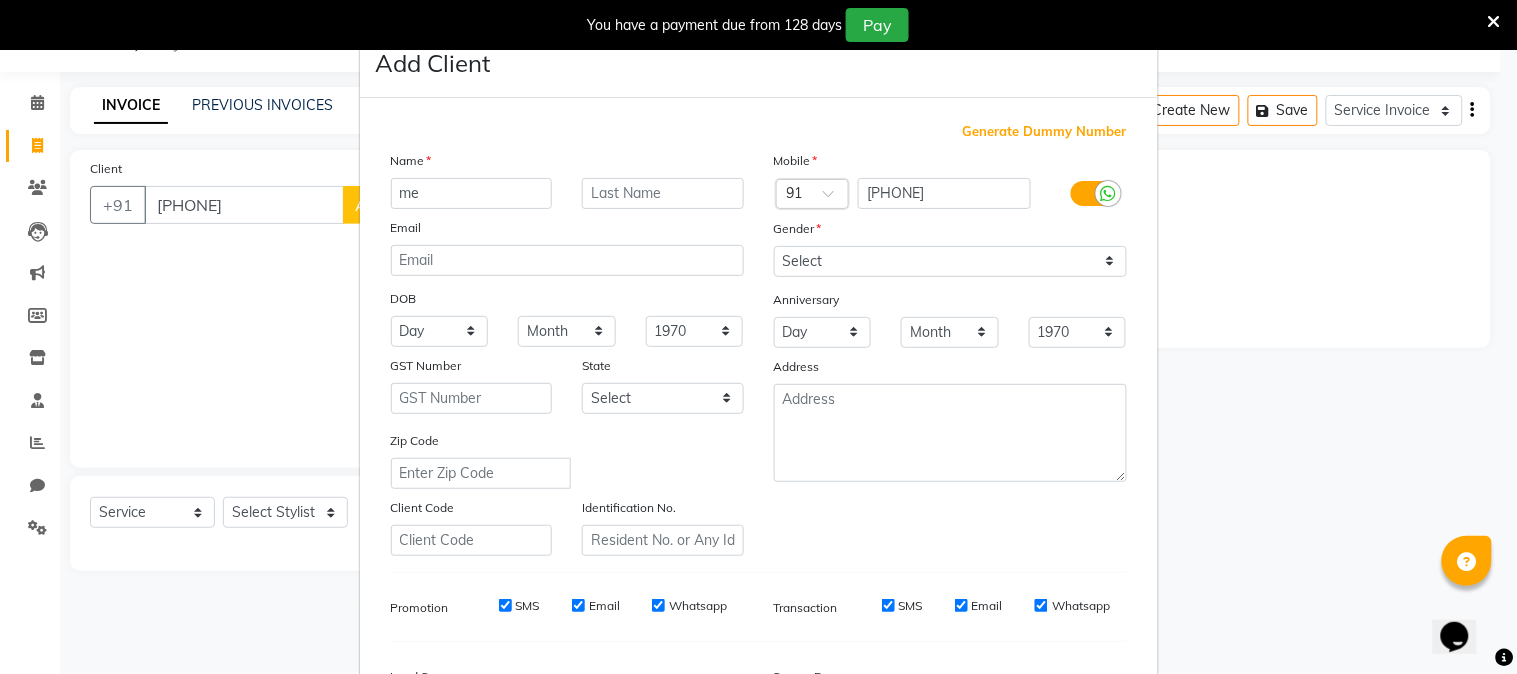 type on "m" 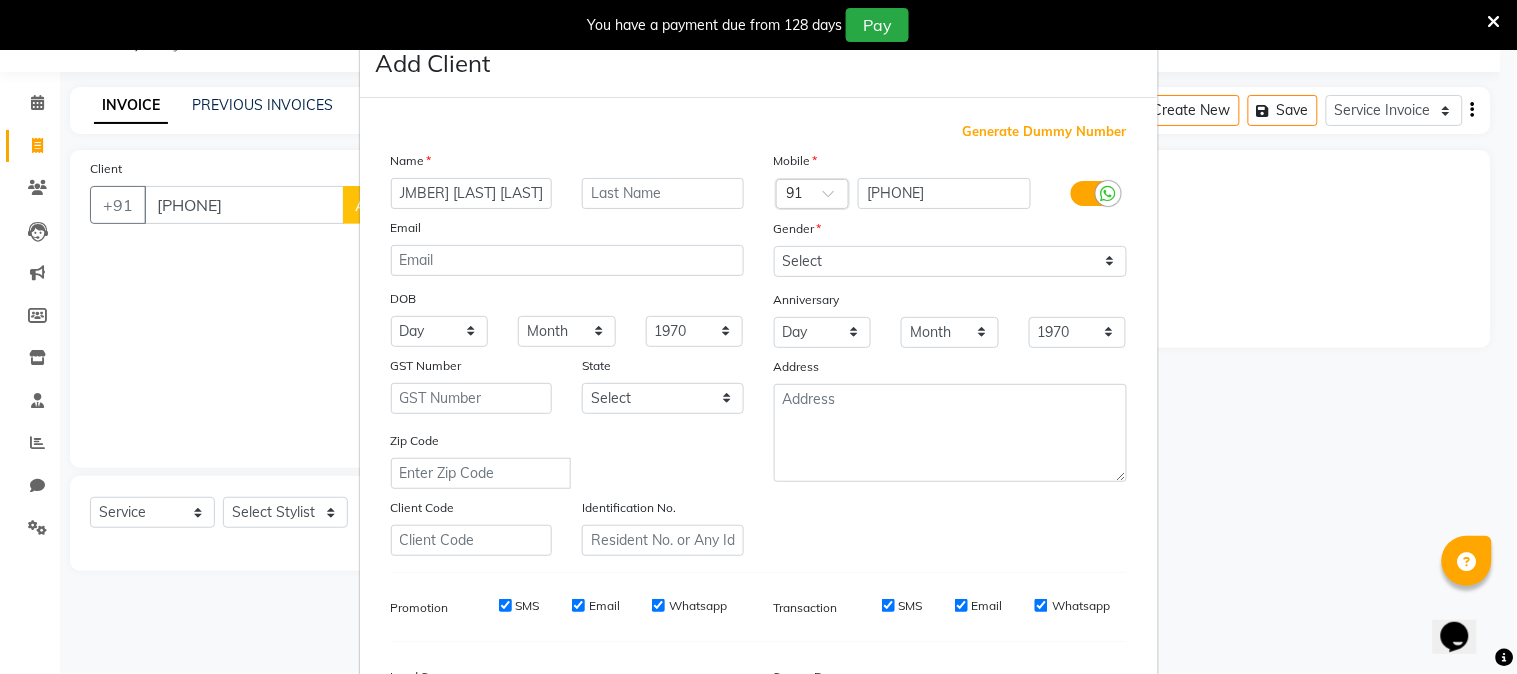 scroll, scrollTop: 0, scrollLeft: 31, axis: horizontal 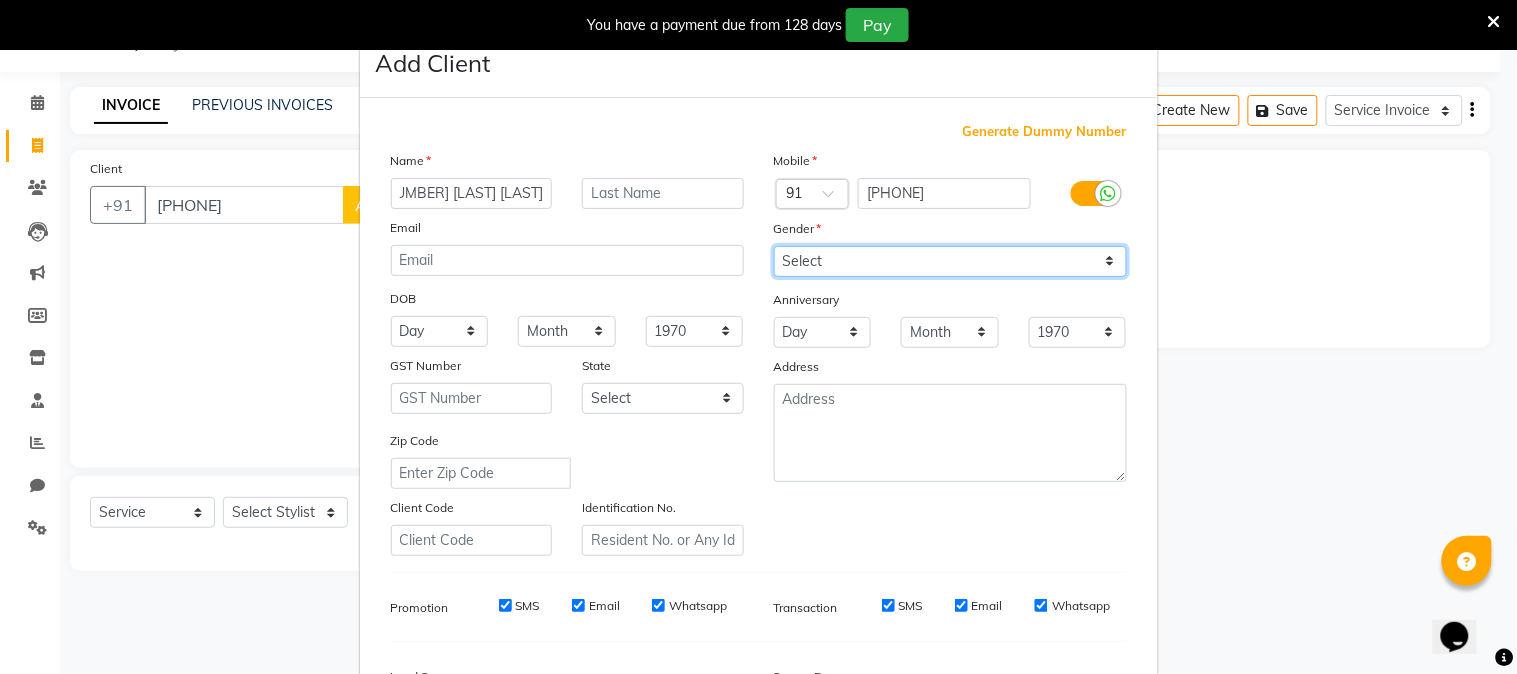 click on "Select Male Female Other Prefer Not To Say" at bounding box center [950, 261] 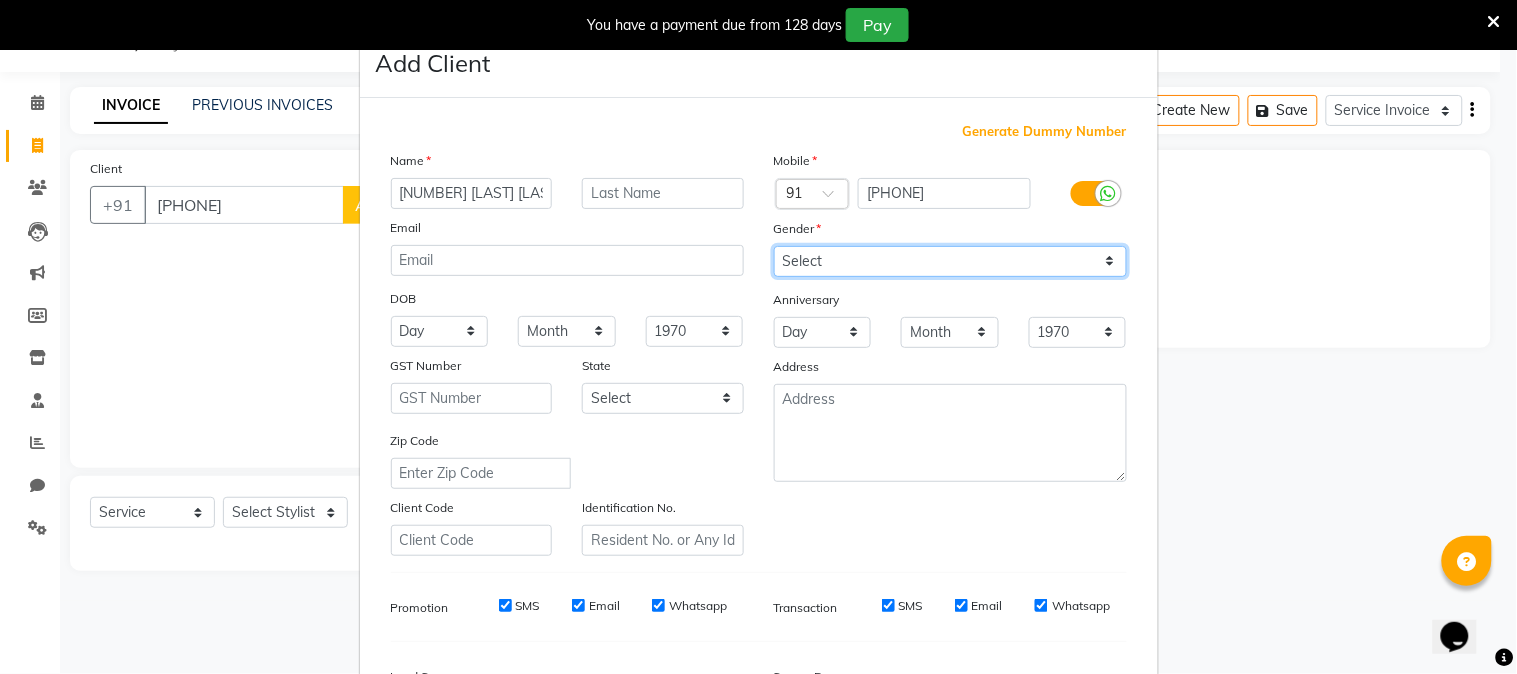 select on "female" 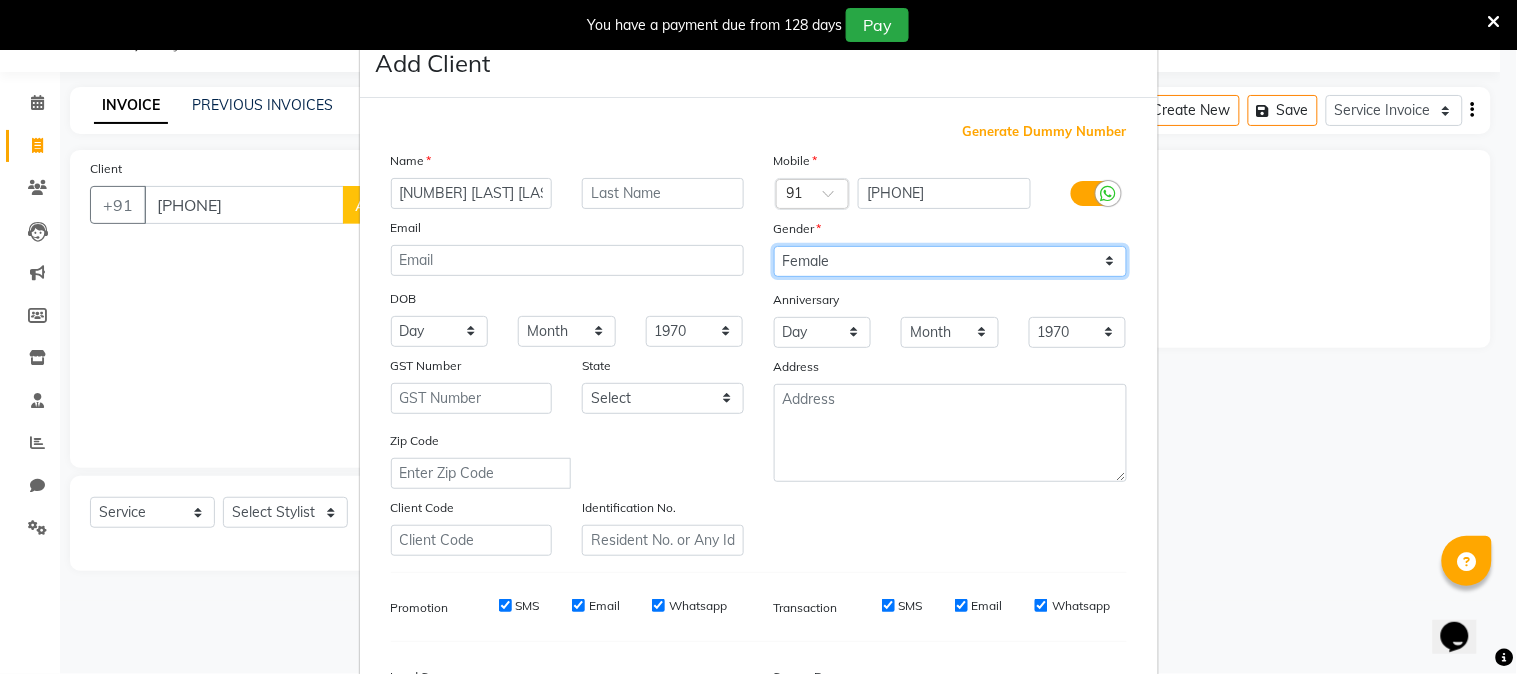 click on "Select Male Female Other Prefer Not To Say" at bounding box center [950, 261] 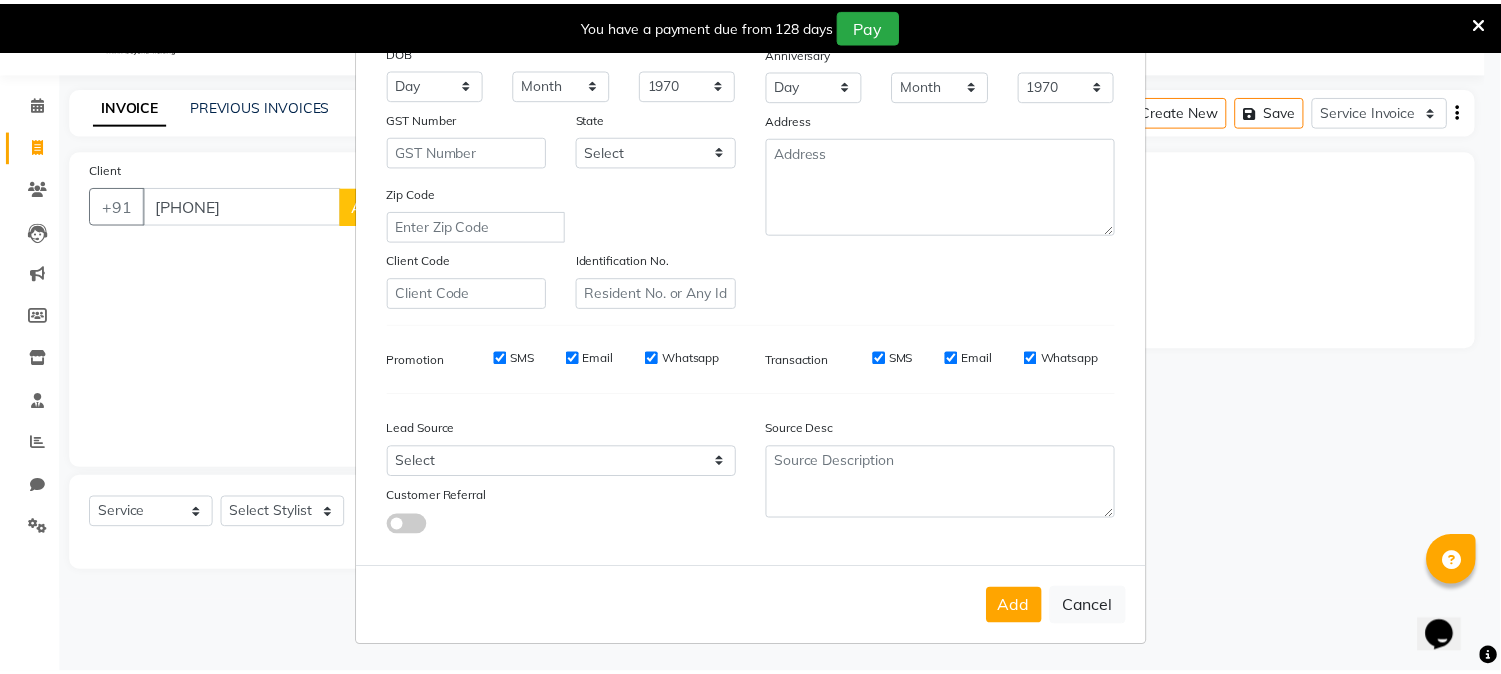 scroll, scrollTop: 250, scrollLeft: 0, axis: vertical 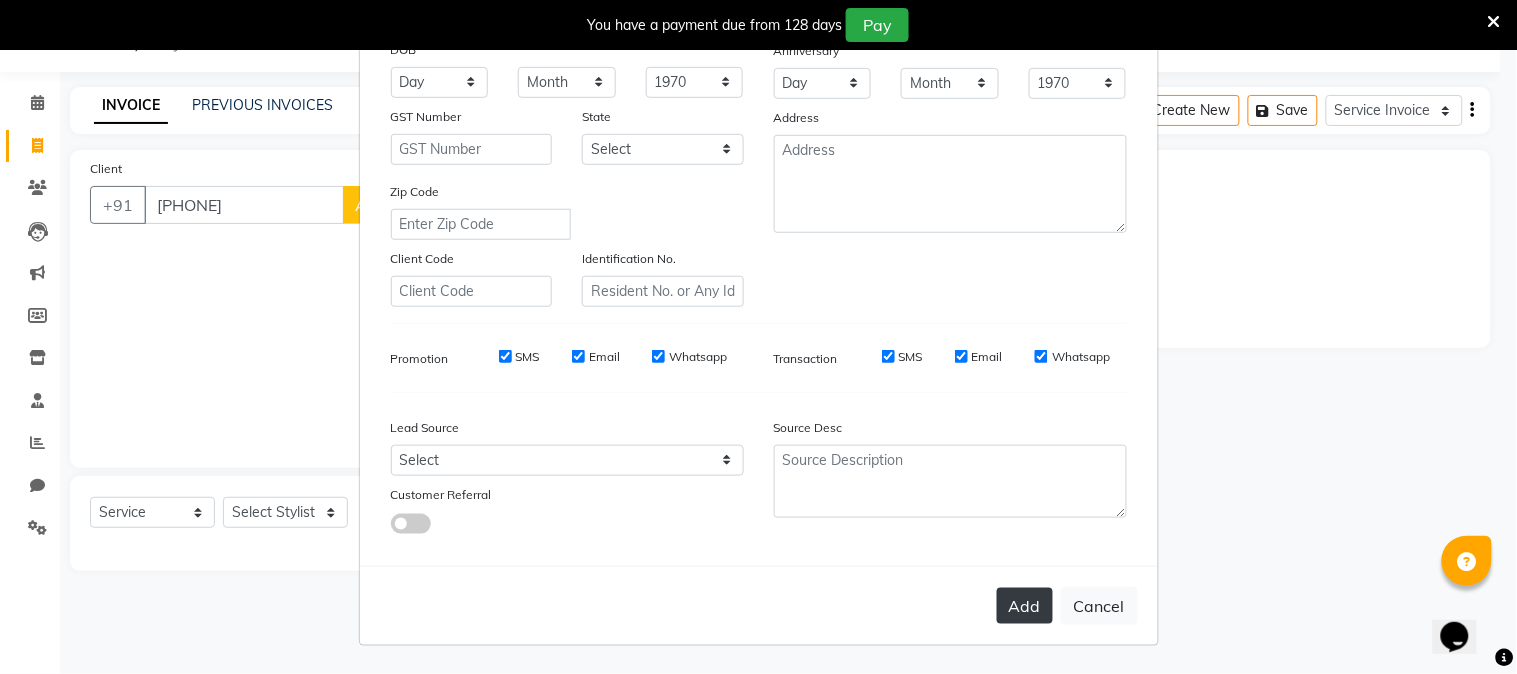 click on "Add" at bounding box center (1025, 606) 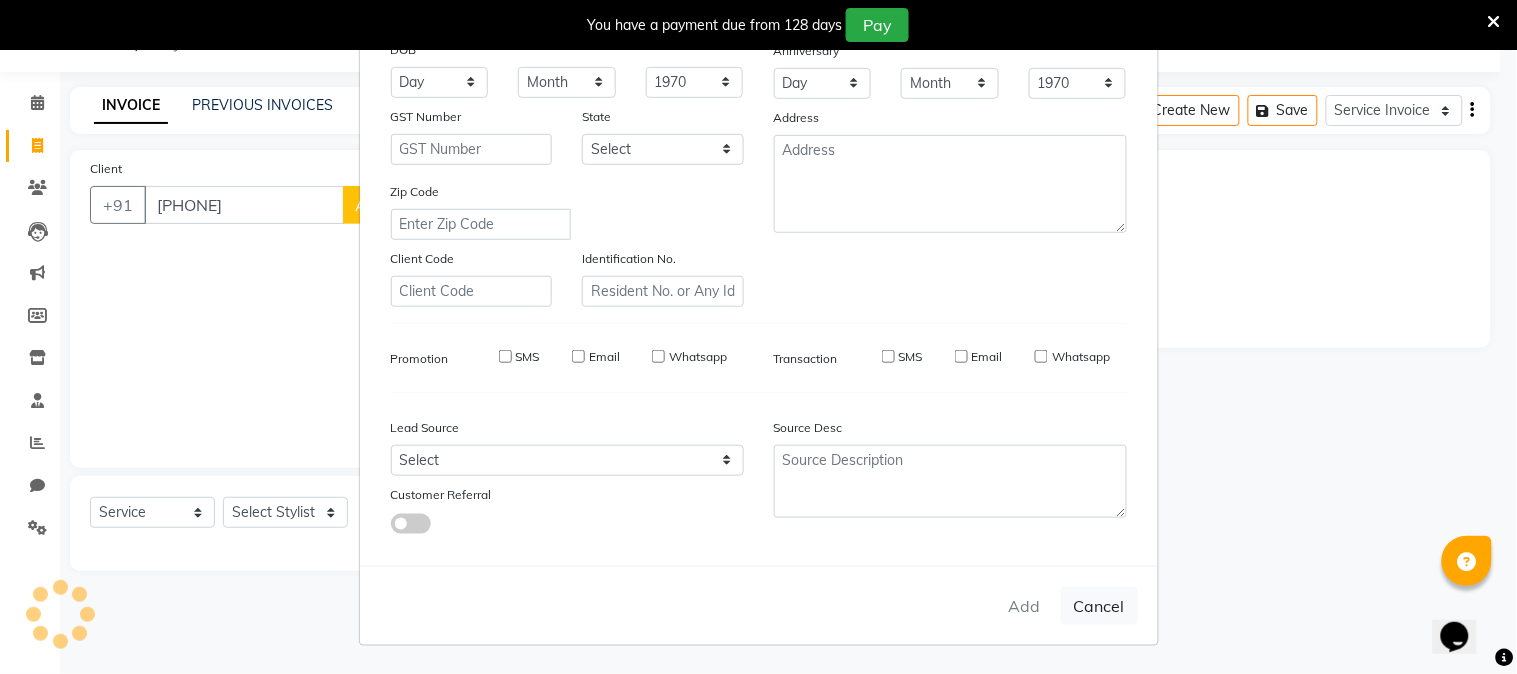 type 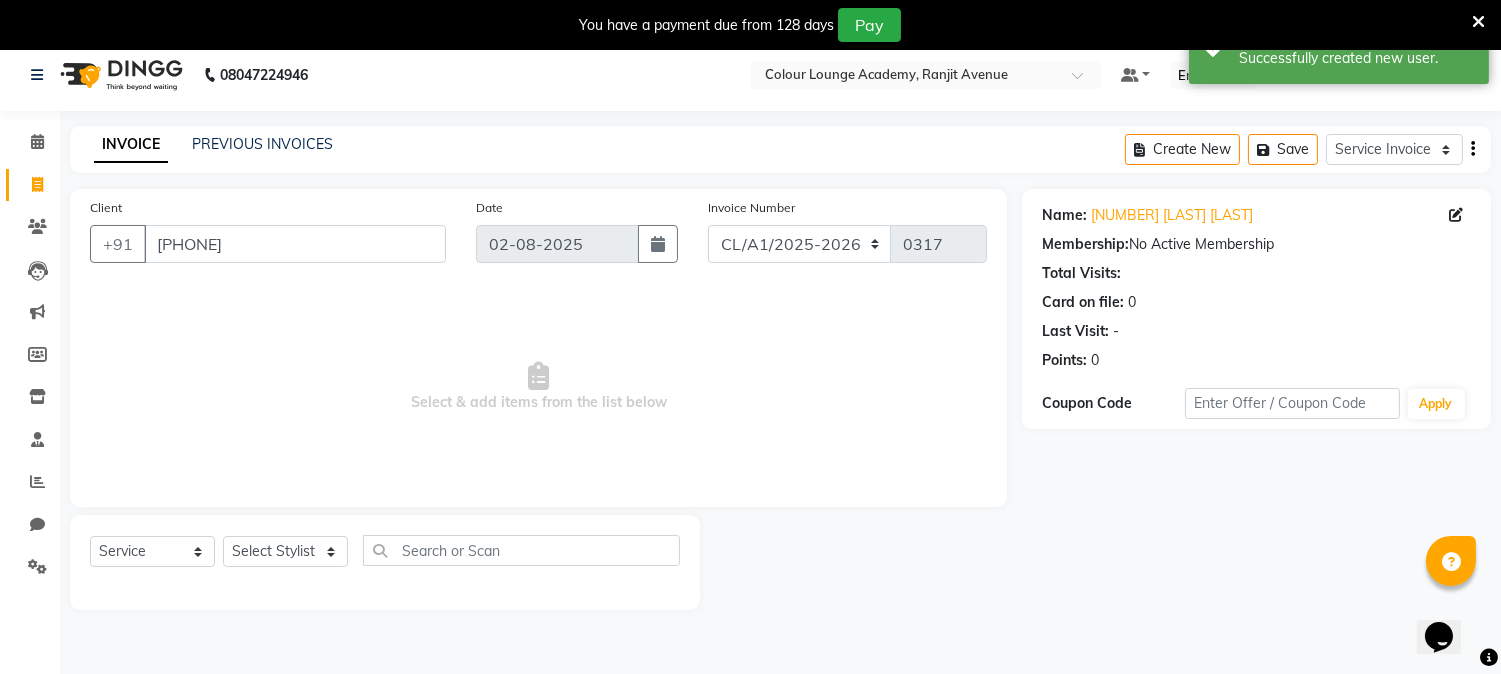 scroll, scrollTop: 0, scrollLeft: 0, axis: both 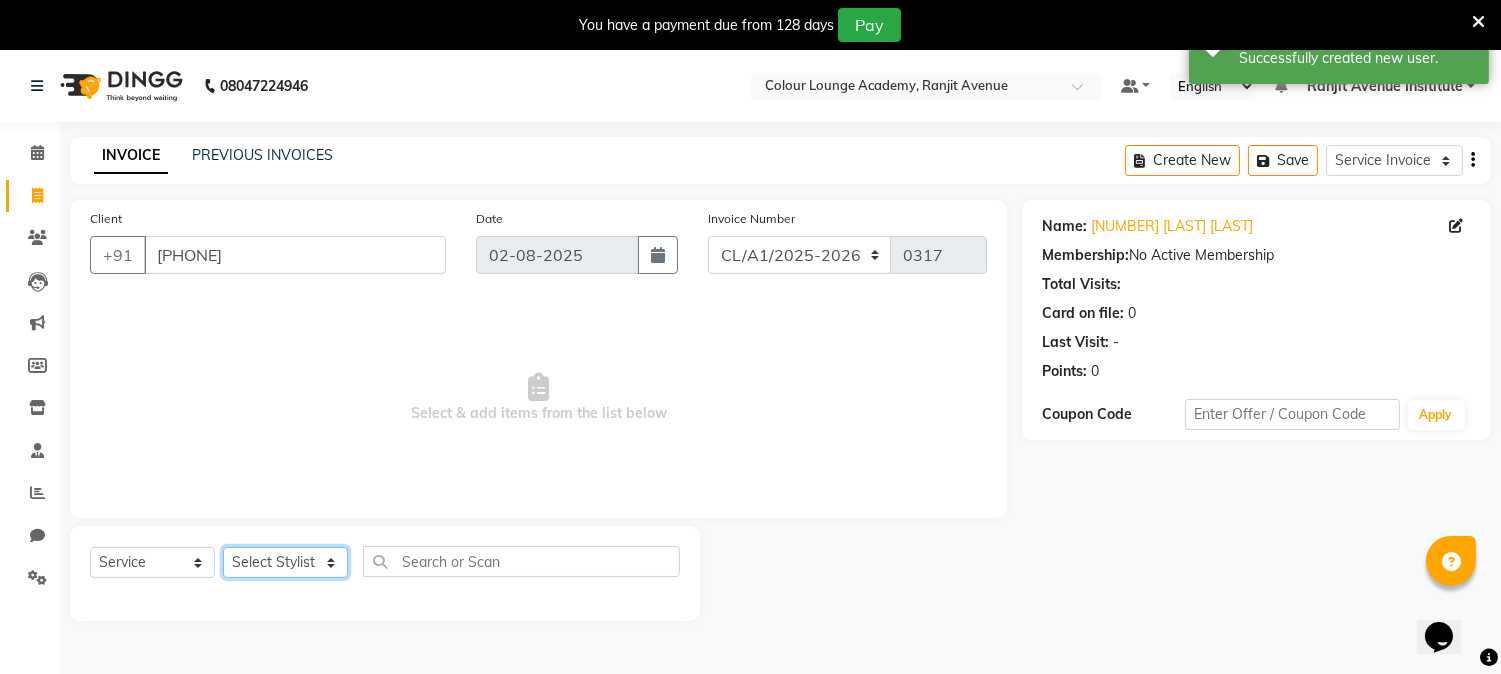 click on "Select Stylist Admin ARPAN AYUSHI DIGVIJAY MANMEET MANPREET Ranjit Avenue Insititute RASHMI SAHIL SHRIYA SIMRAN SURUCHI VARDAN" 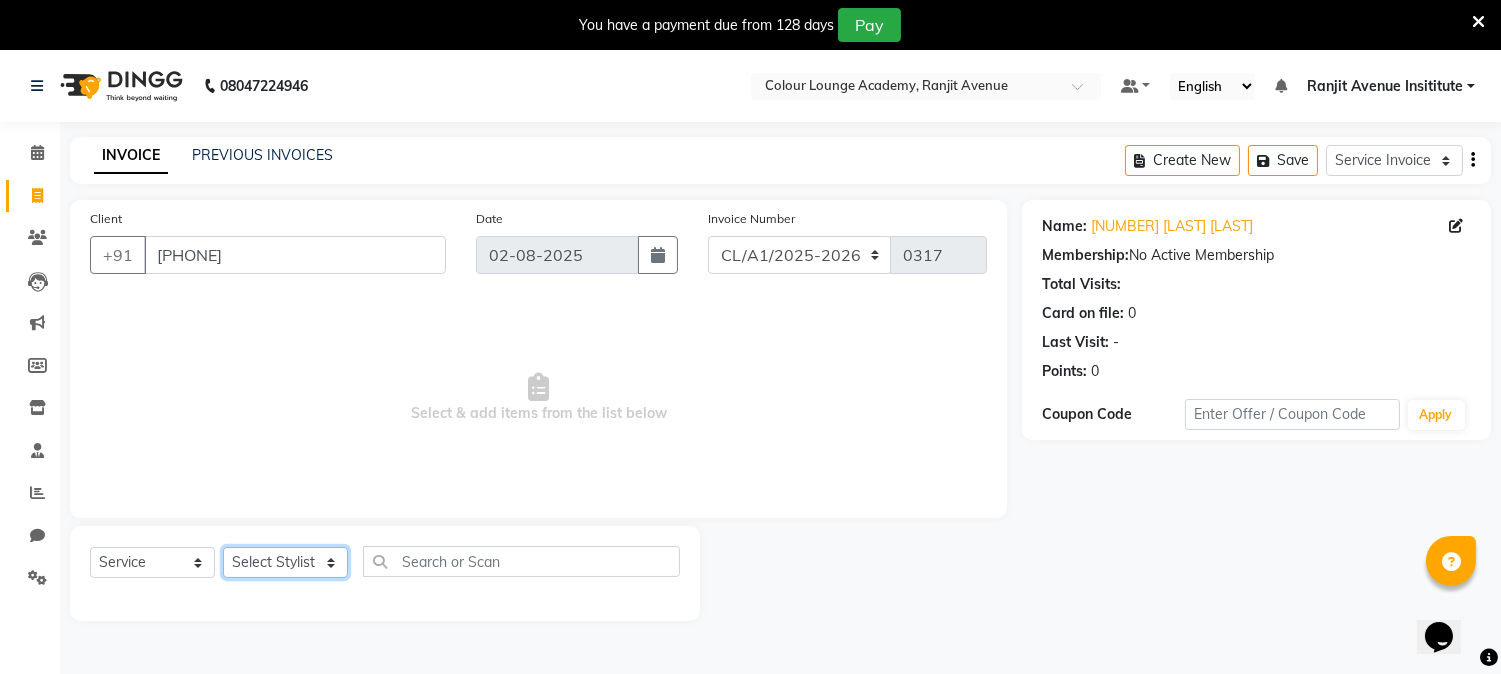 select on "71532" 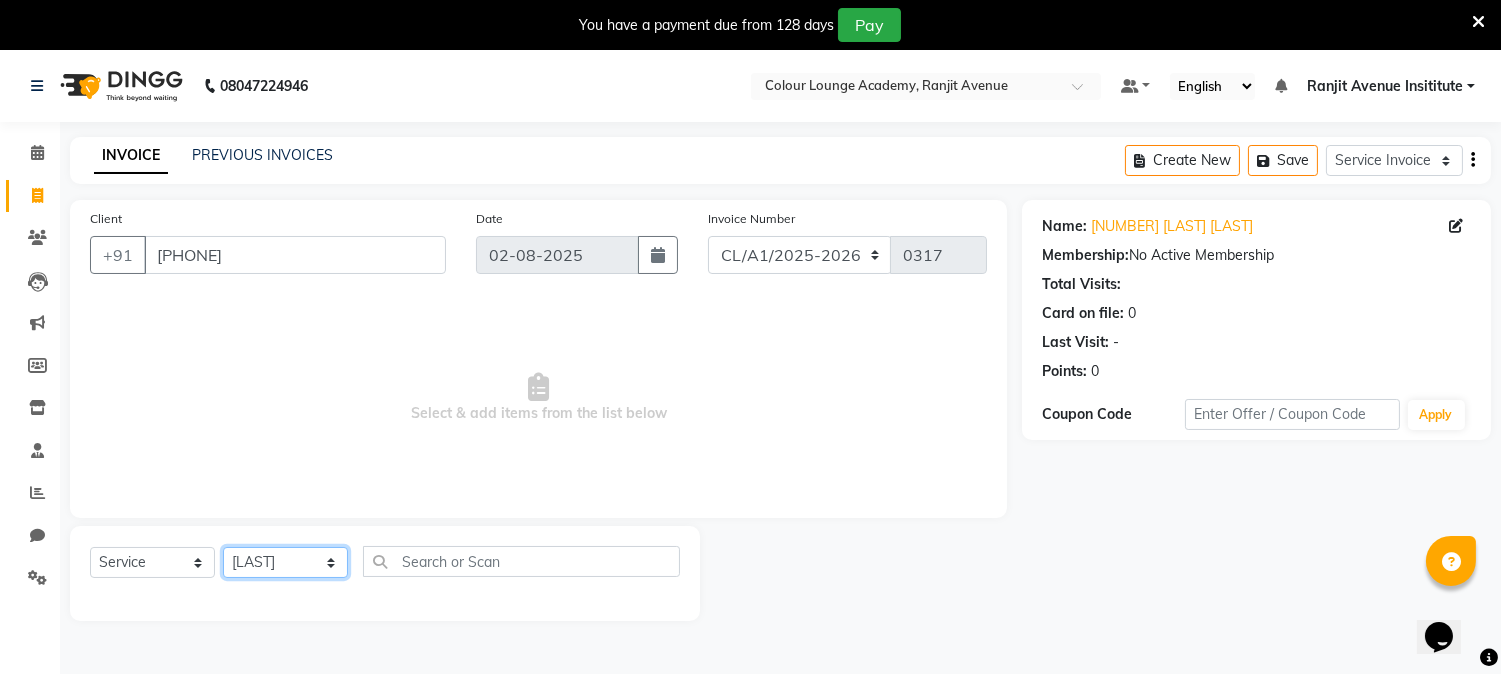 click on "Select Stylist Admin ARPAN AYUSHI DIGVIJAY MANMEET MANPREET Ranjit Avenue Insititute RASHMI SAHIL SHRIYA SIMRAN SURUCHI VARDAN" 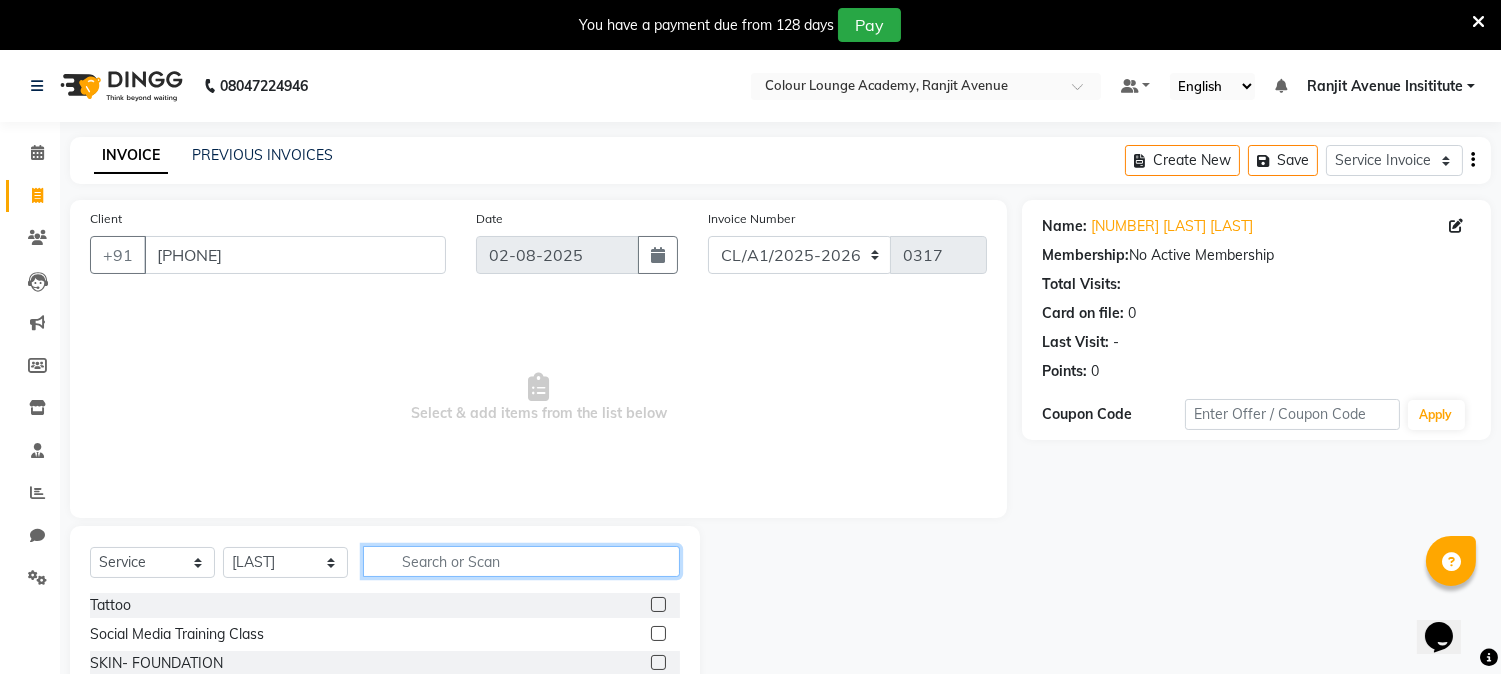 click 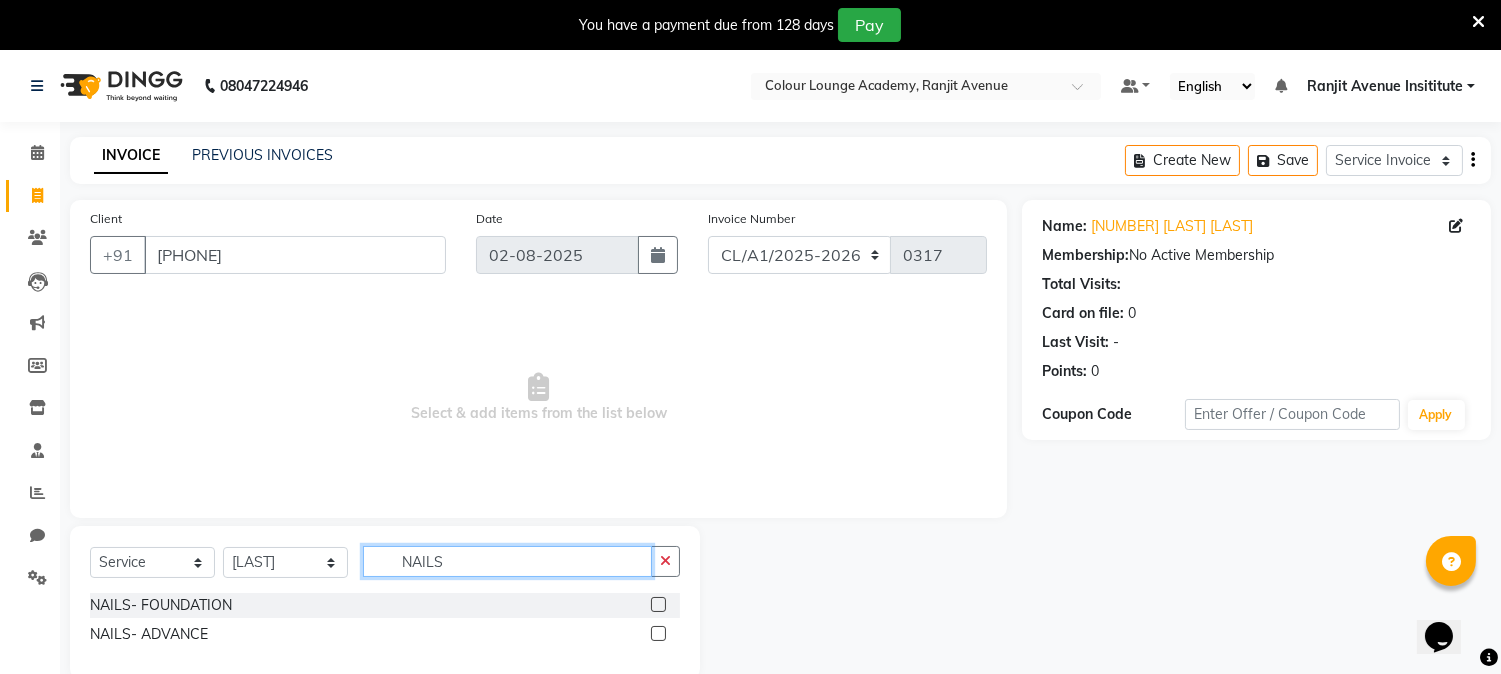 type on "NAILS" 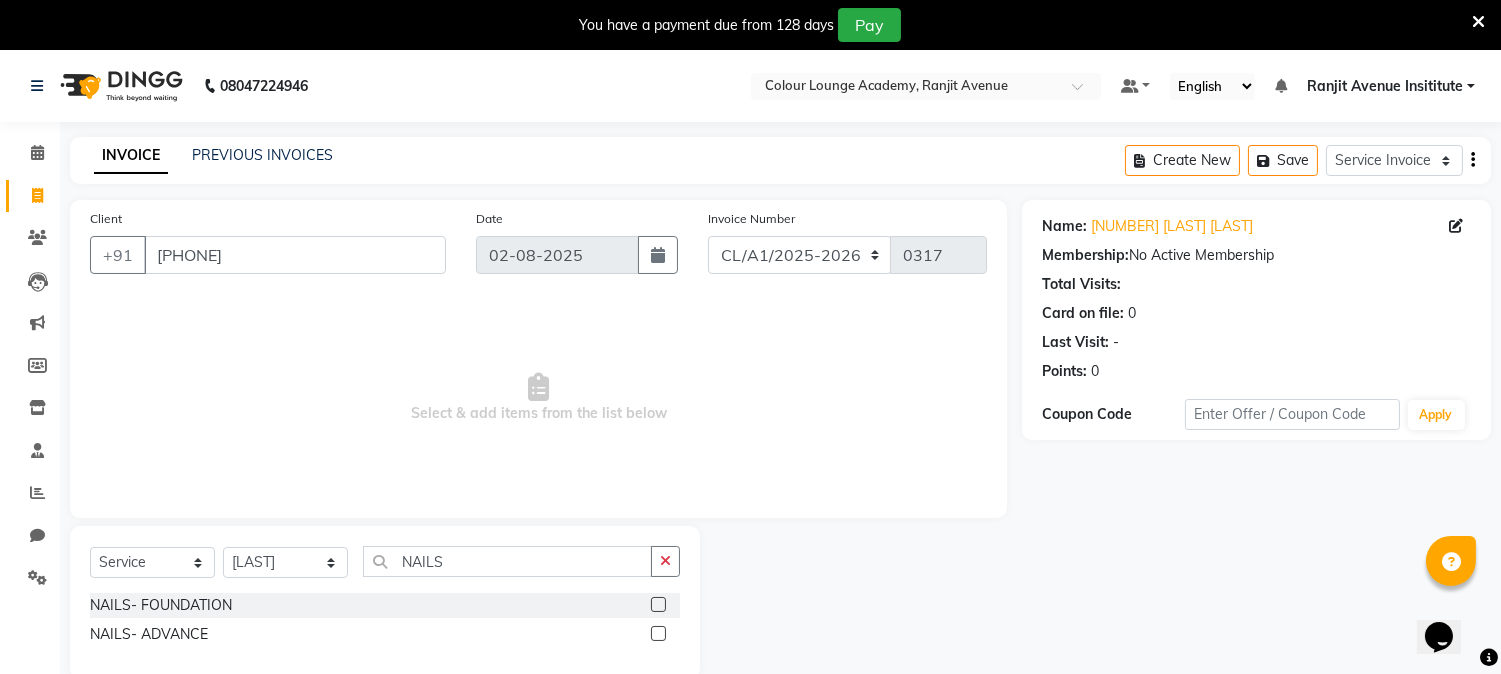 click 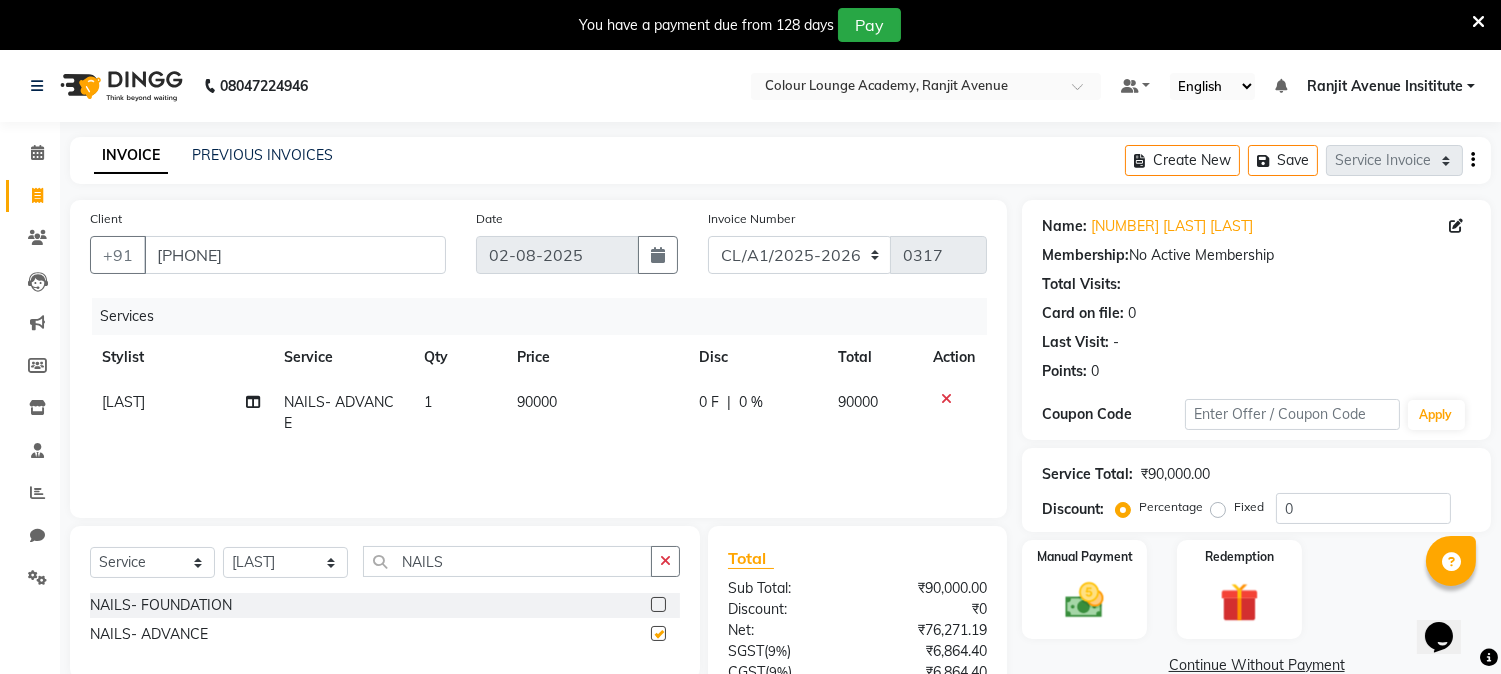 checkbox on "false" 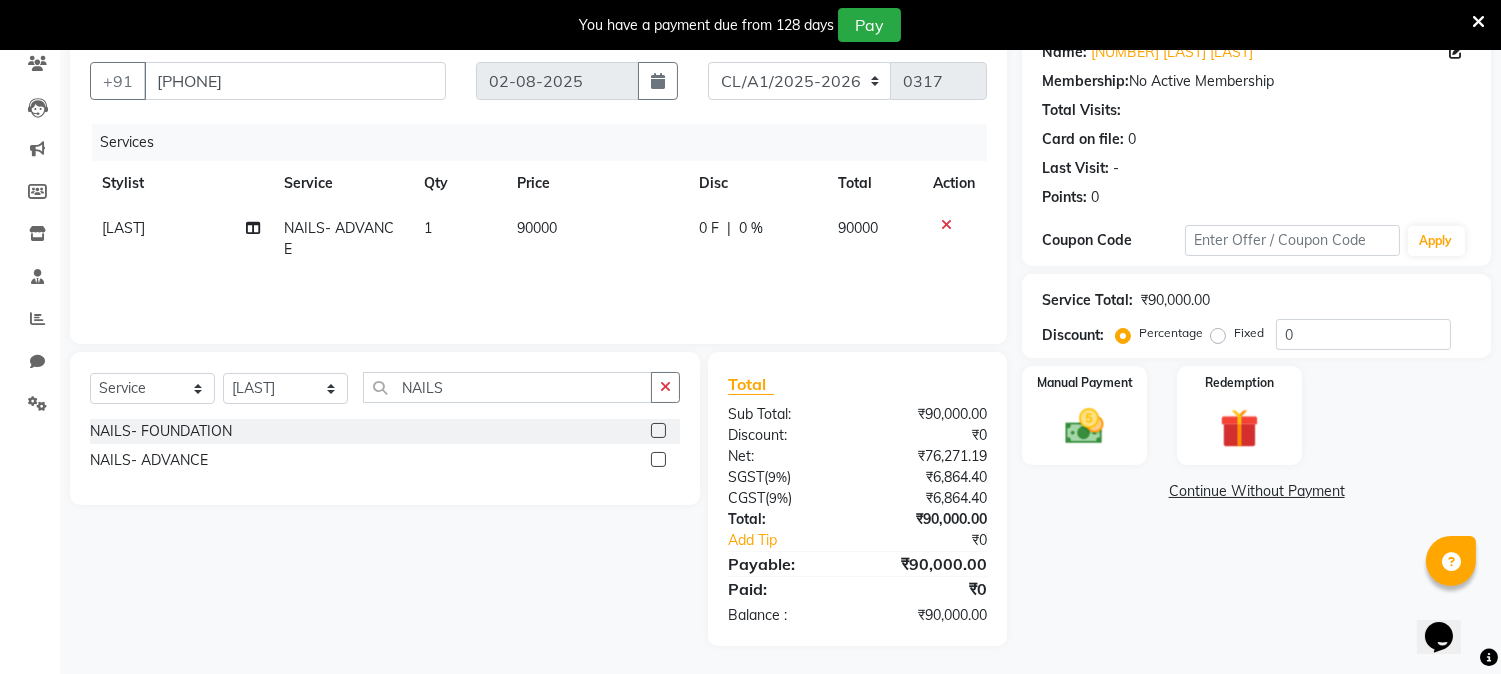 scroll, scrollTop: 175, scrollLeft: 0, axis: vertical 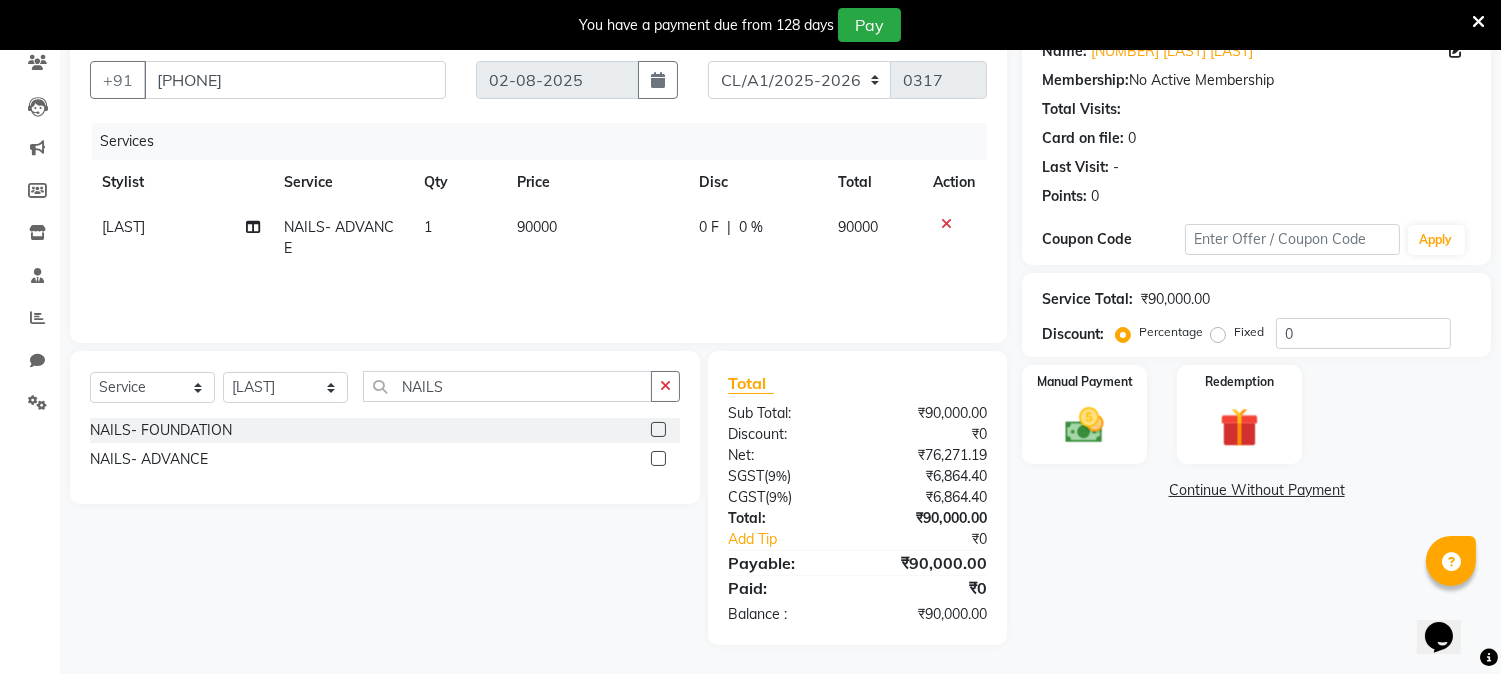 click on "90000" 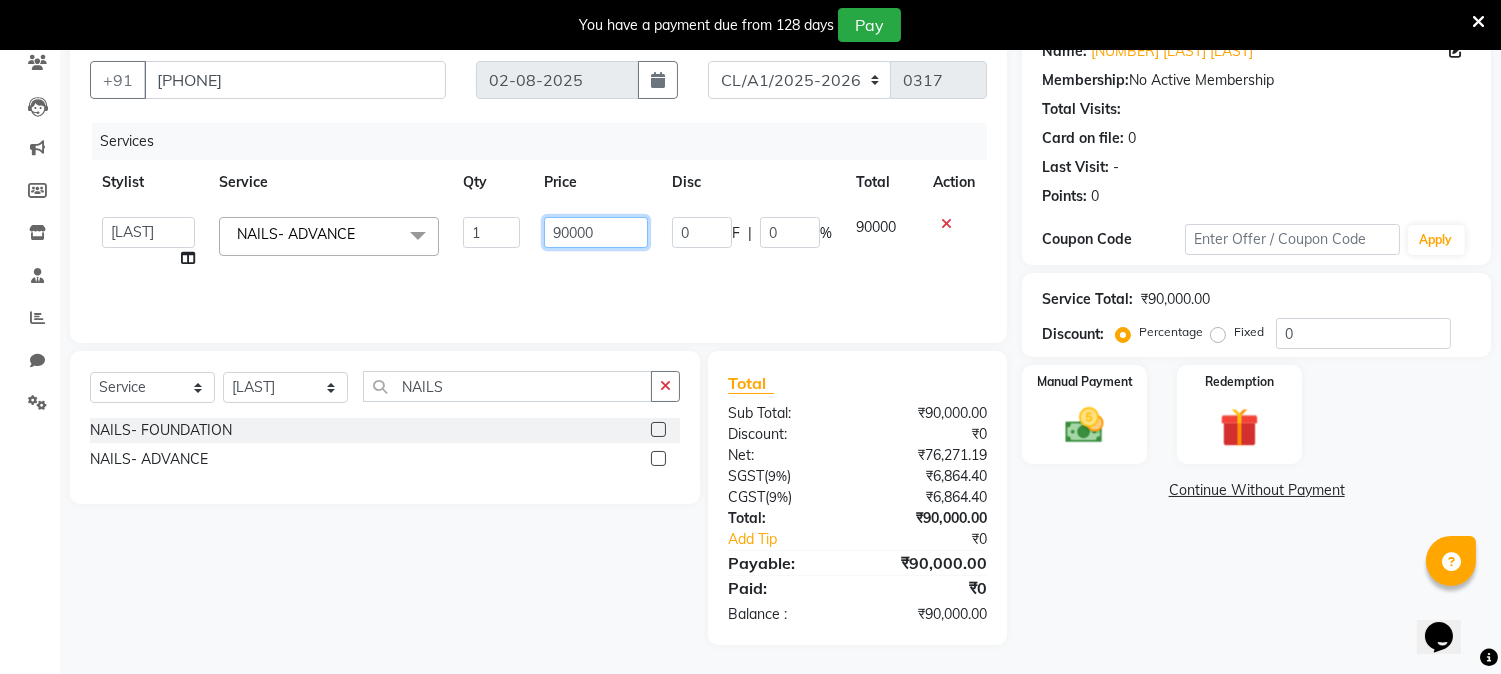 click on "90000" 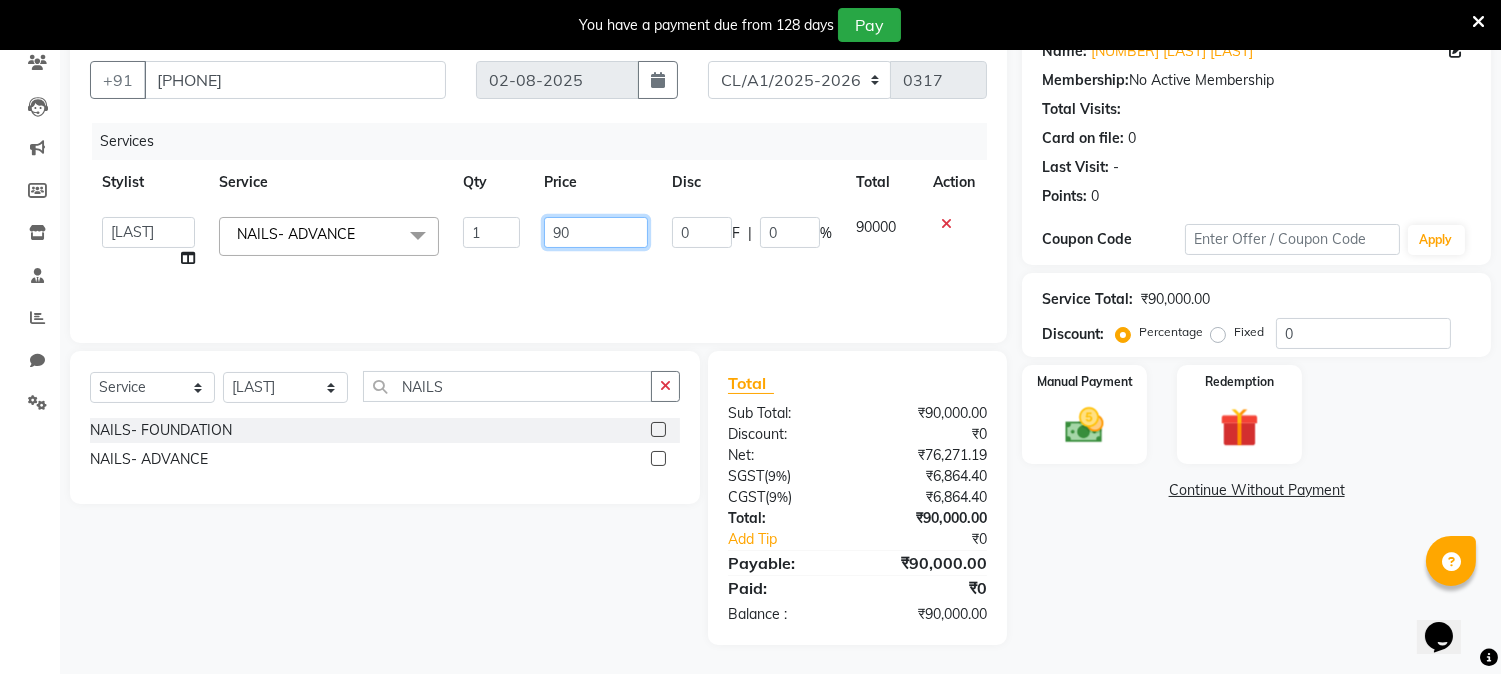 type on "9" 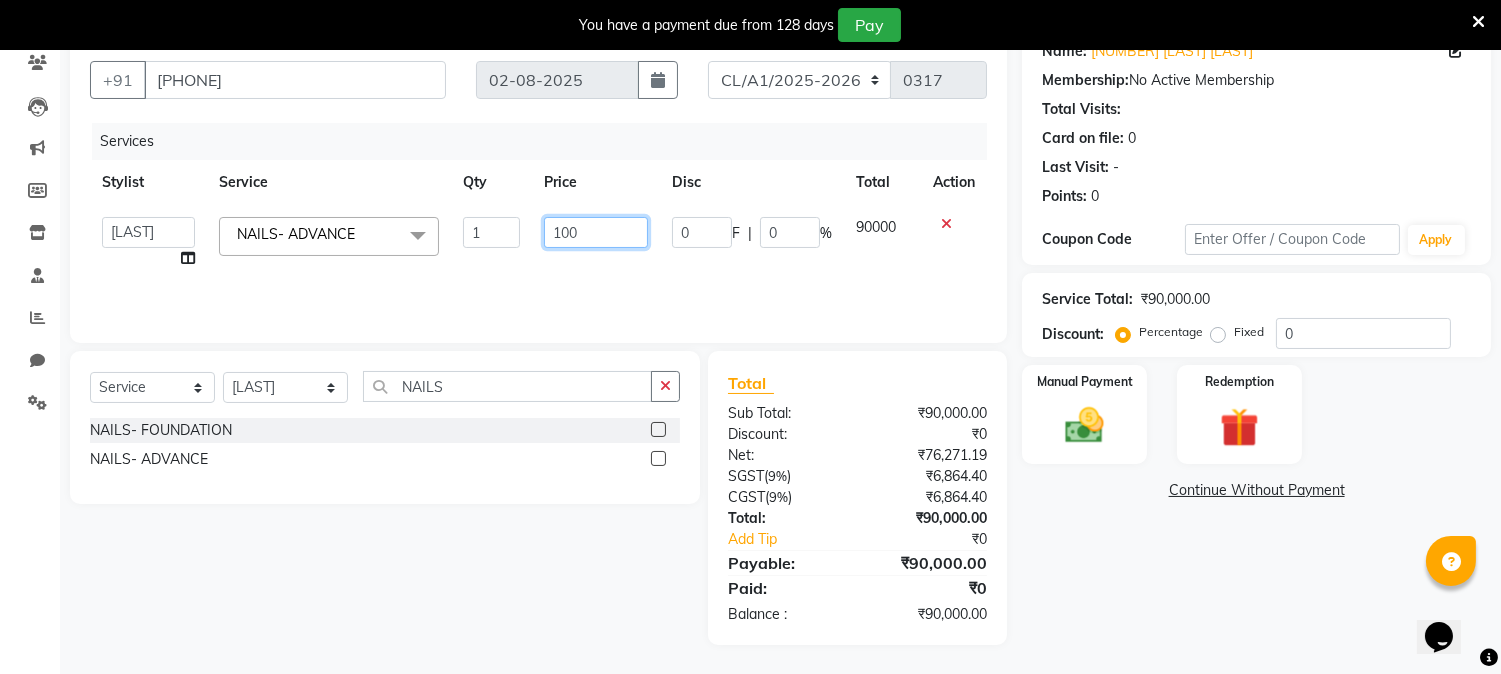 type on "1000" 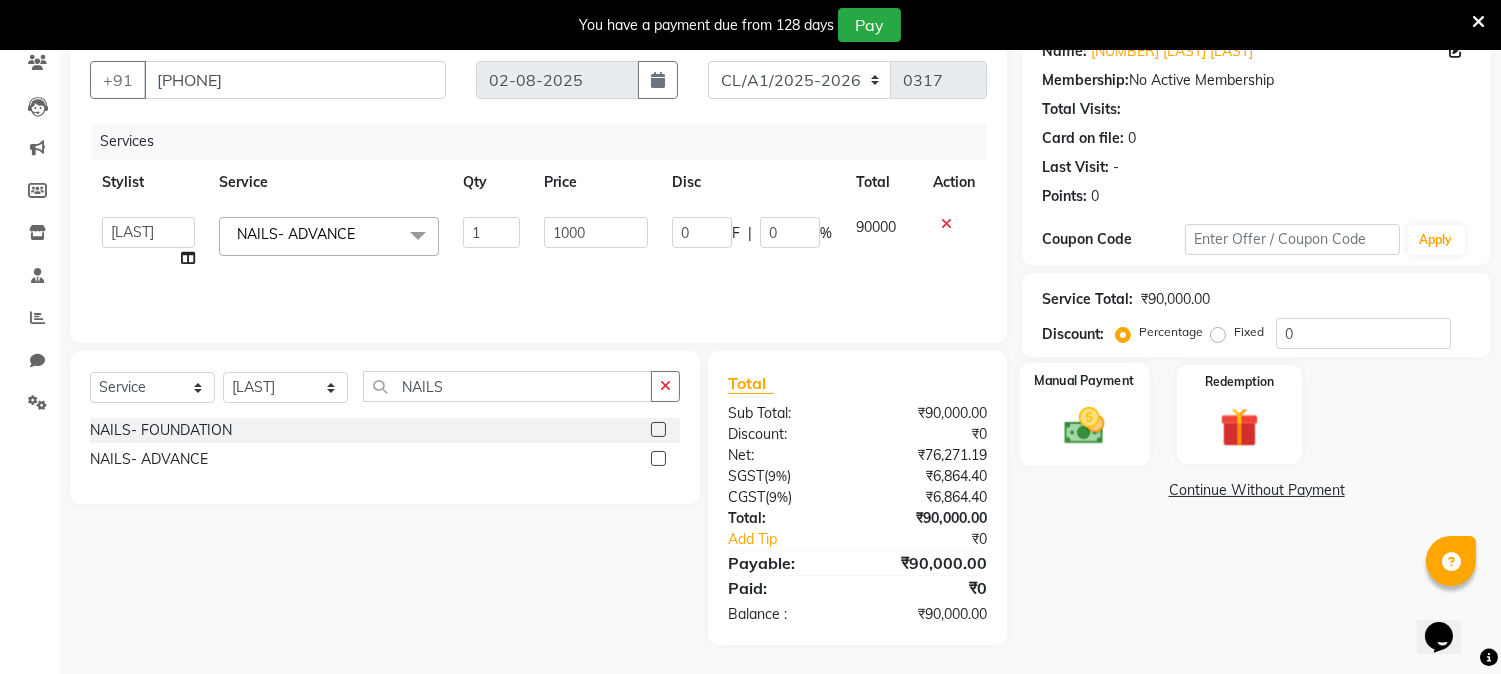 click on "Manual Payment" 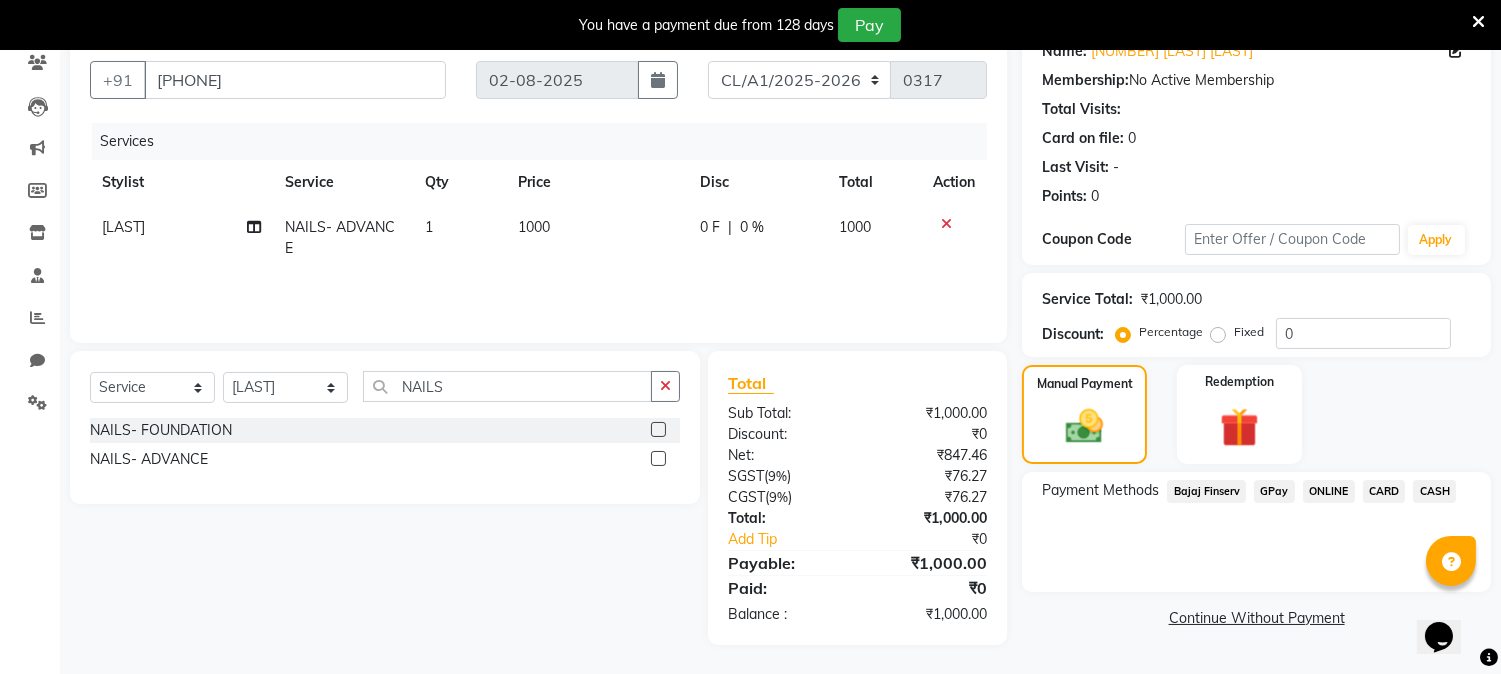 click on "GPay" 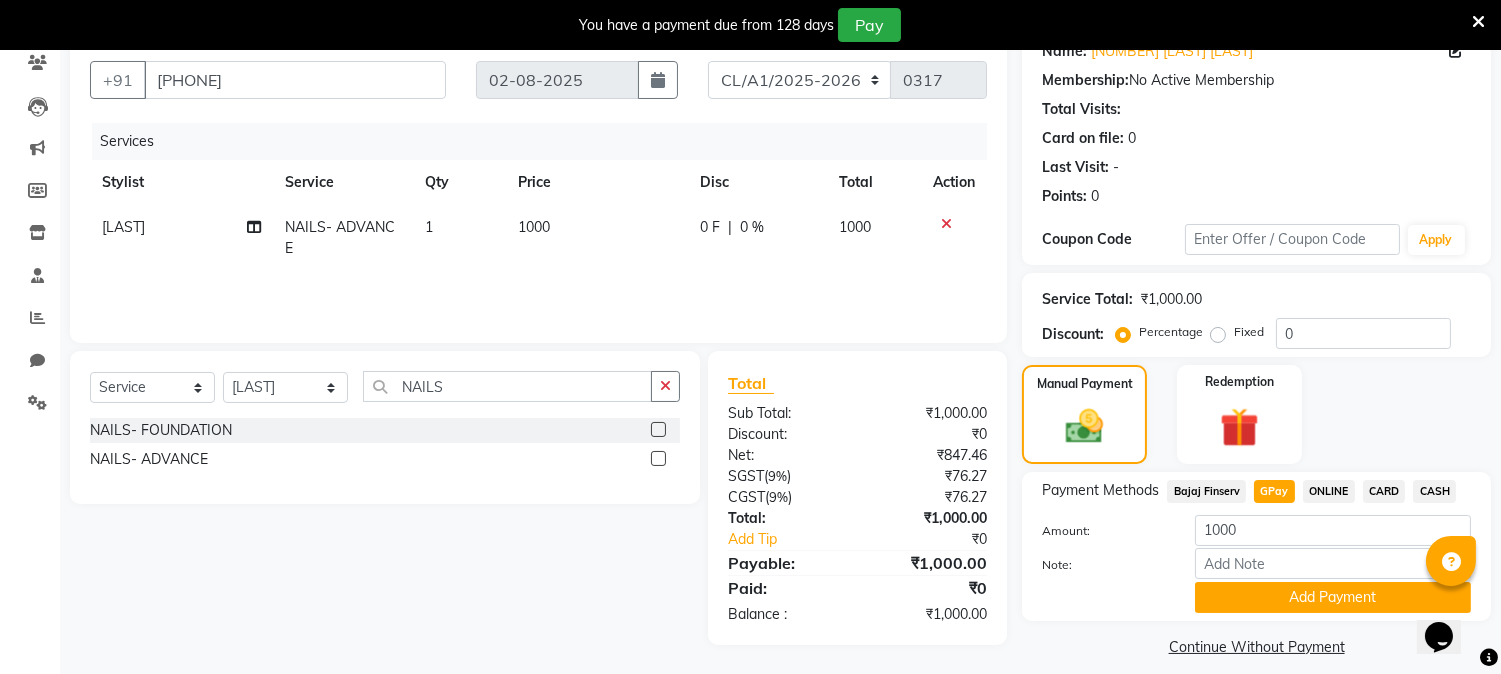 scroll, scrollTop: 192, scrollLeft: 0, axis: vertical 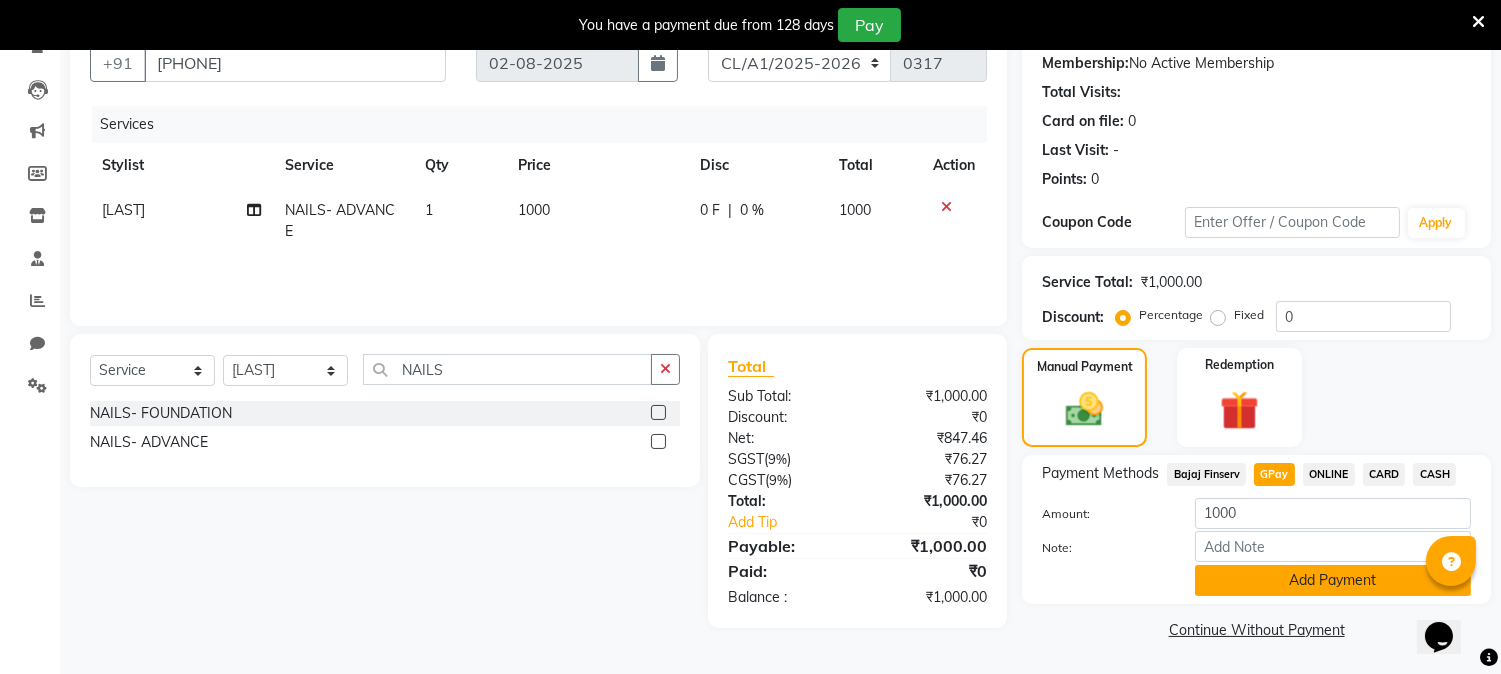 click on "Add Payment" 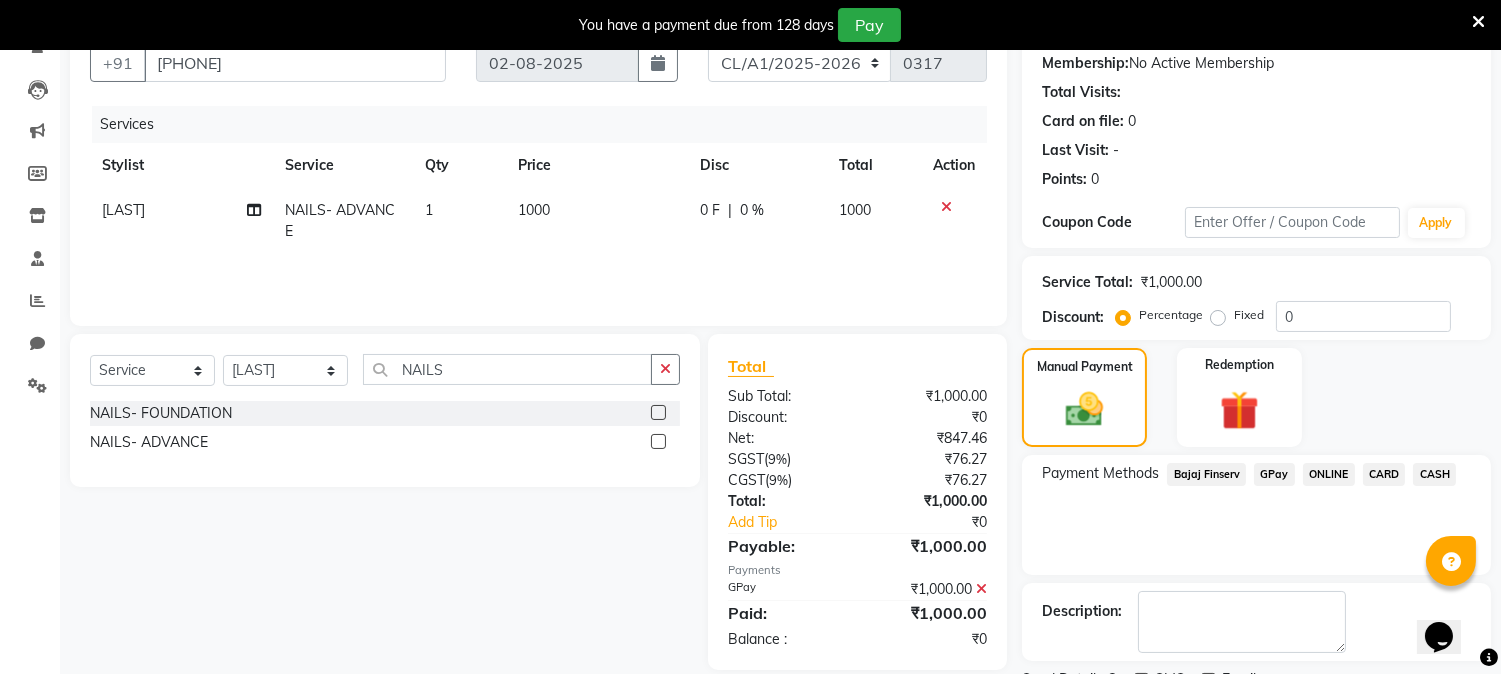 scroll, scrollTop: 275, scrollLeft: 0, axis: vertical 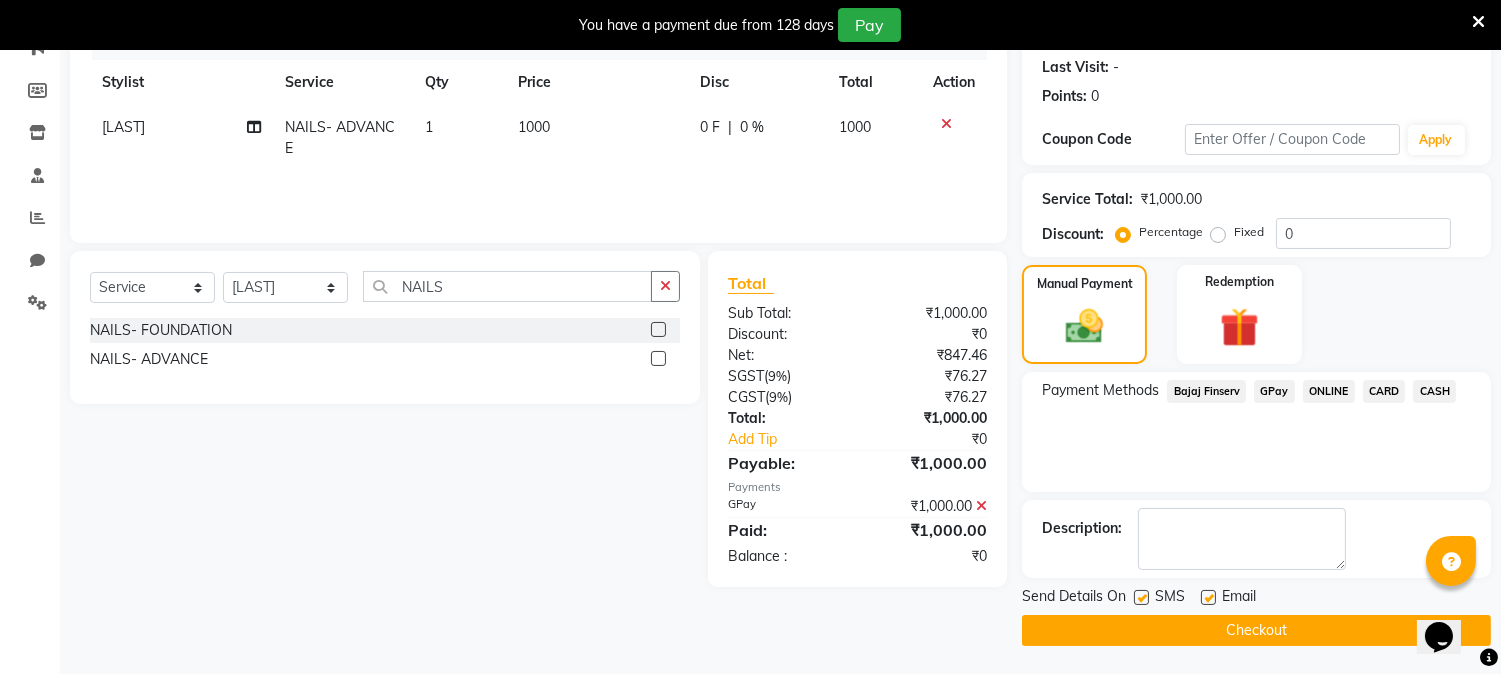 click on "Checkout" 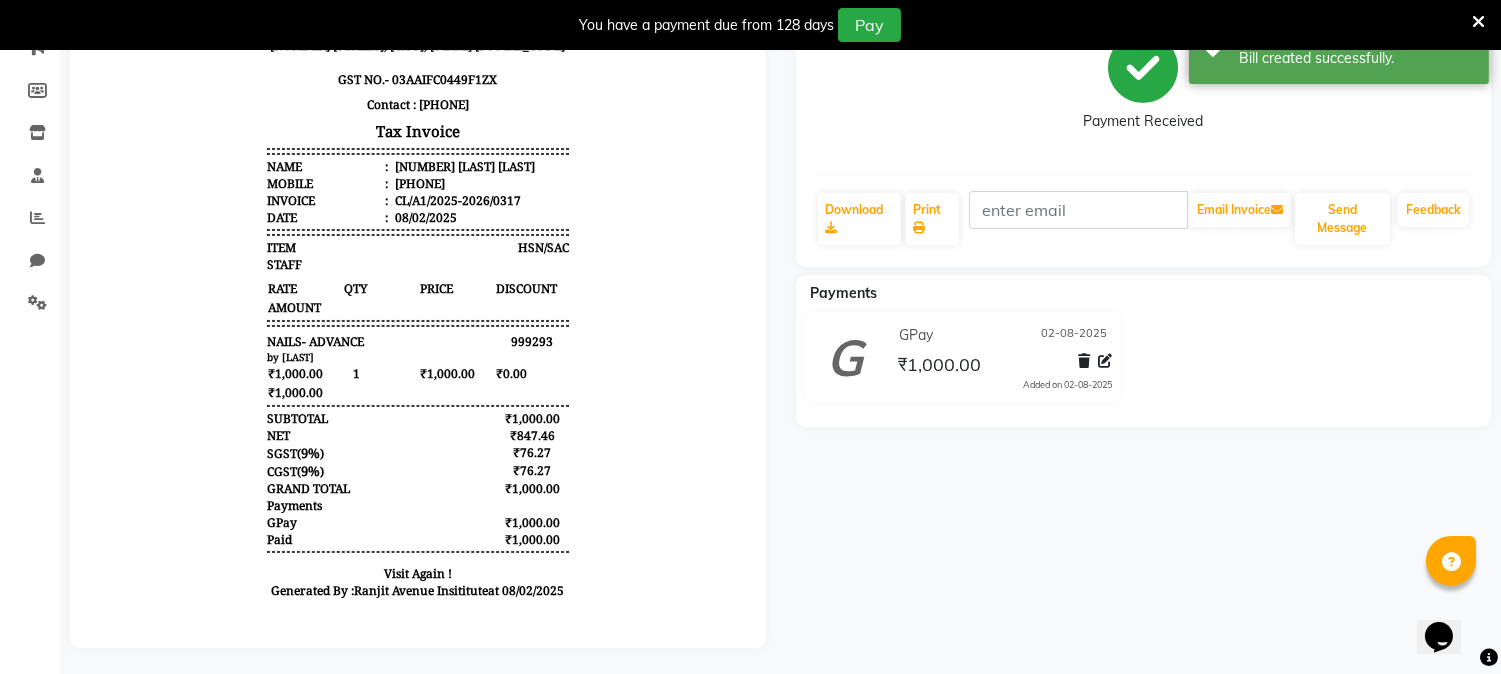 scroll, scrollTop: 0, scrollLeft: 0, axis: both 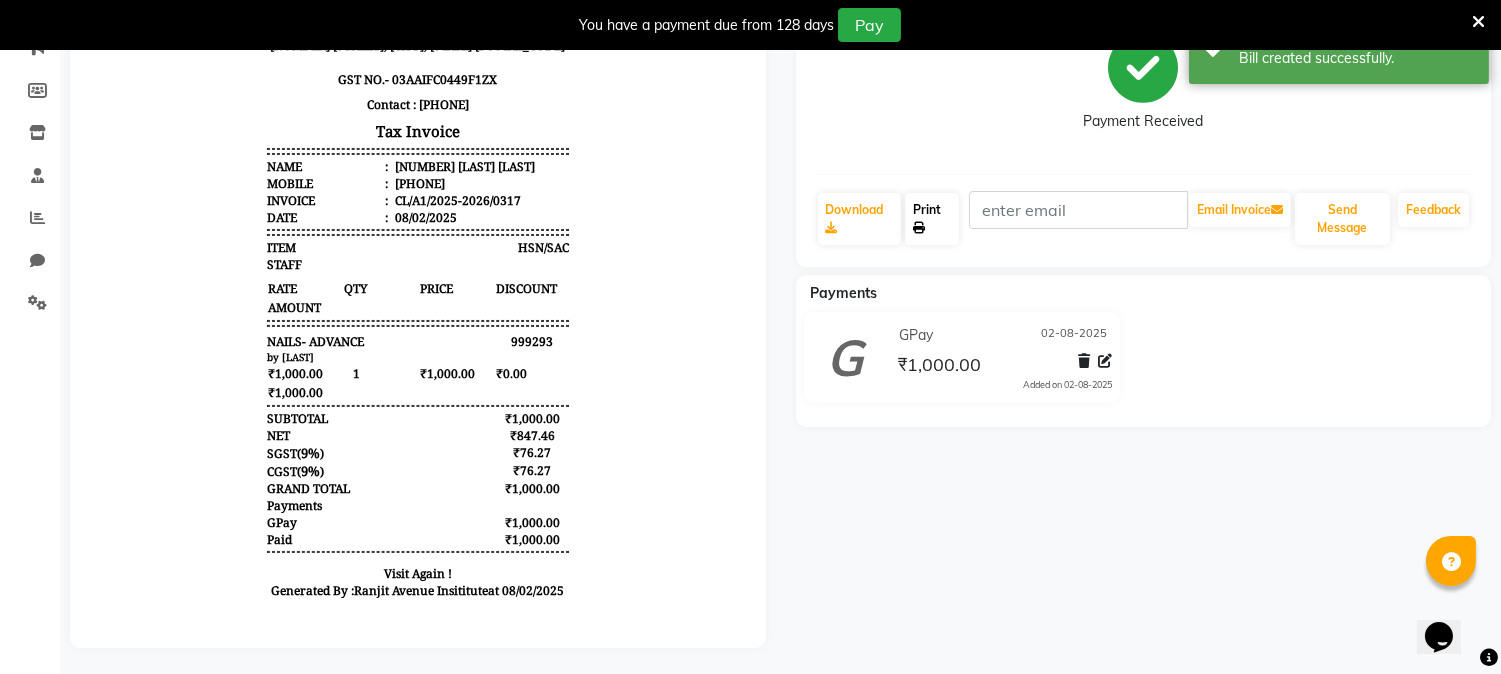 click on "Print" 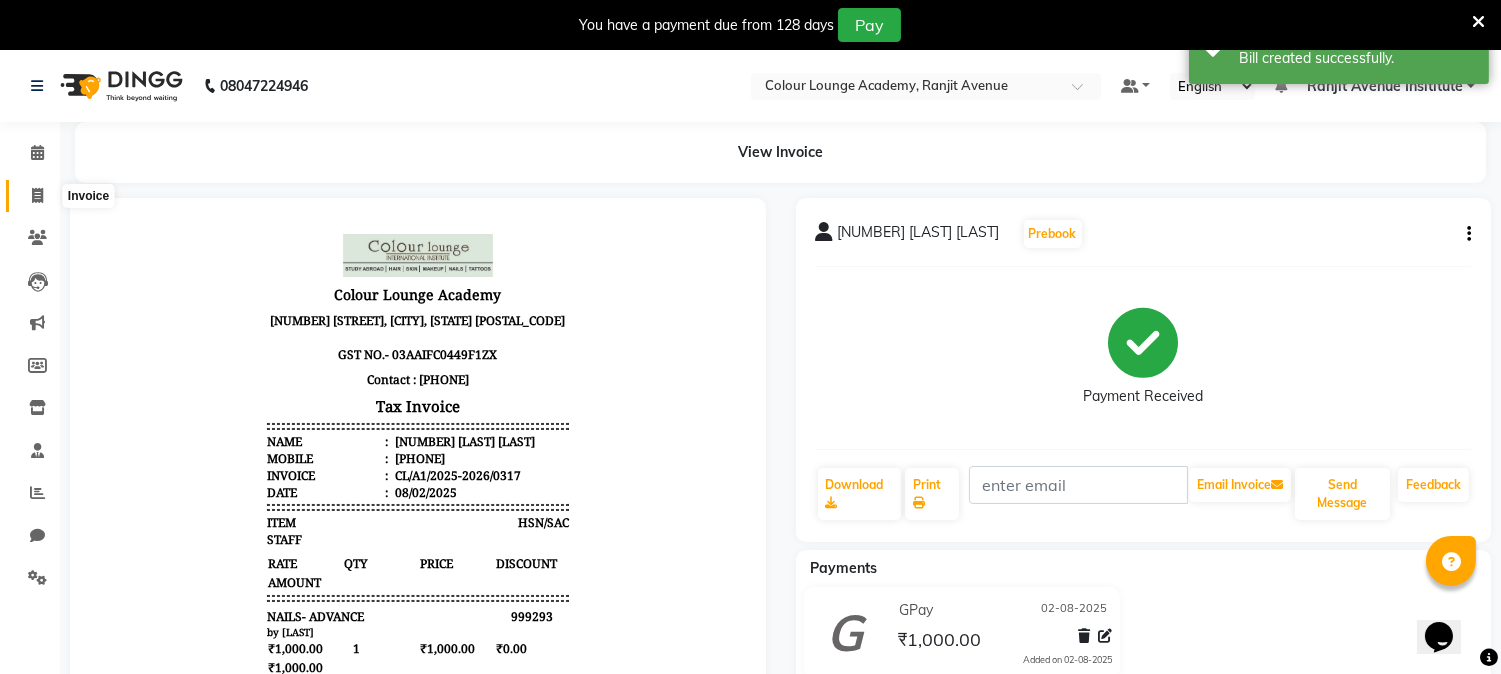 click 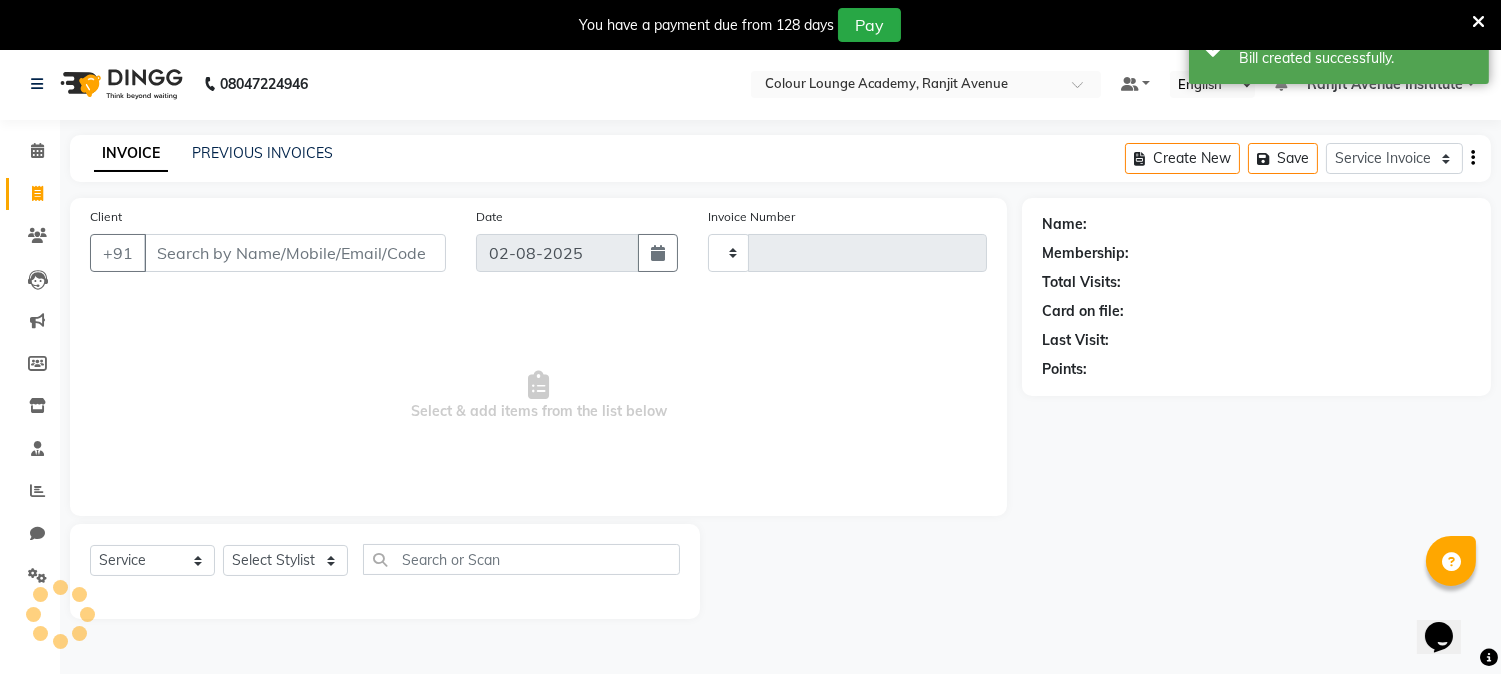 type on "0318" 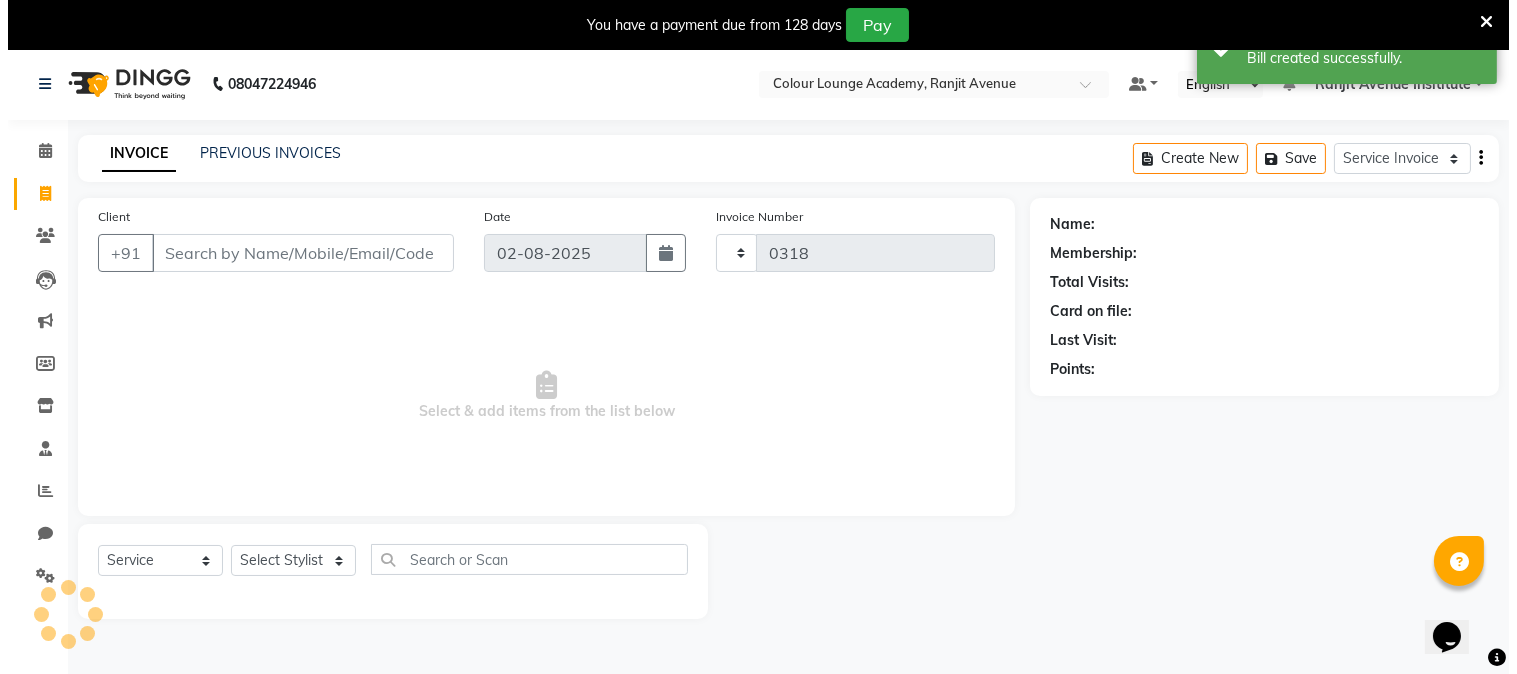 scroll, scrollTop: 50, scrollLeft: 0, axis: vertical 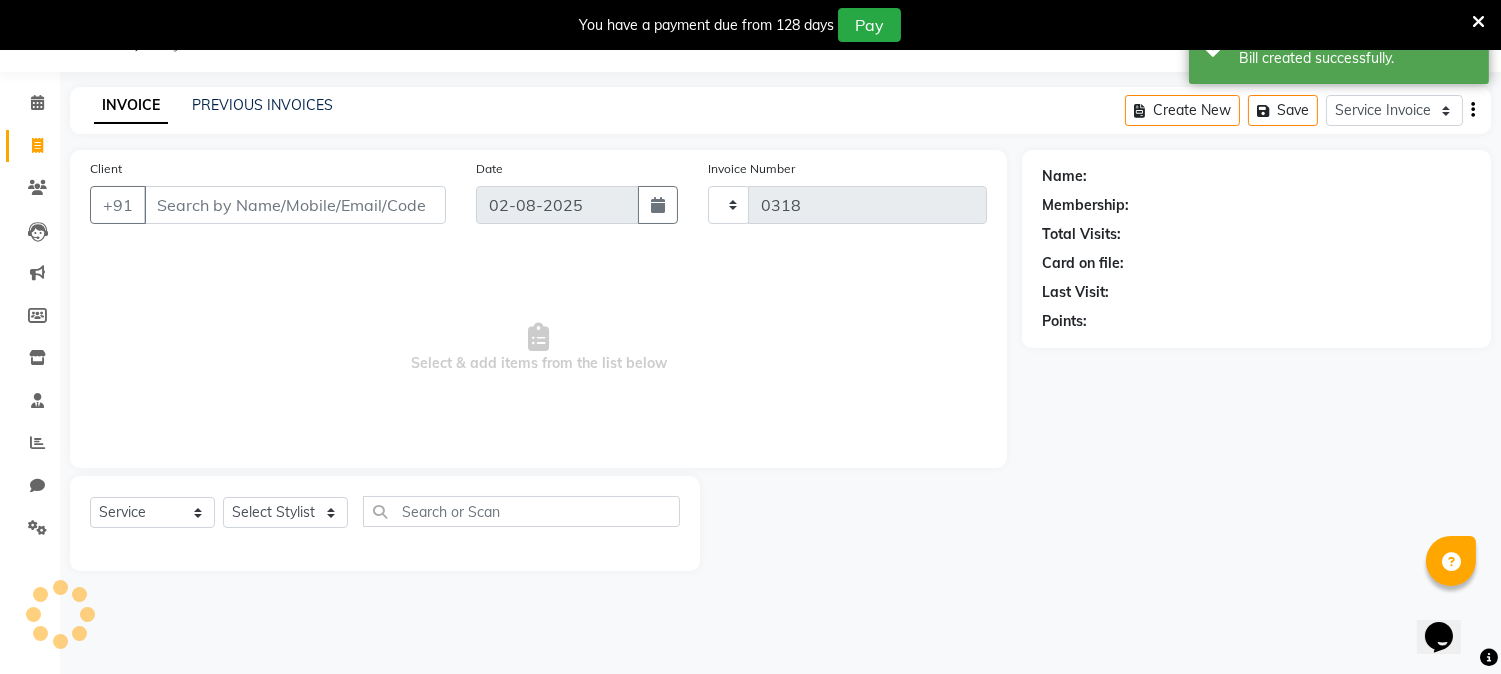 select on "8033" 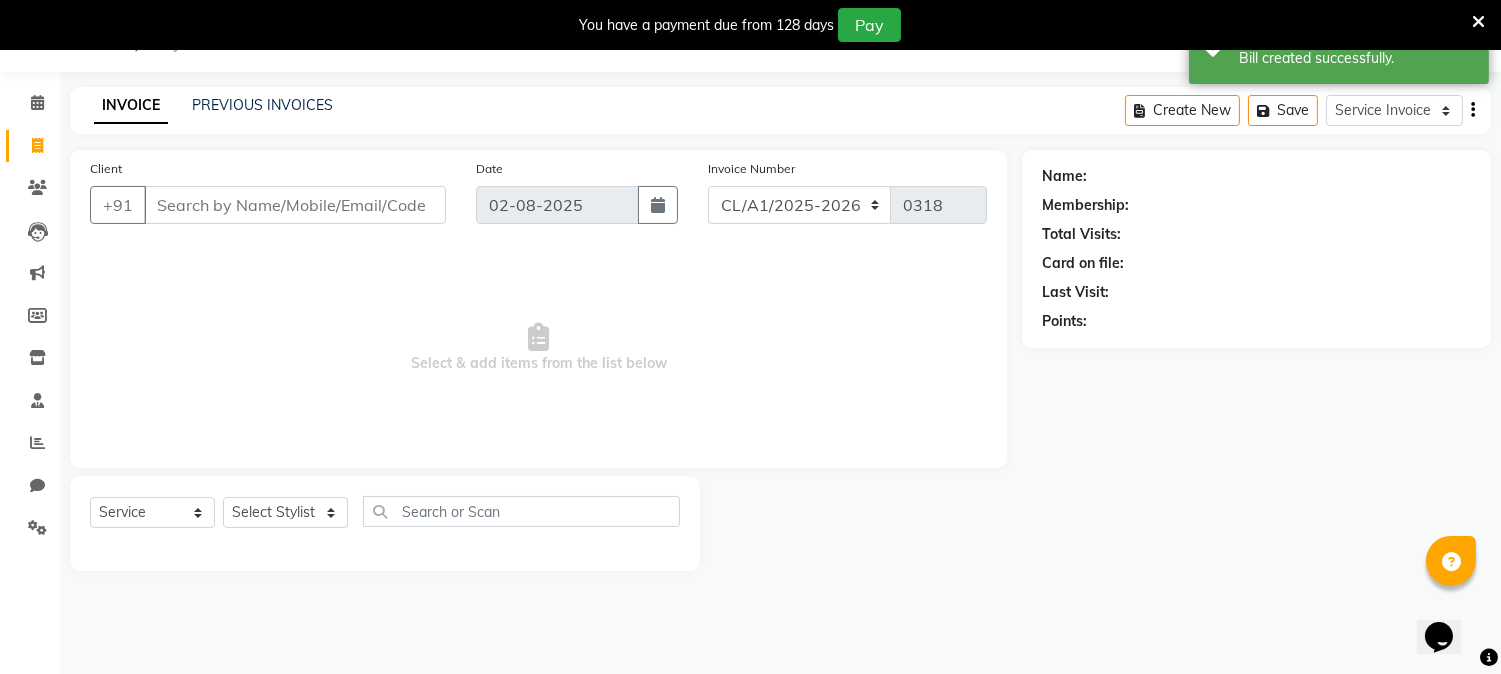 click on "Client" at bounding box center [295, 205] 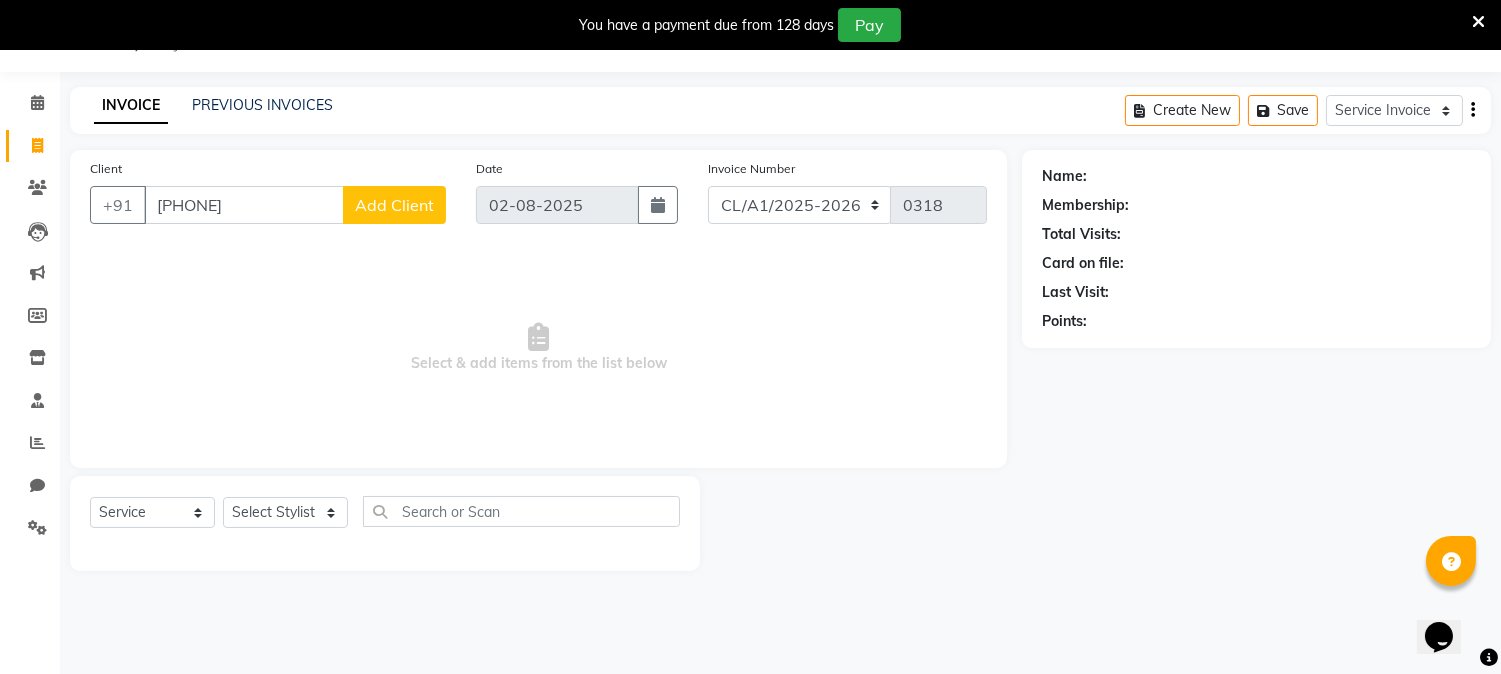 type on "[PHONE]" 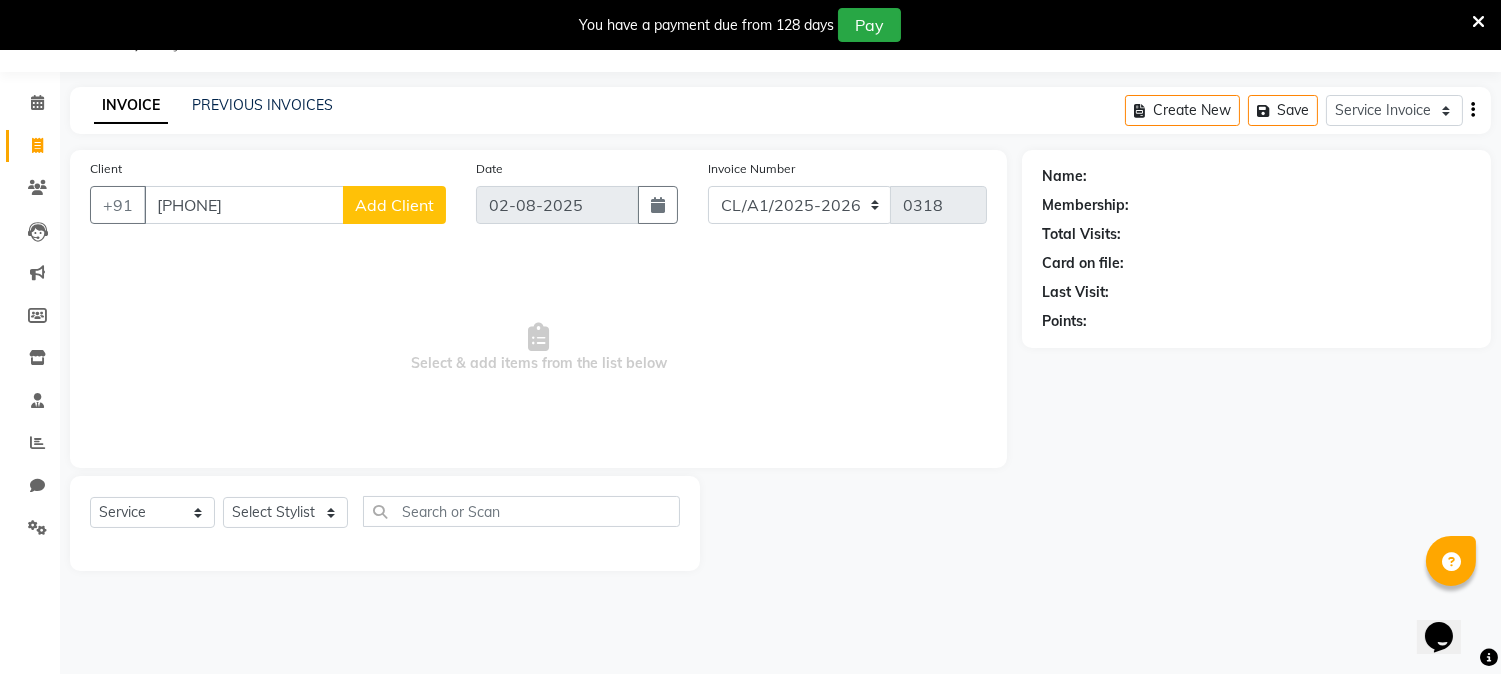 click on "Add Client" 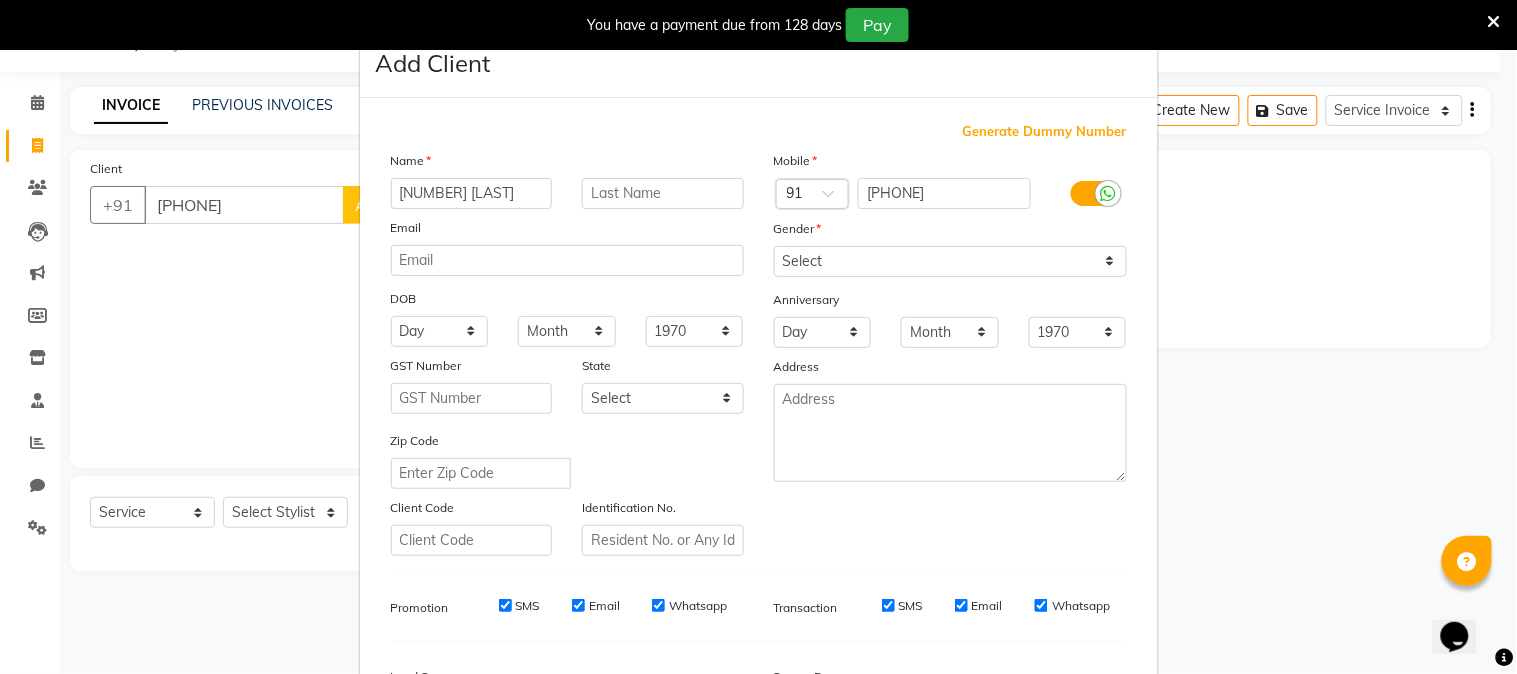scroll, scrollTop: 0, scrollLeft: 57, axis: horizontal 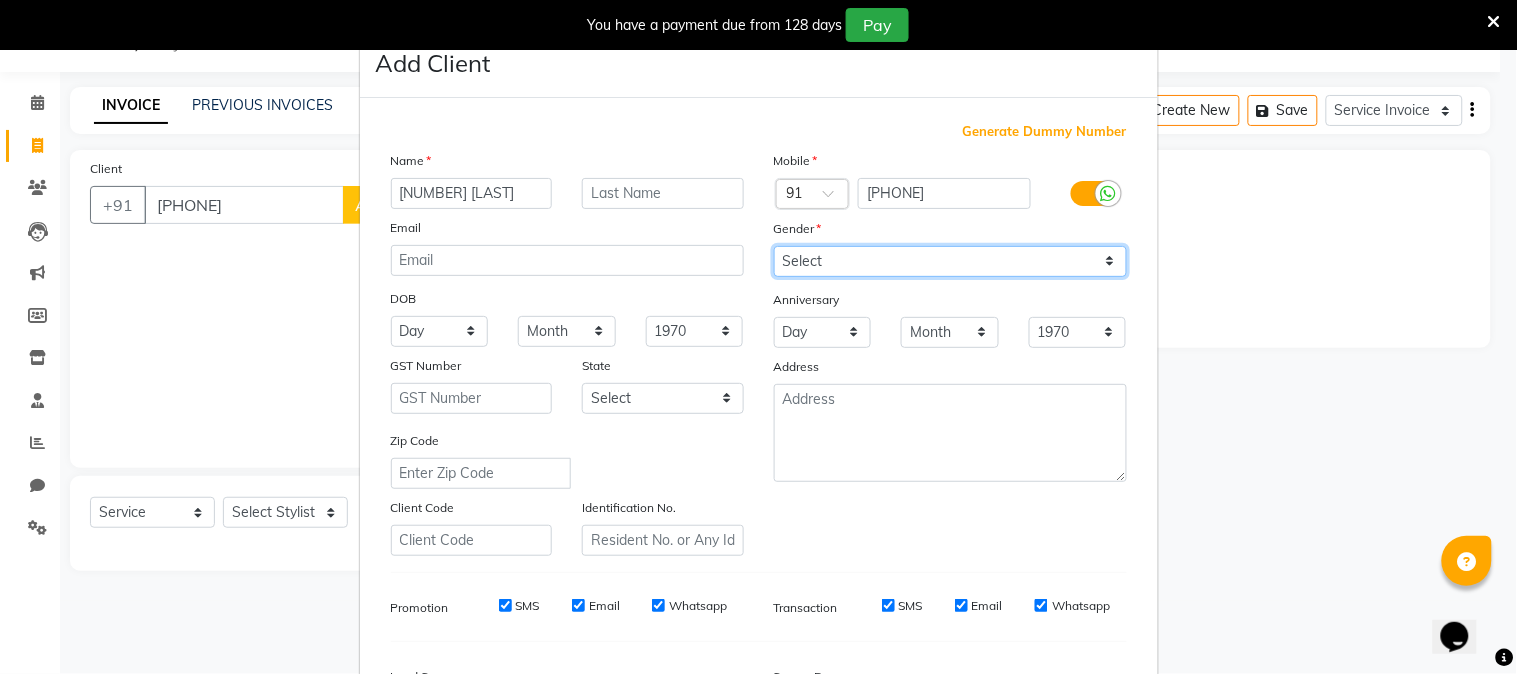 click on "Select Male Female Other Prefer Not To Say" at bounding box center (950, 261) 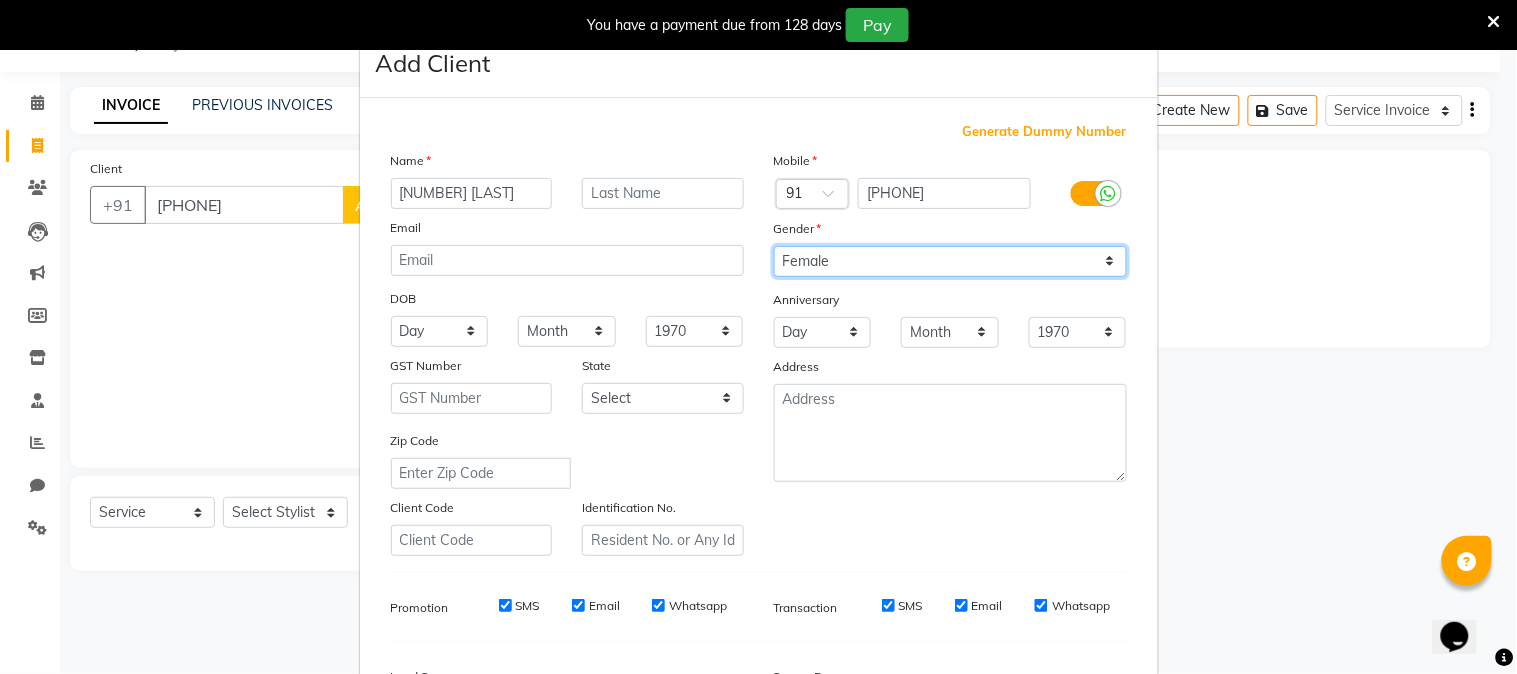 click on "Select Male Female Other Prefer Not To Say" at bounding box center [950, 261] 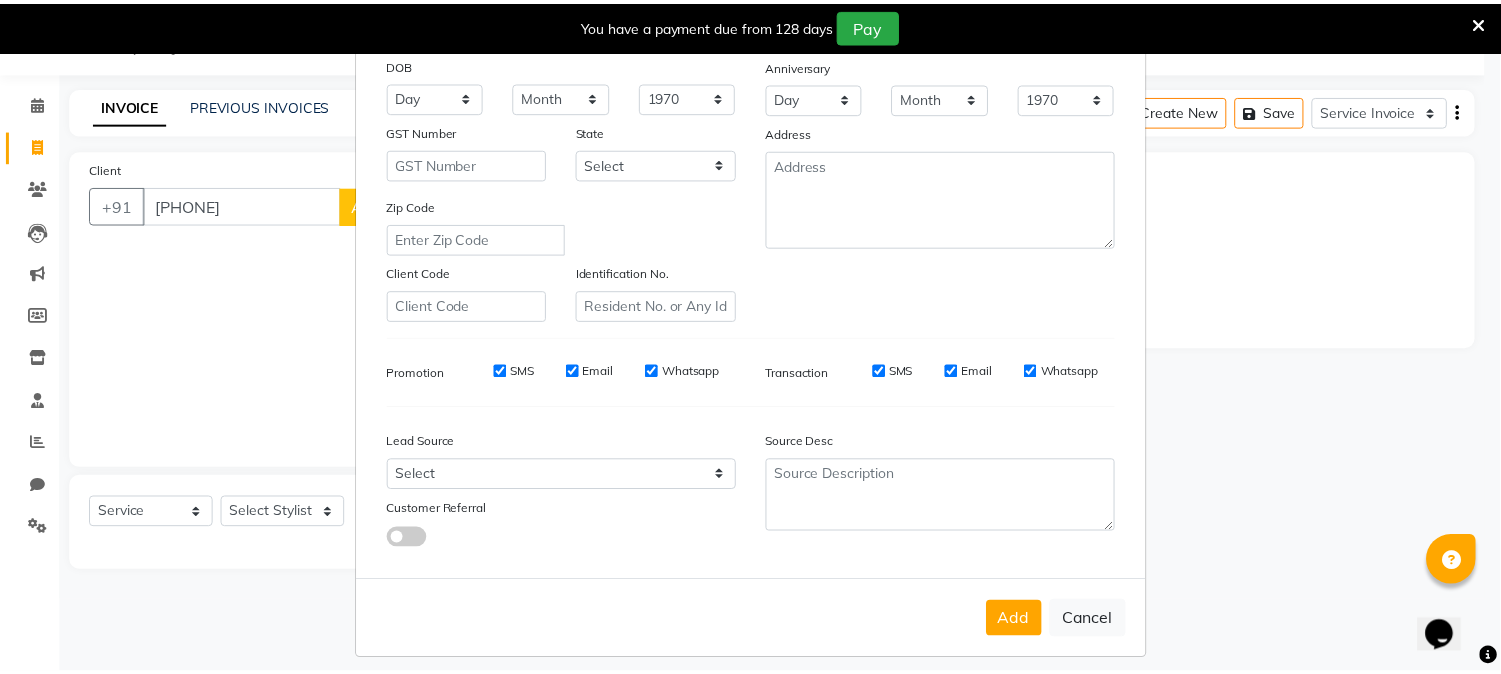 scroll, scrollTop: 250, scrollLeft: 0, axis: vertical 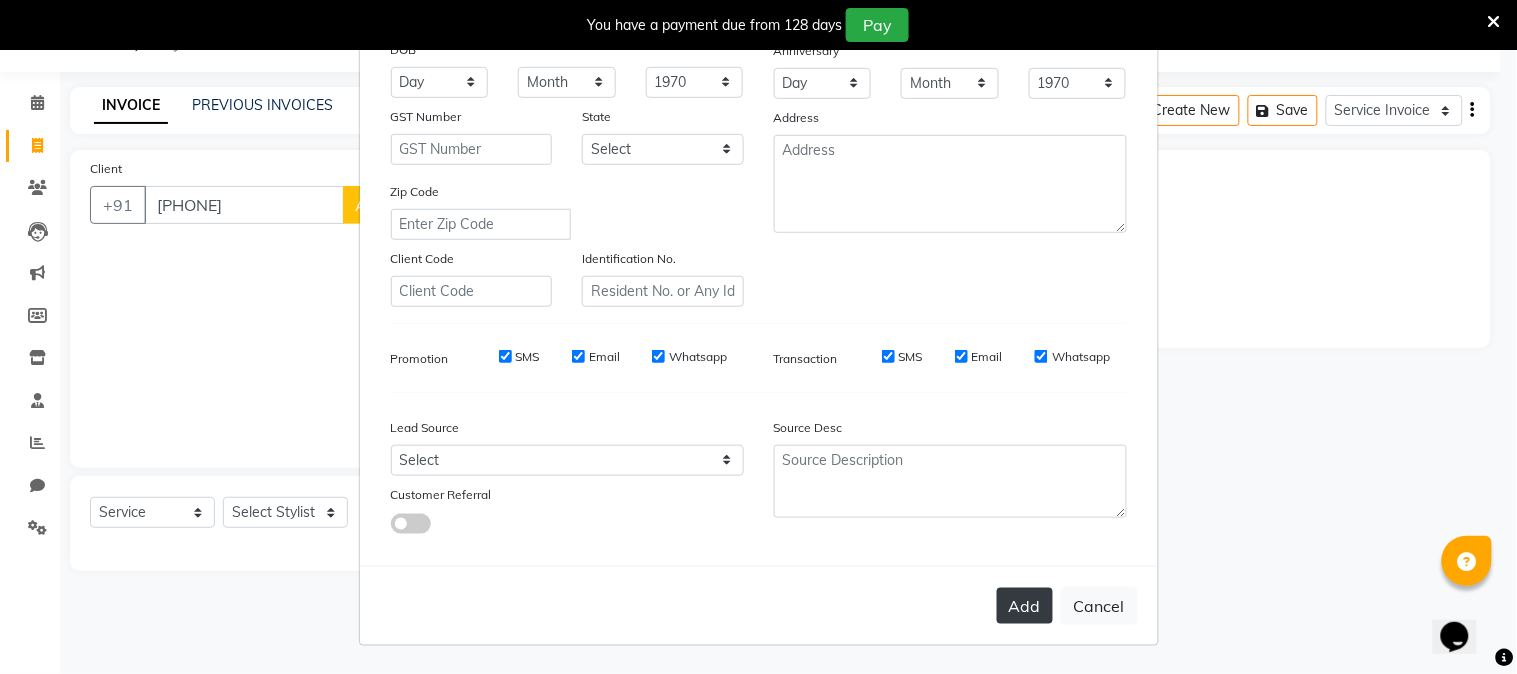 click on "Add" at bounding box center (1025, 606) 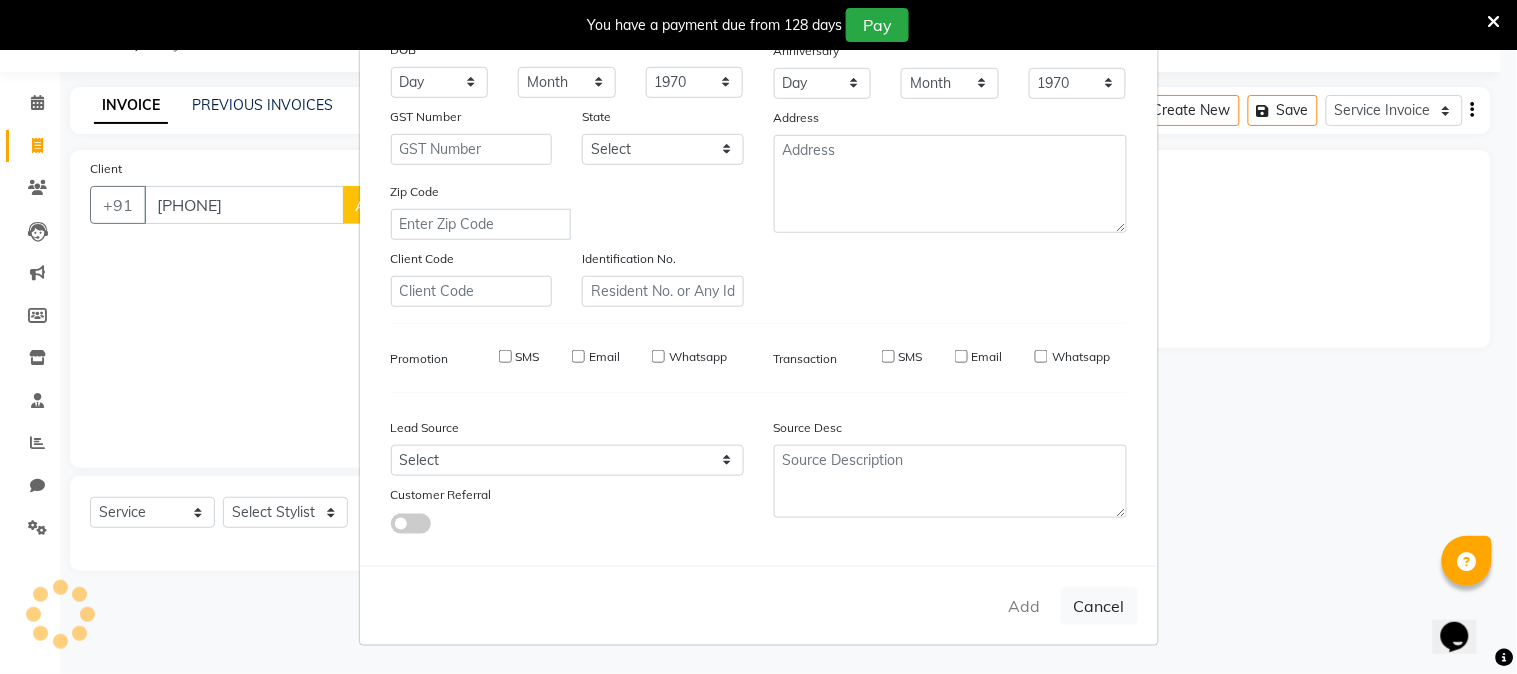 type 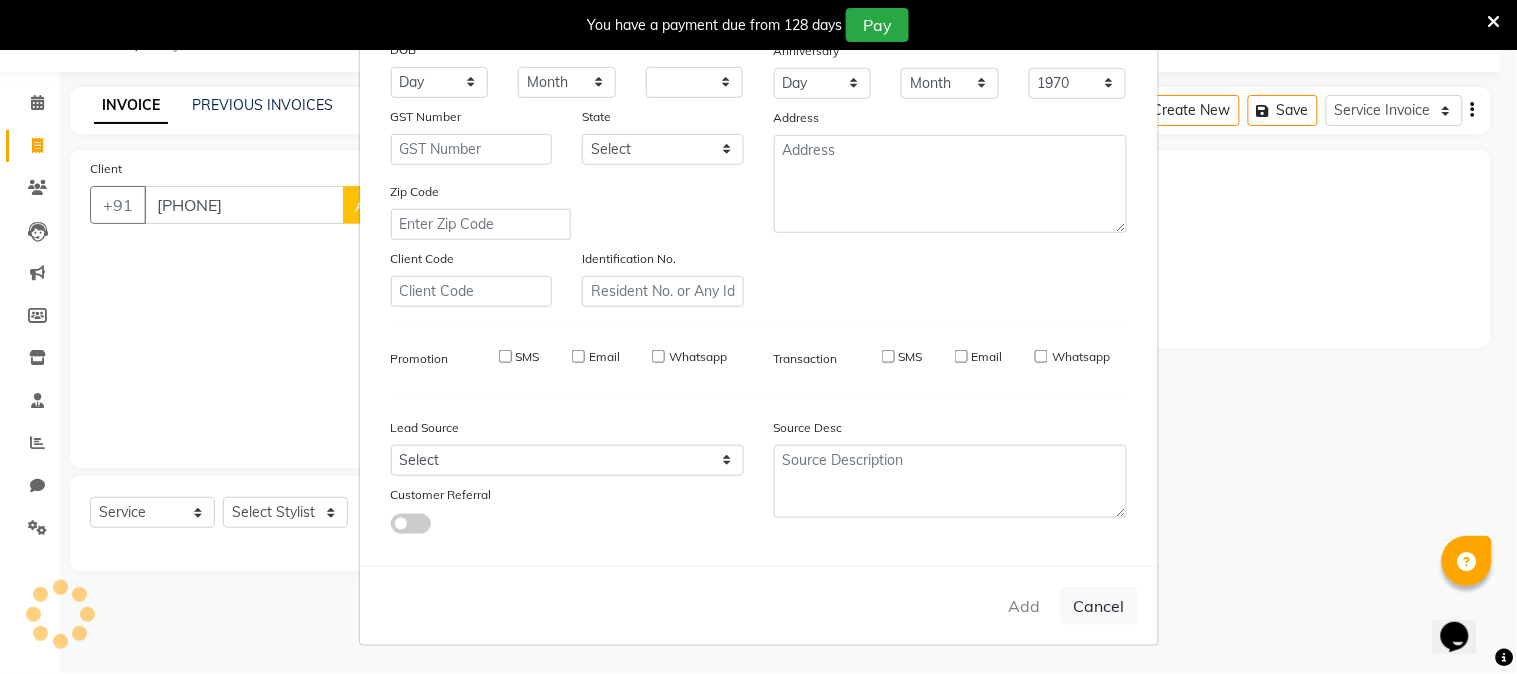 select 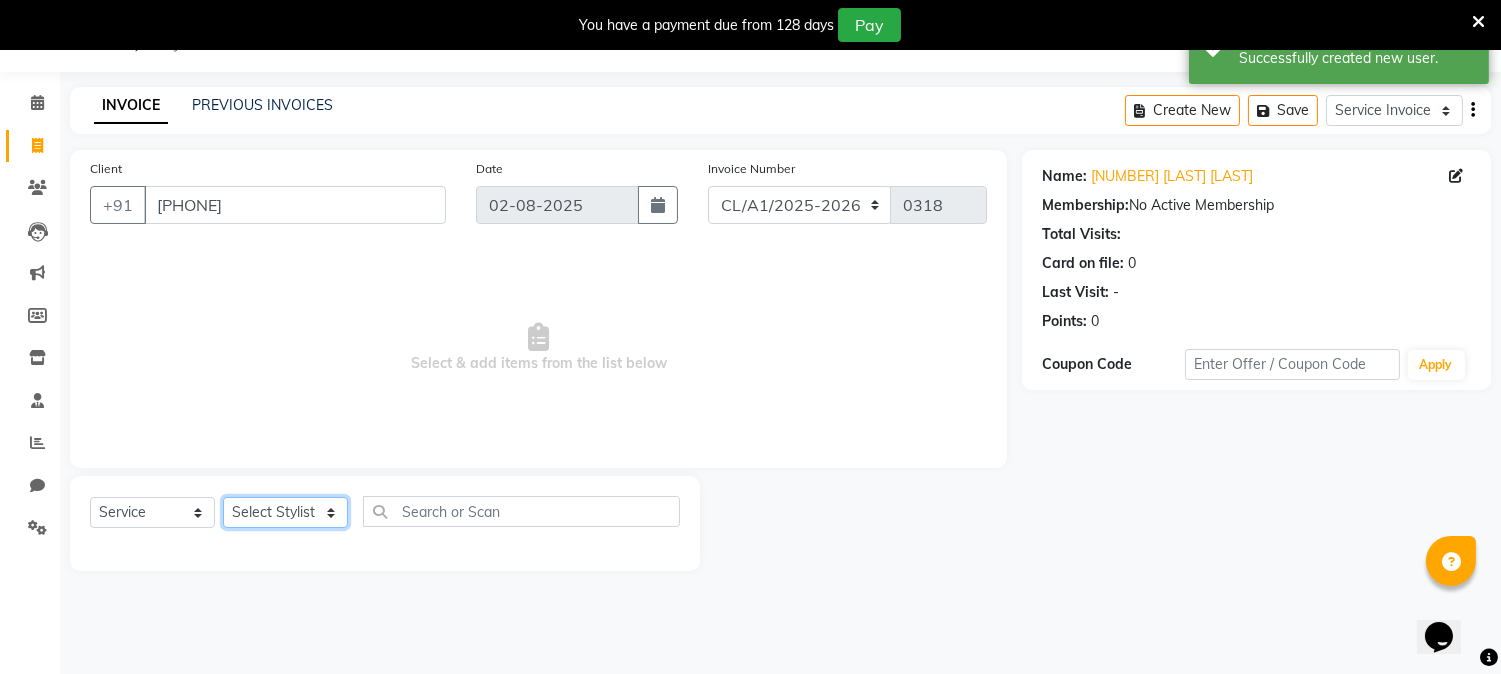 click on "Select Stylist Admin ARPAN AYUSHI DIGVIJAY MANMEET MANPREET Ranjit Avenue Insititute RASHMI SAHIL SHRIYA SIMRAN SURUCHI VARDAN" 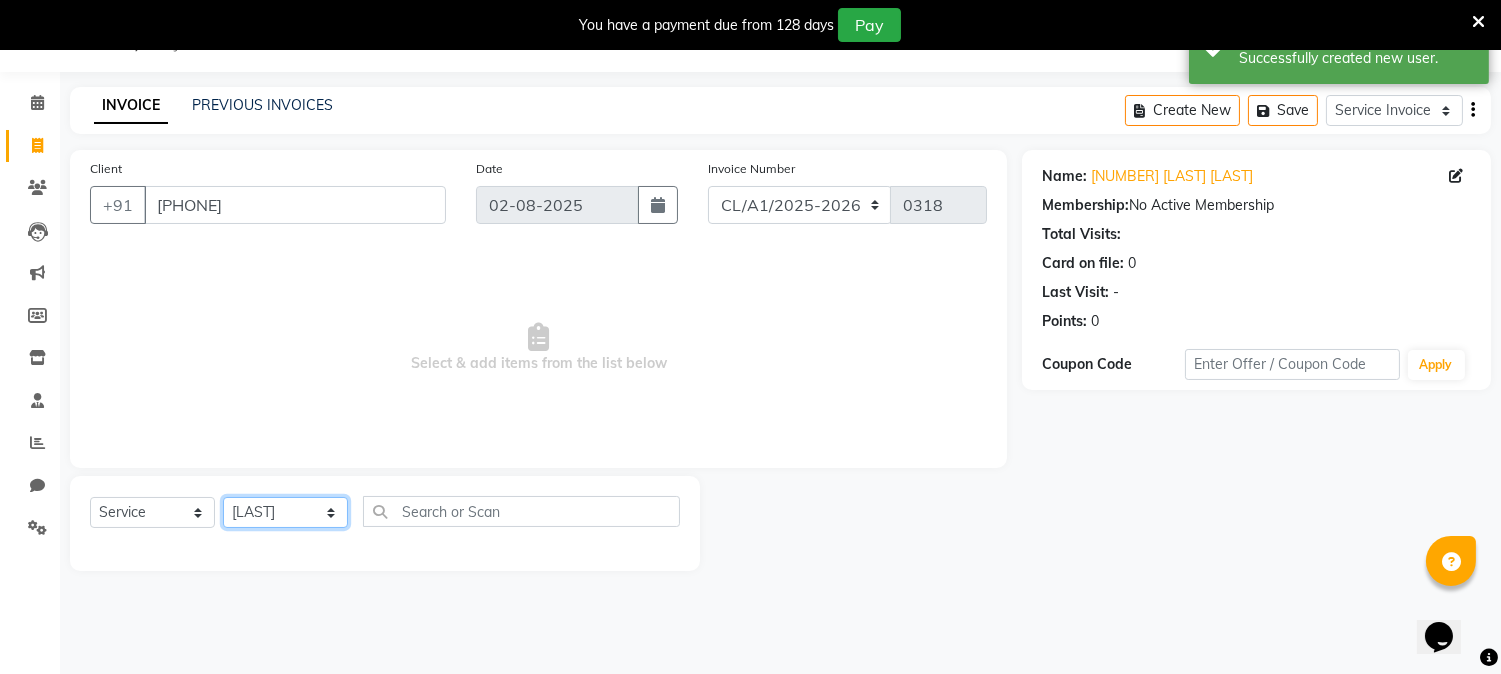 click on "Select Stylist Admin ARPAN AYUSHI DIGVIJAY MANMEET MANPREET Ranjit Avenue Insititute RASHMI SAHIL SHRIYA SIMRAN SURUCHI VARDAN" 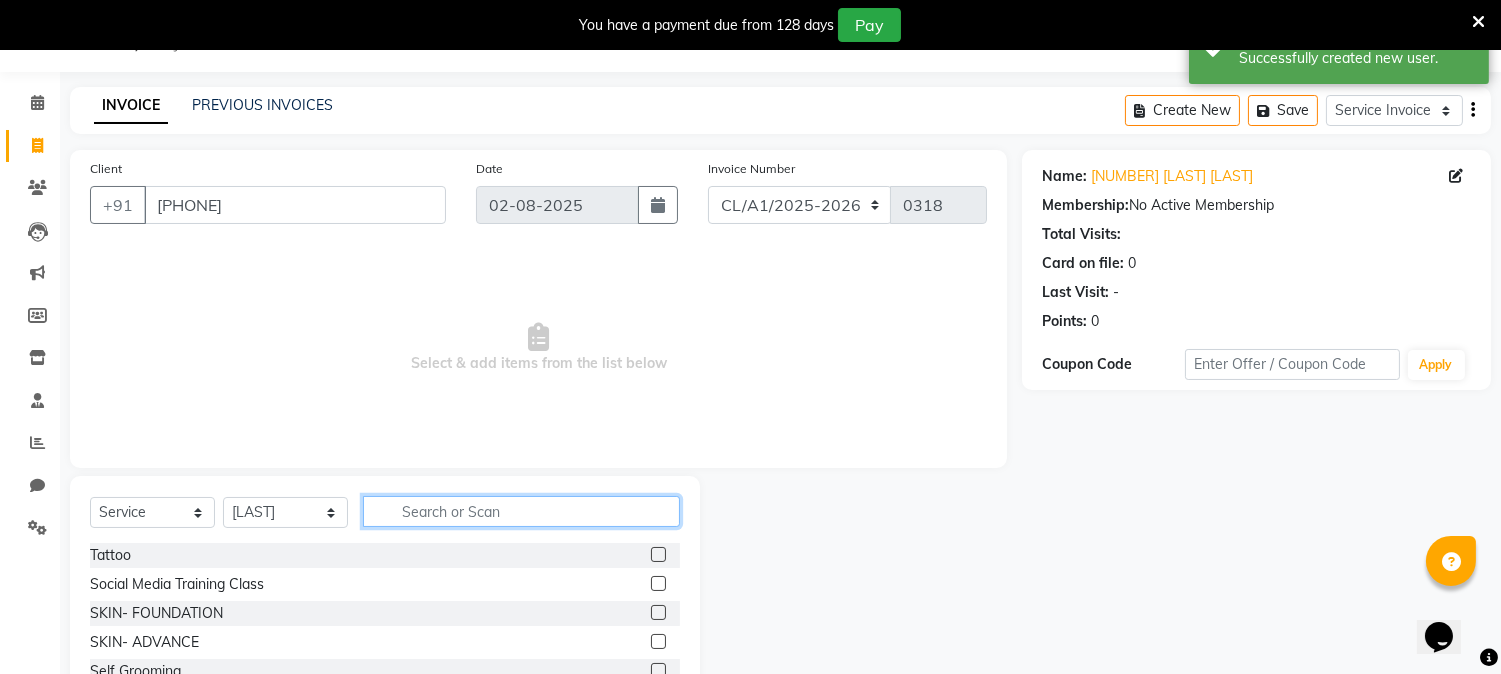 click 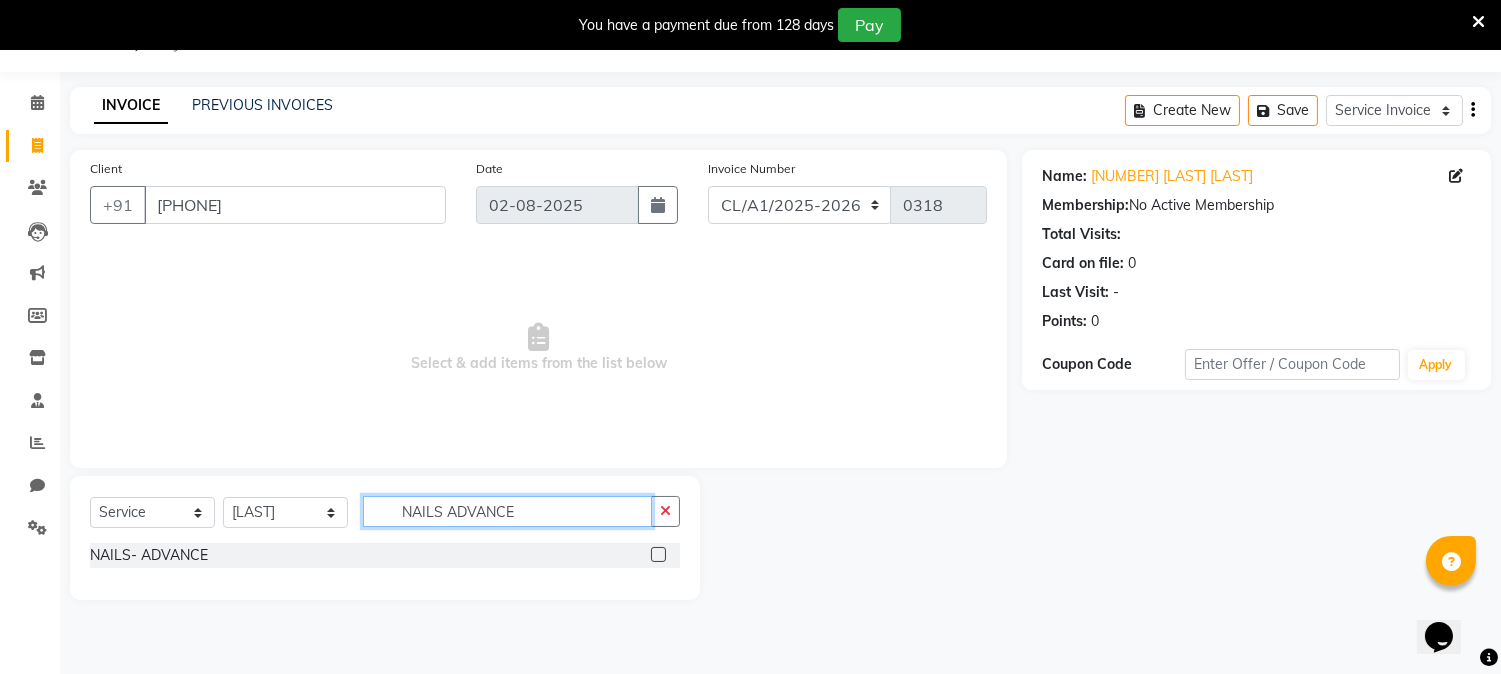 type on "NAILS ADVANCE" 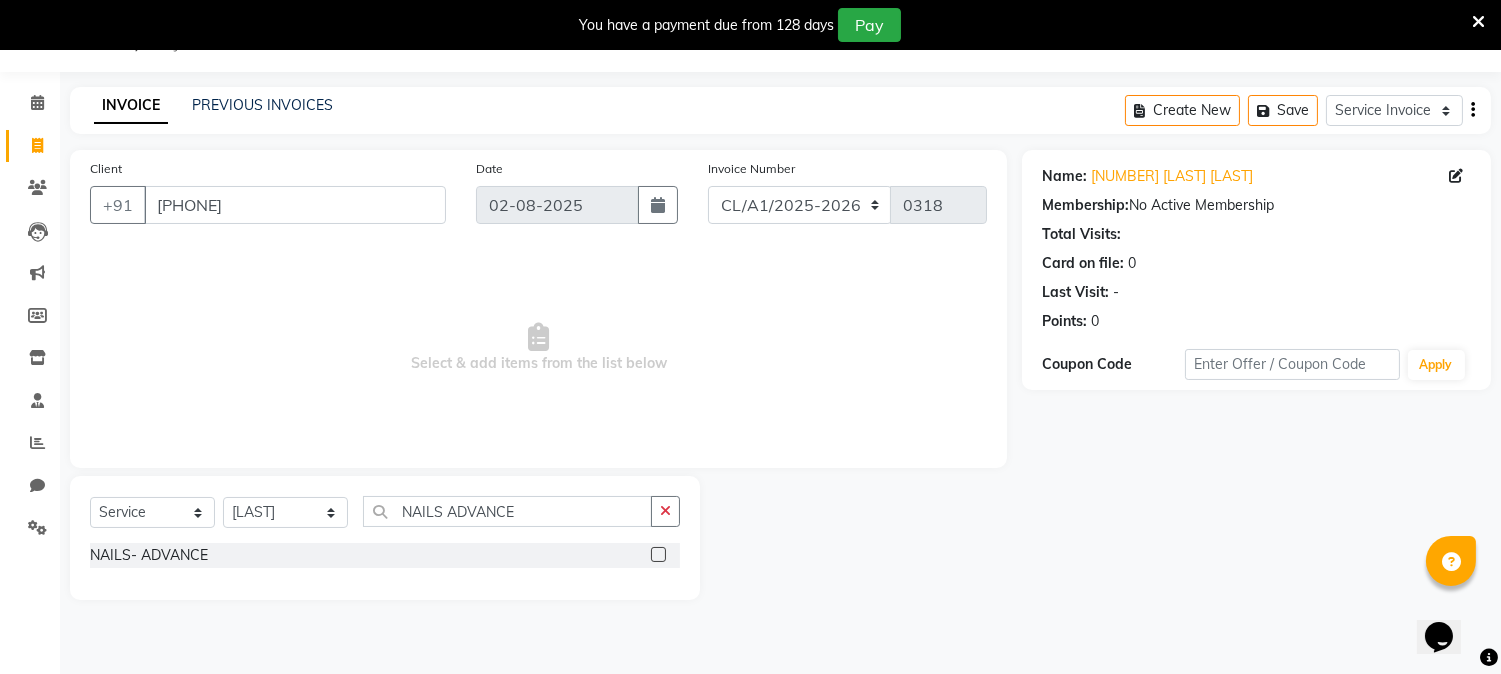 click 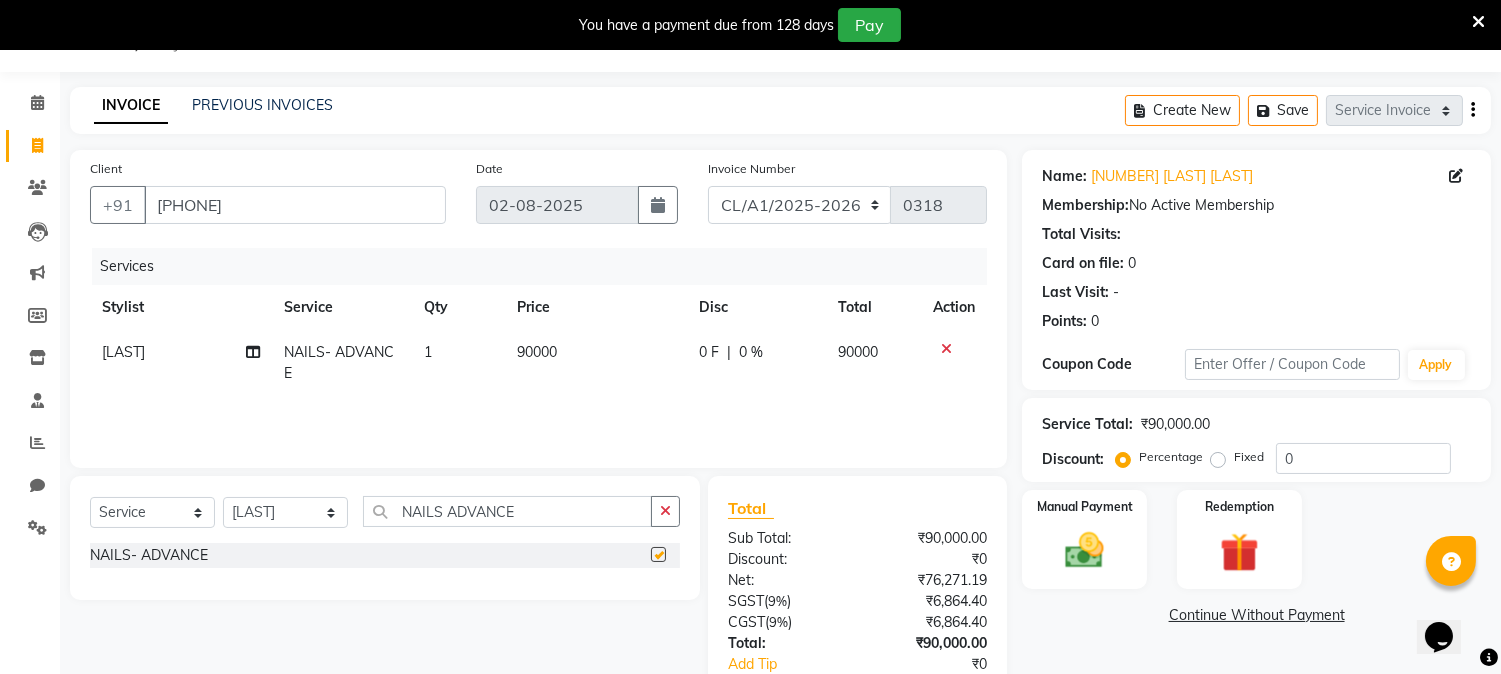 checkbox on "false" 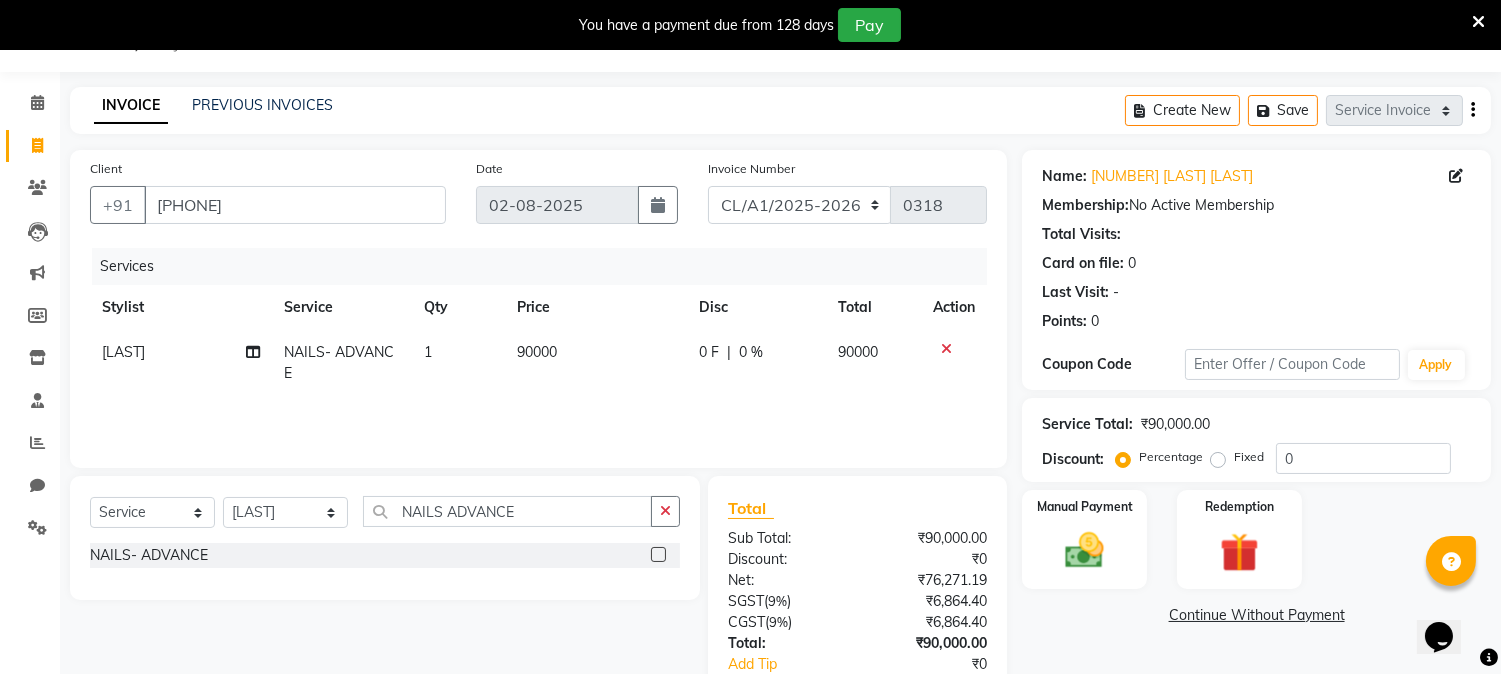 click on "90000" 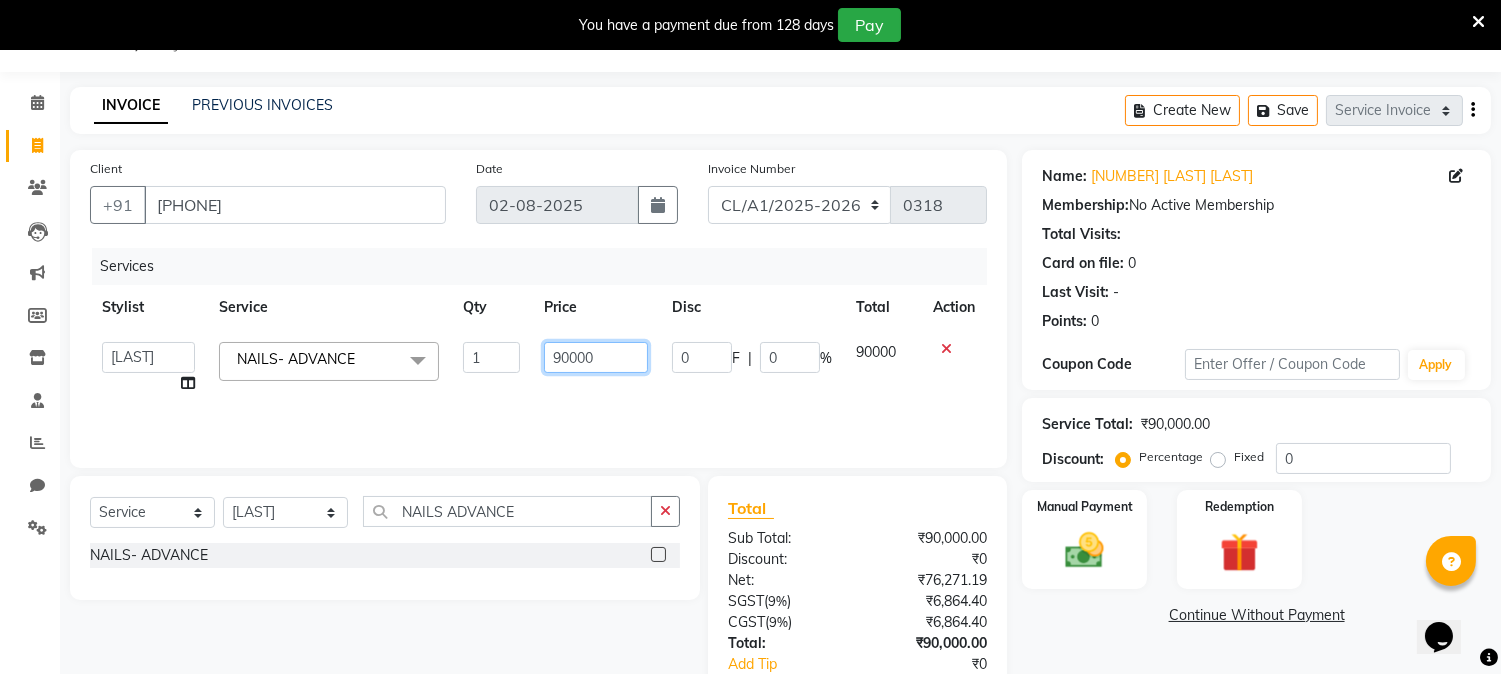 click on "90000" 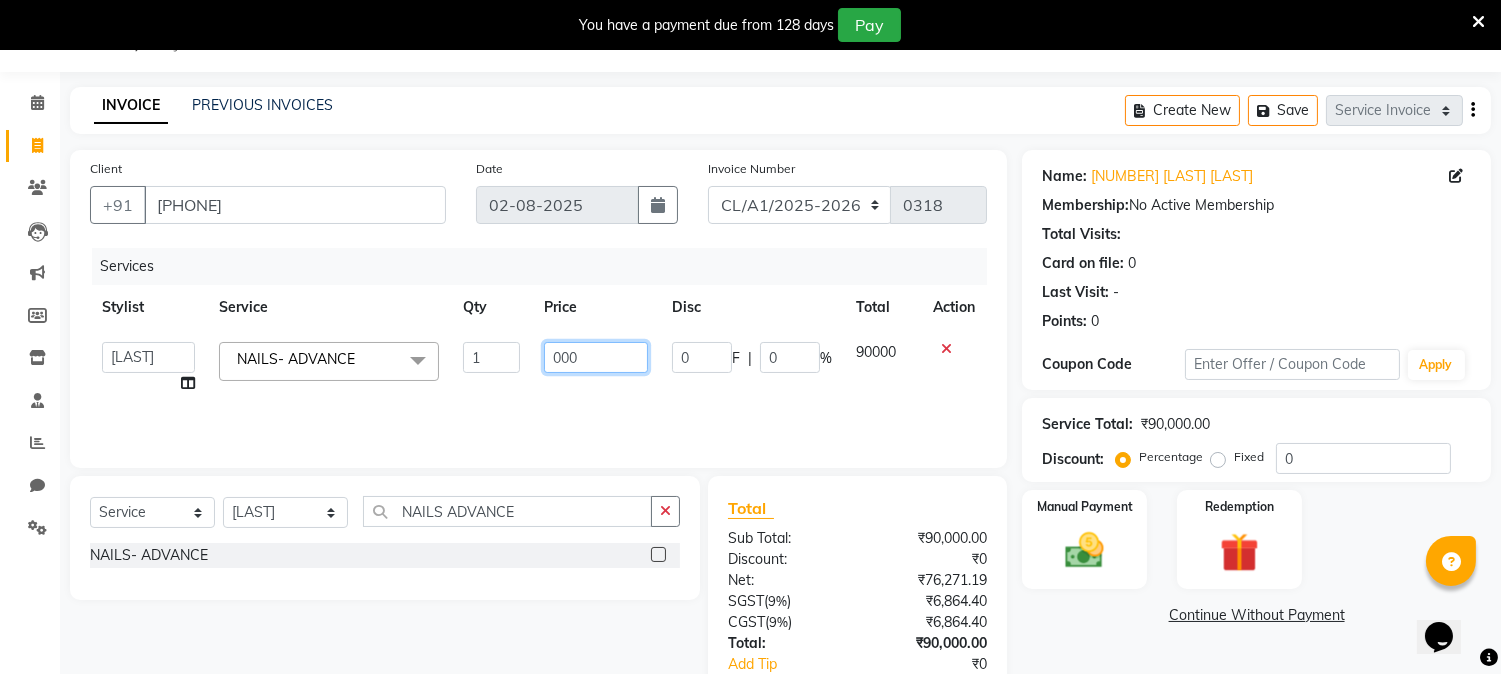 type on "1000" 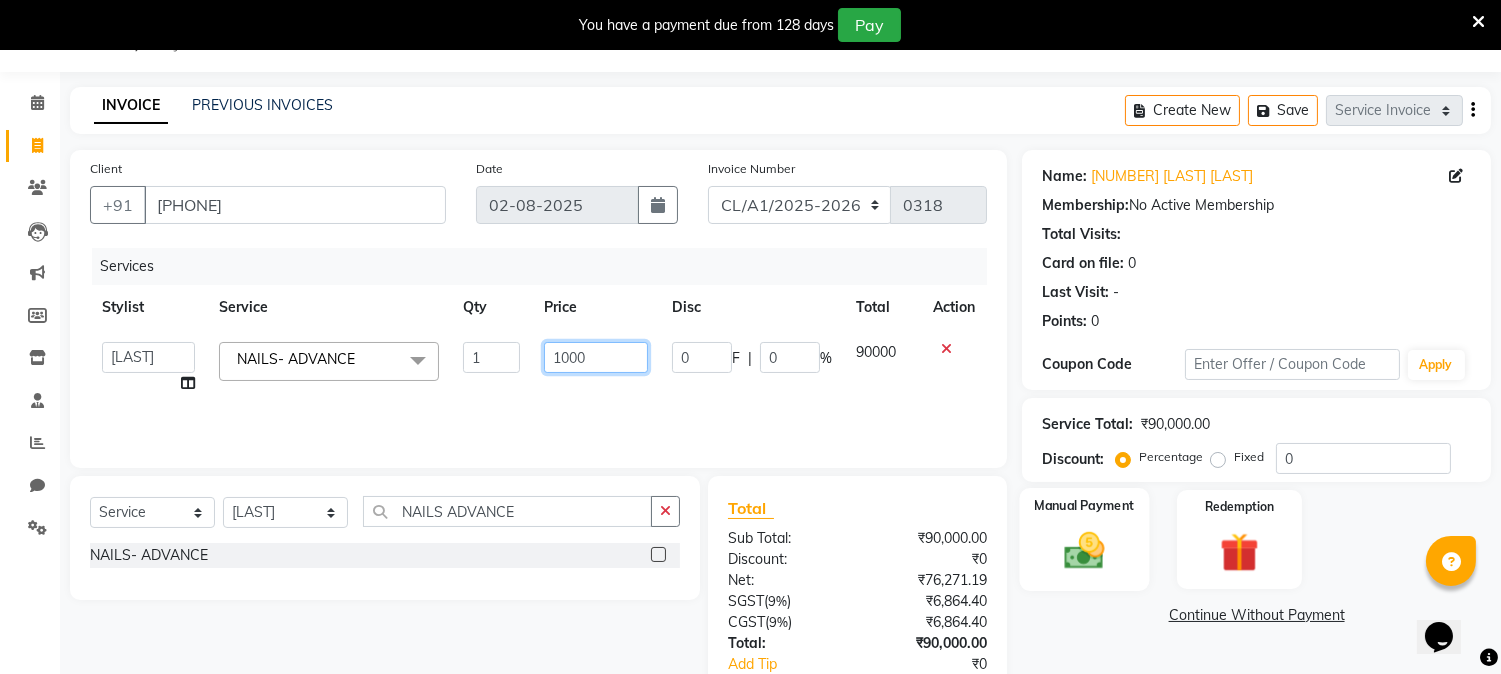 scroll, scrollTop: 175, scrollLeft: 0, axis: vertical 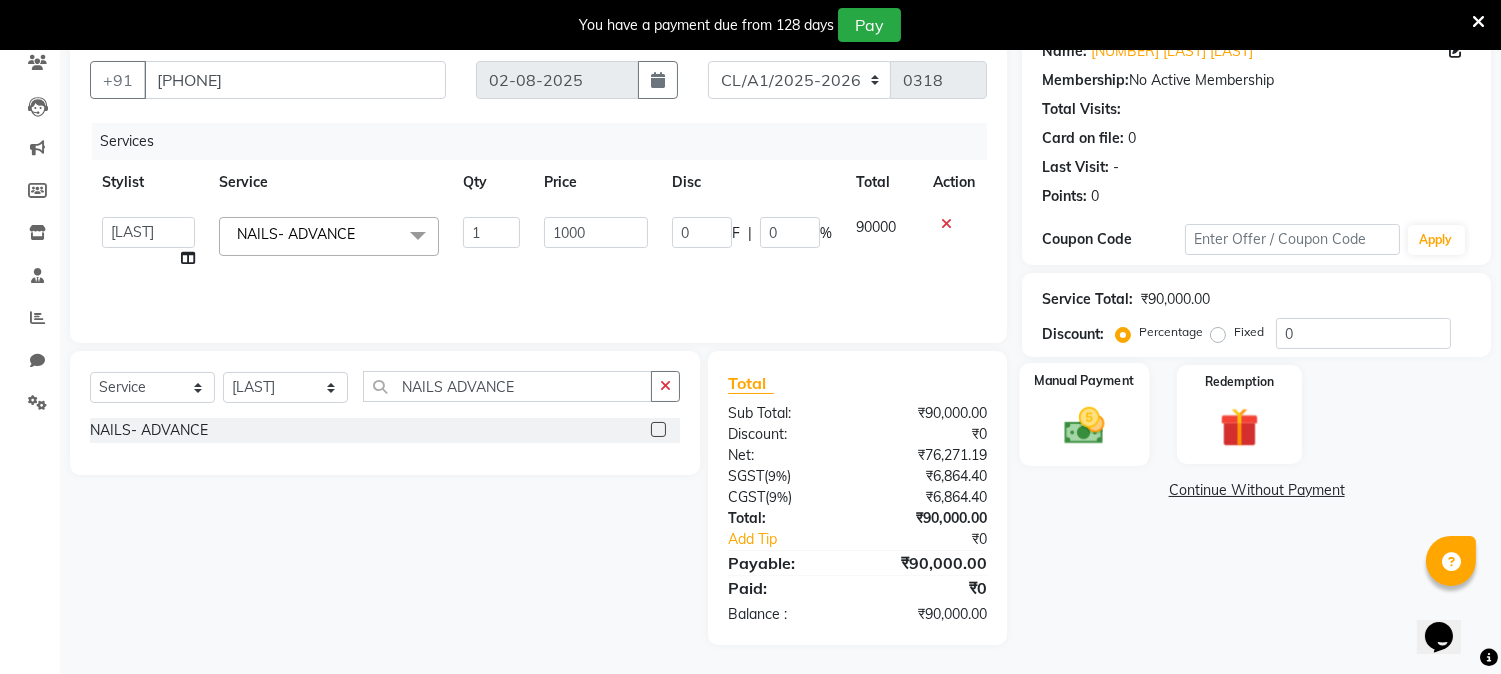 click 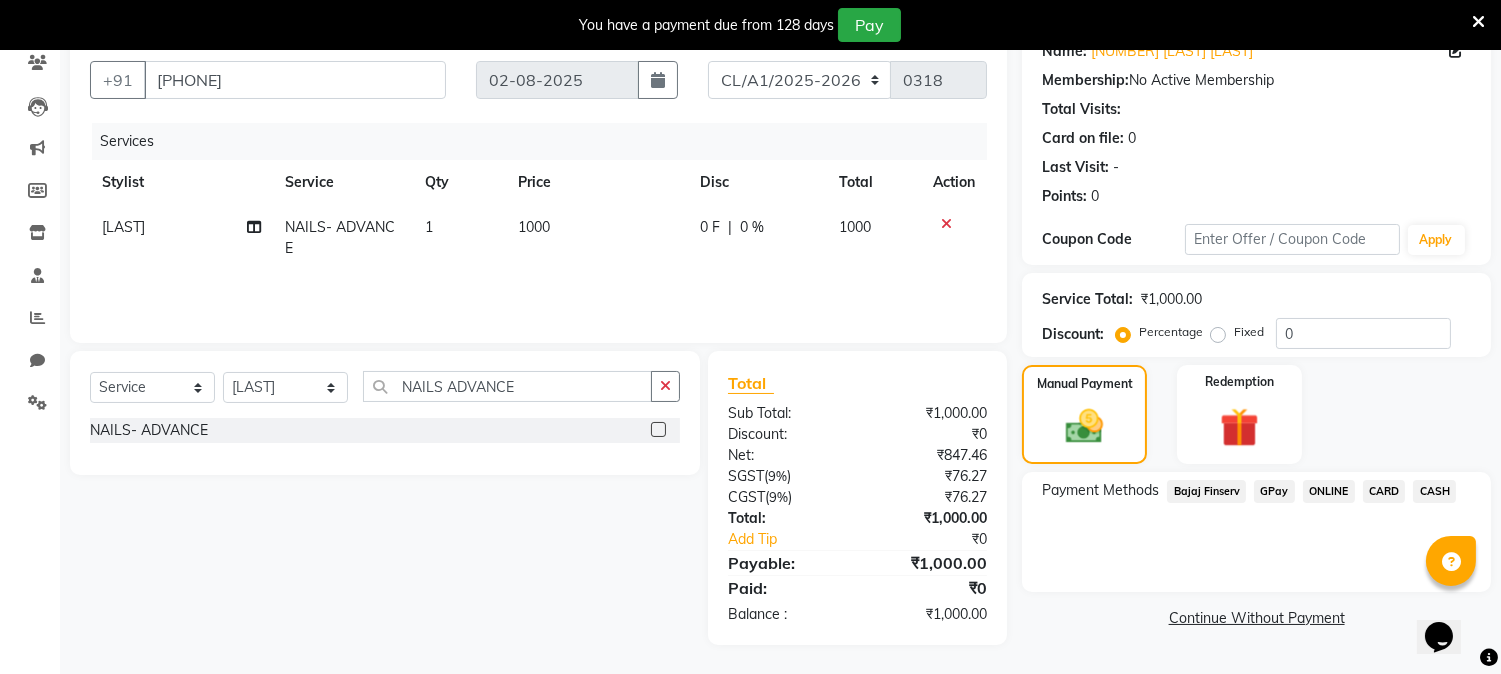 click on "GPay" 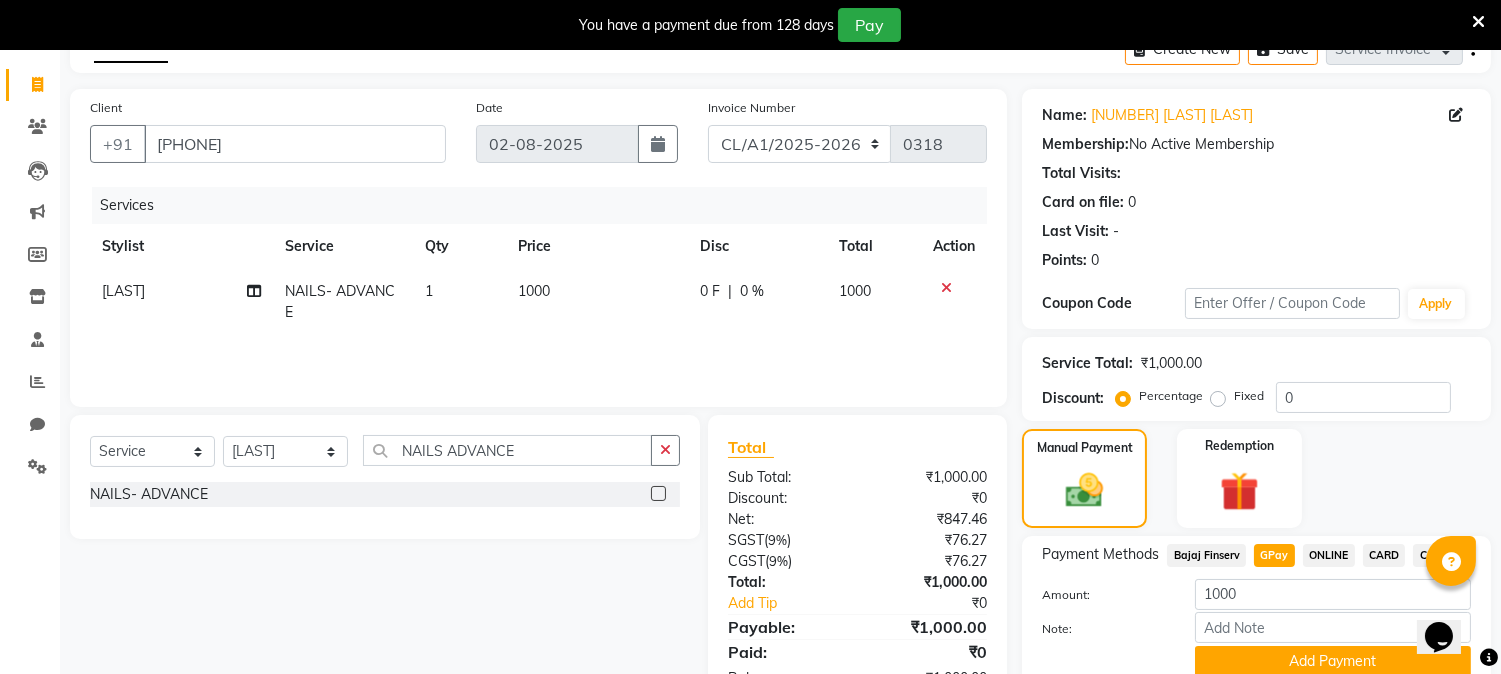 scroll, scrollTop: 192, scrollLeft: 0, axis: vertical 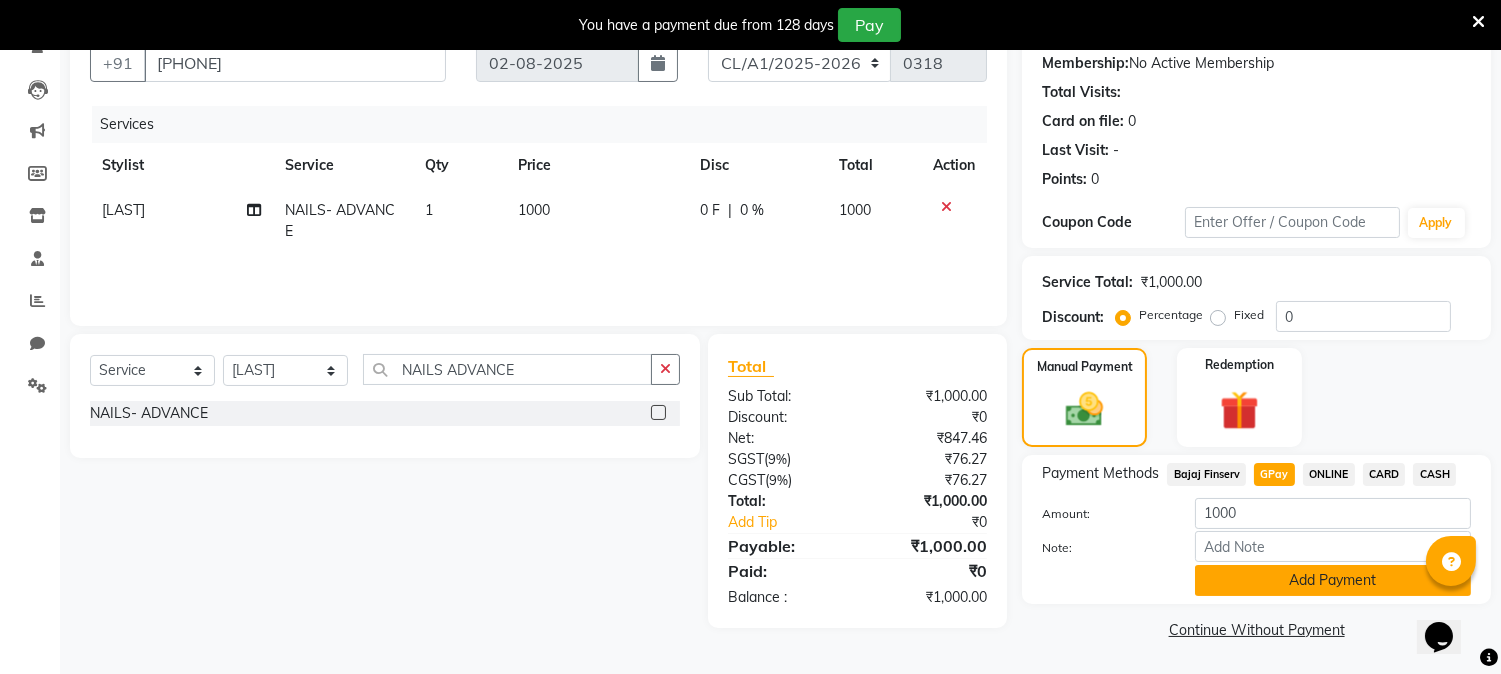 click on "Add Payment" 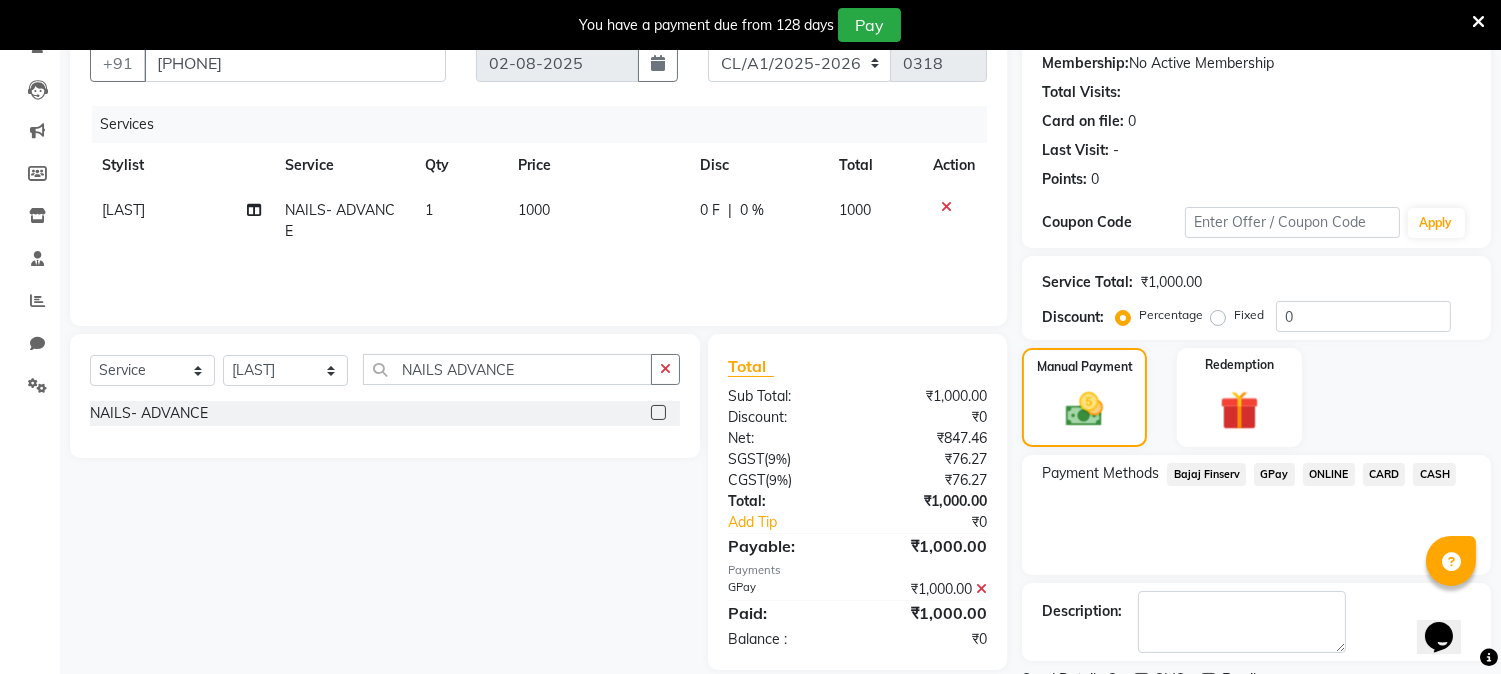 scroll, scrollTop: 275, scrollLeft: 0, axis: vertical 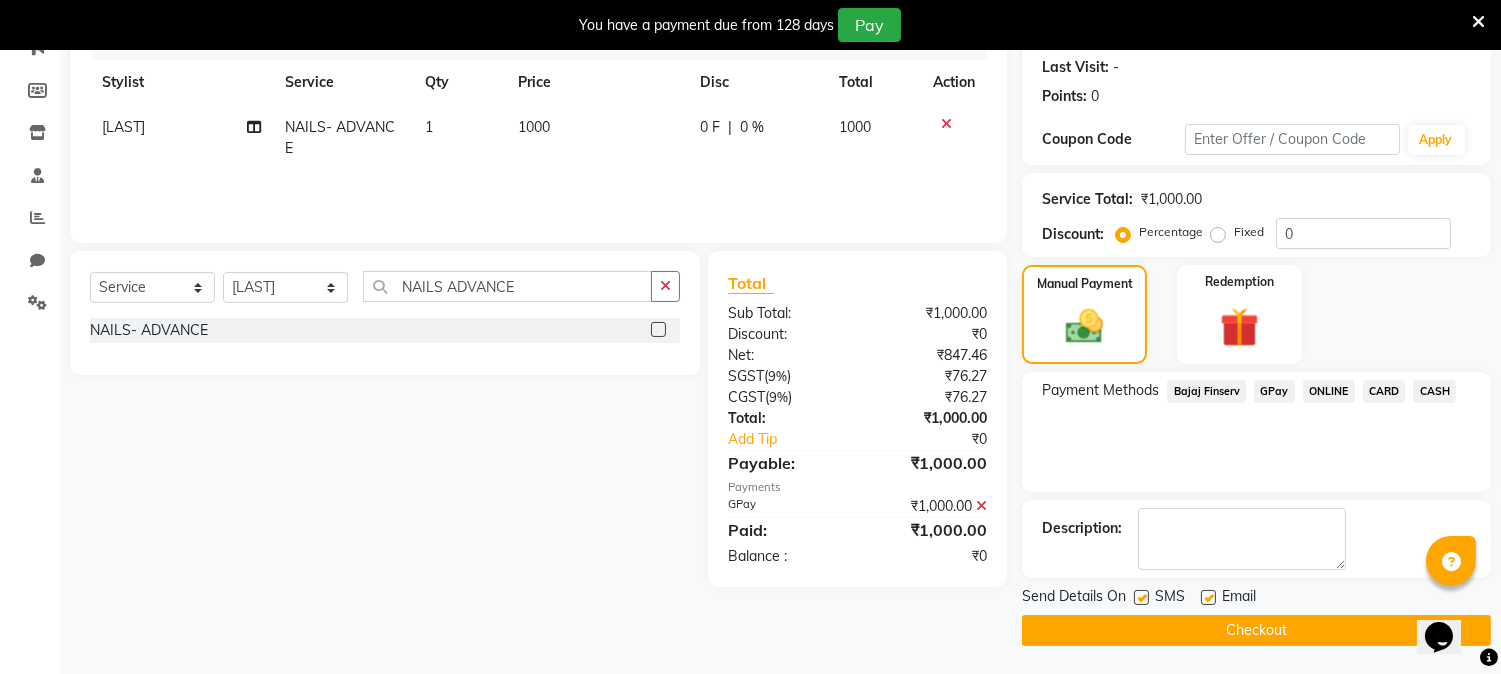 click on "Checkout" 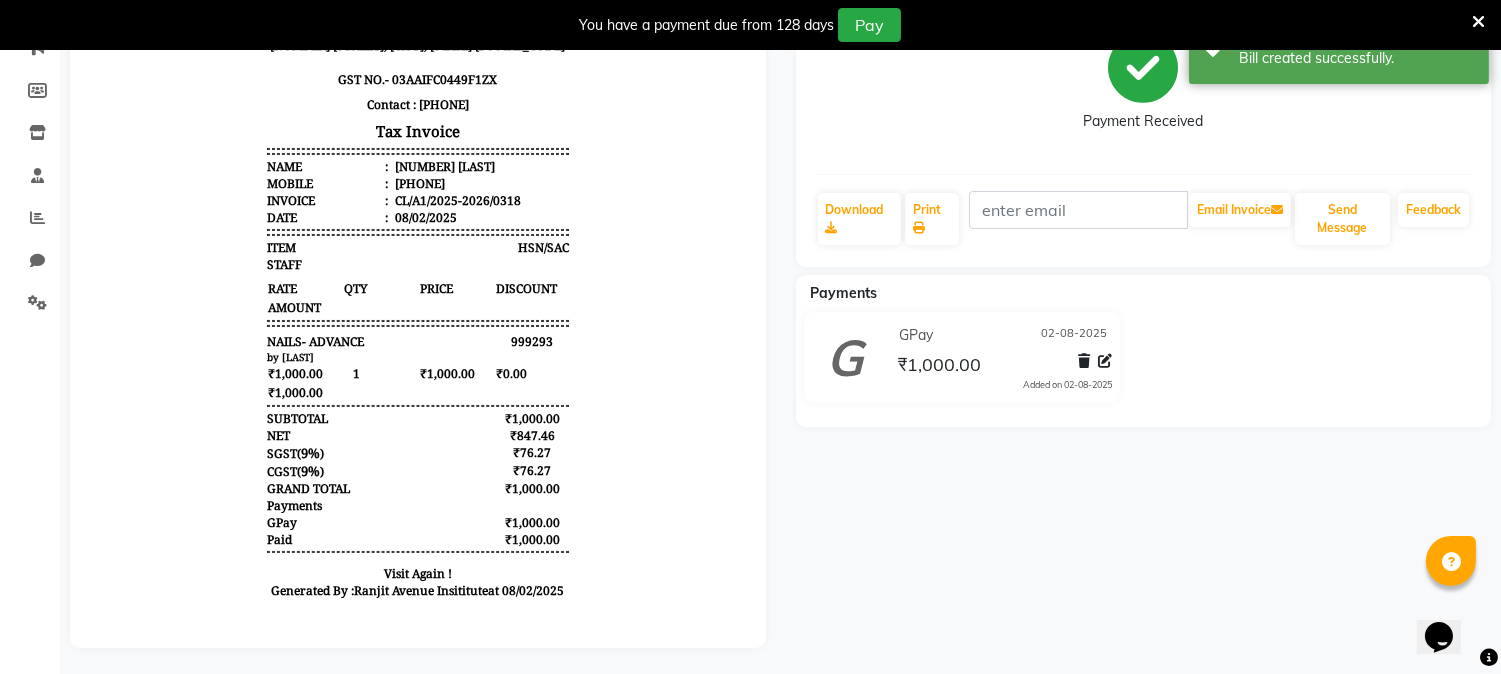 scroll, scrollTop: 0, scrollLeft: 0, axis: both 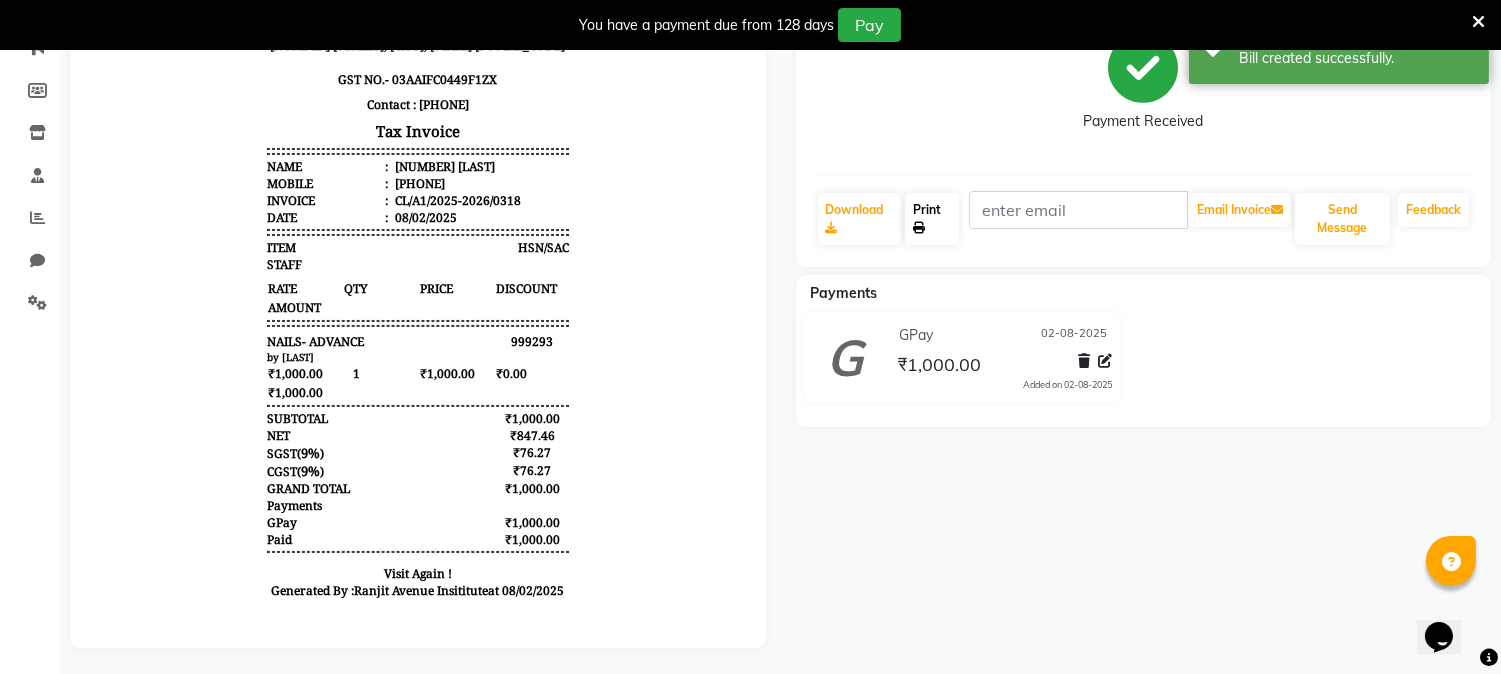 click on "Print" 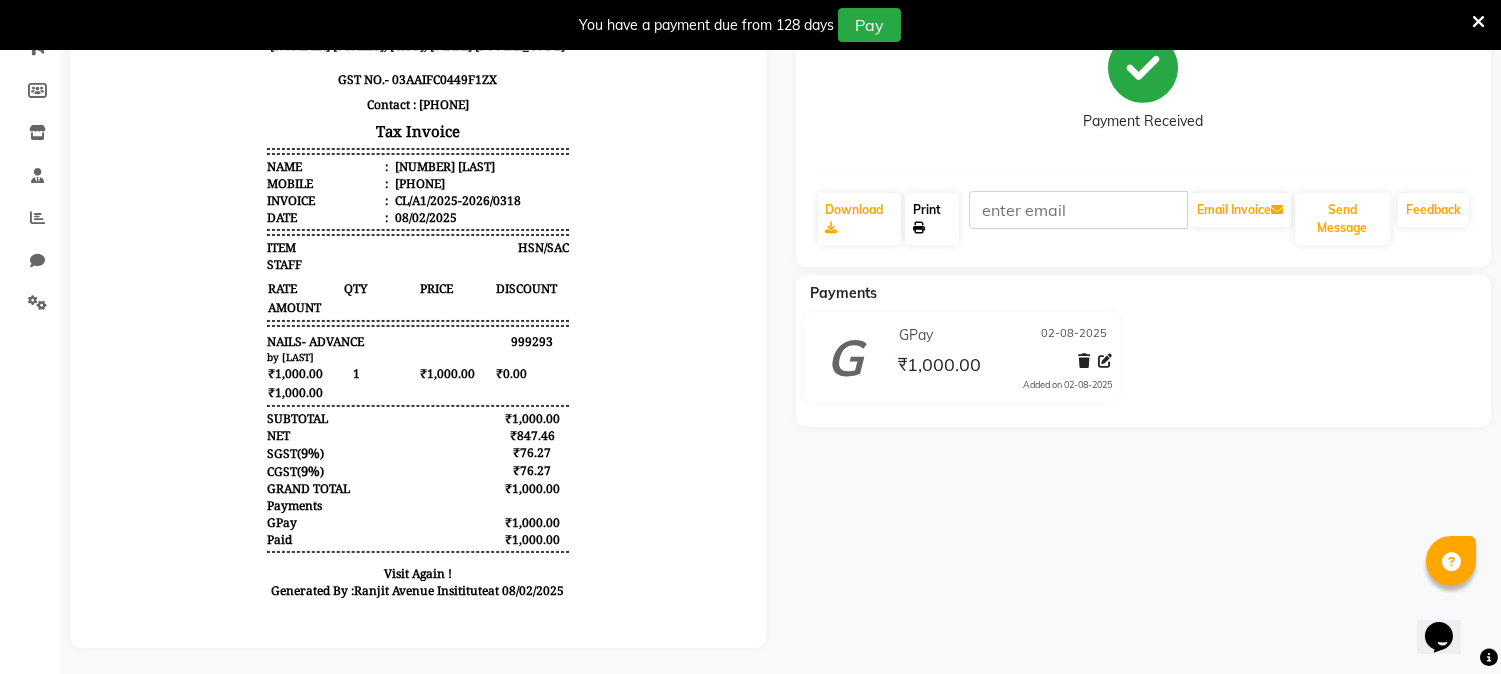 scroll, scrollTop: 0, scrollLeft: 0, axis: both 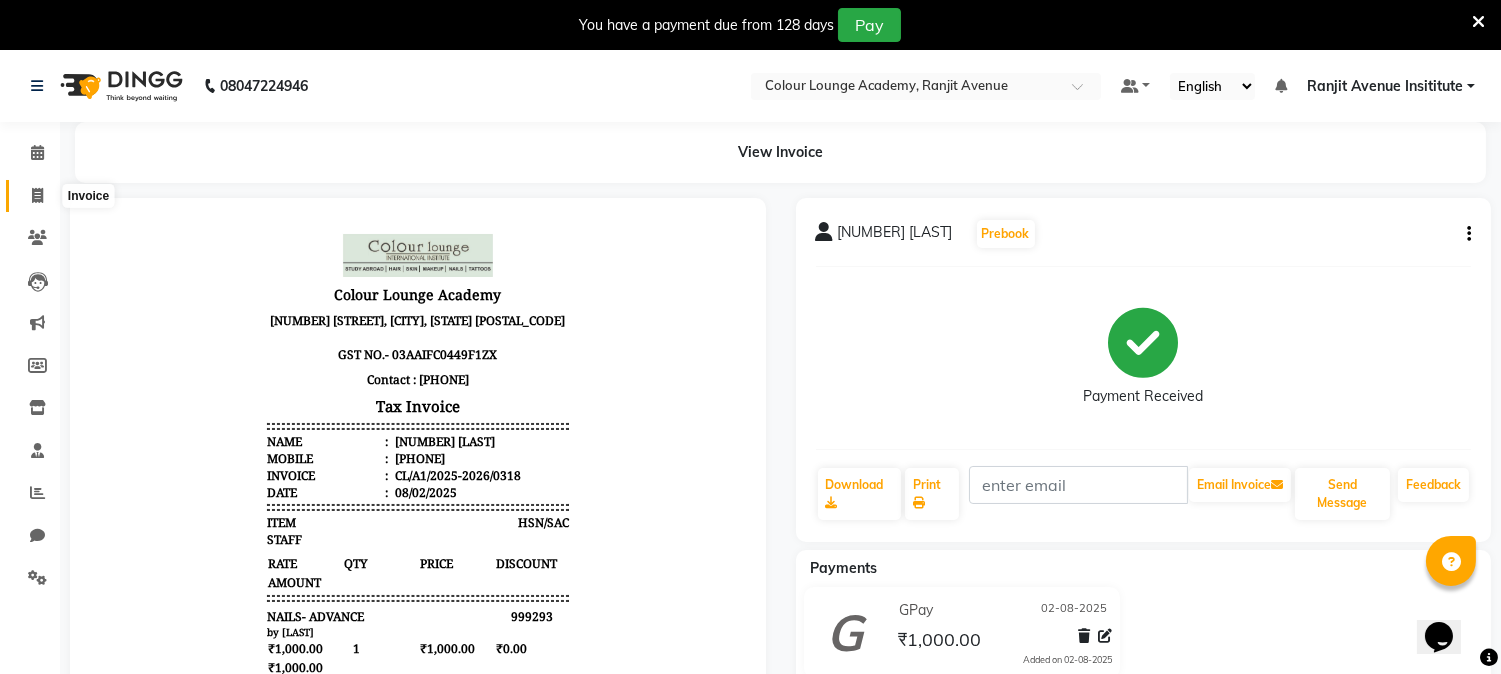 click 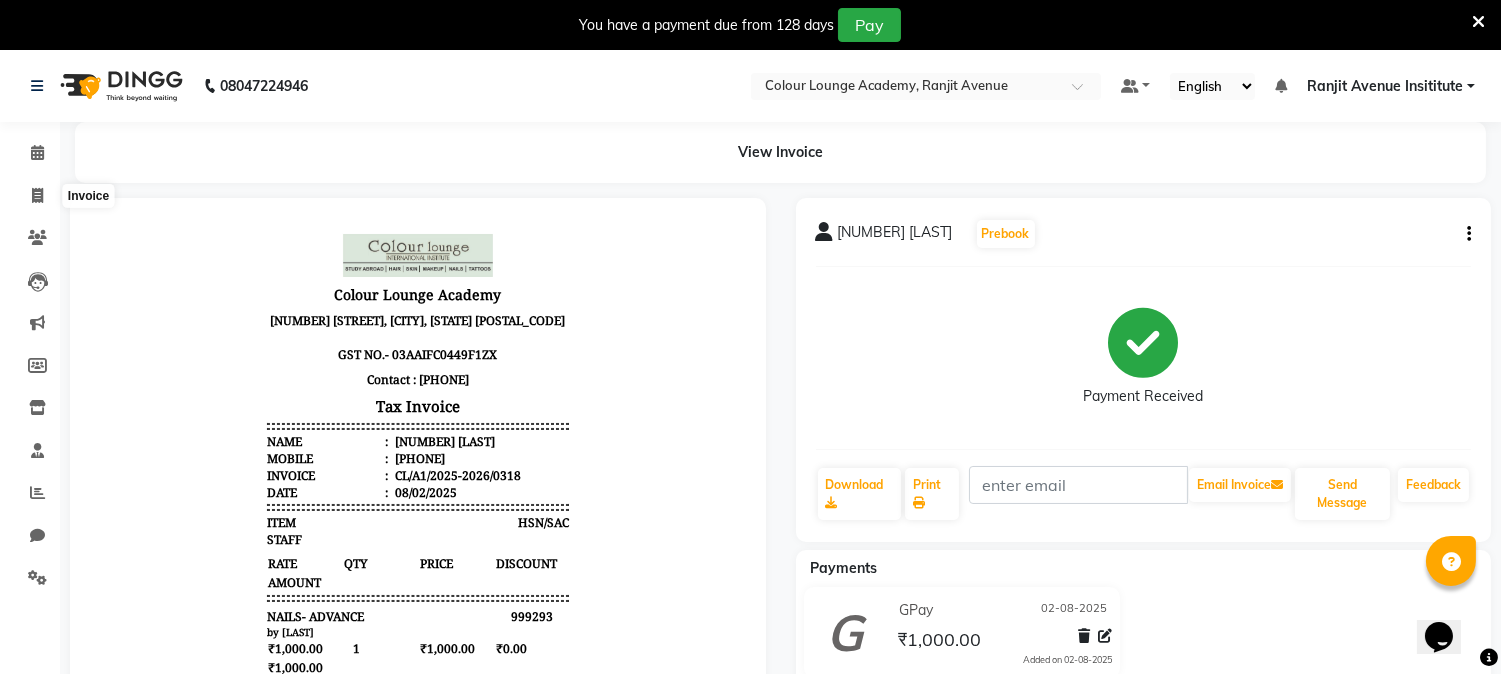 select on "service" 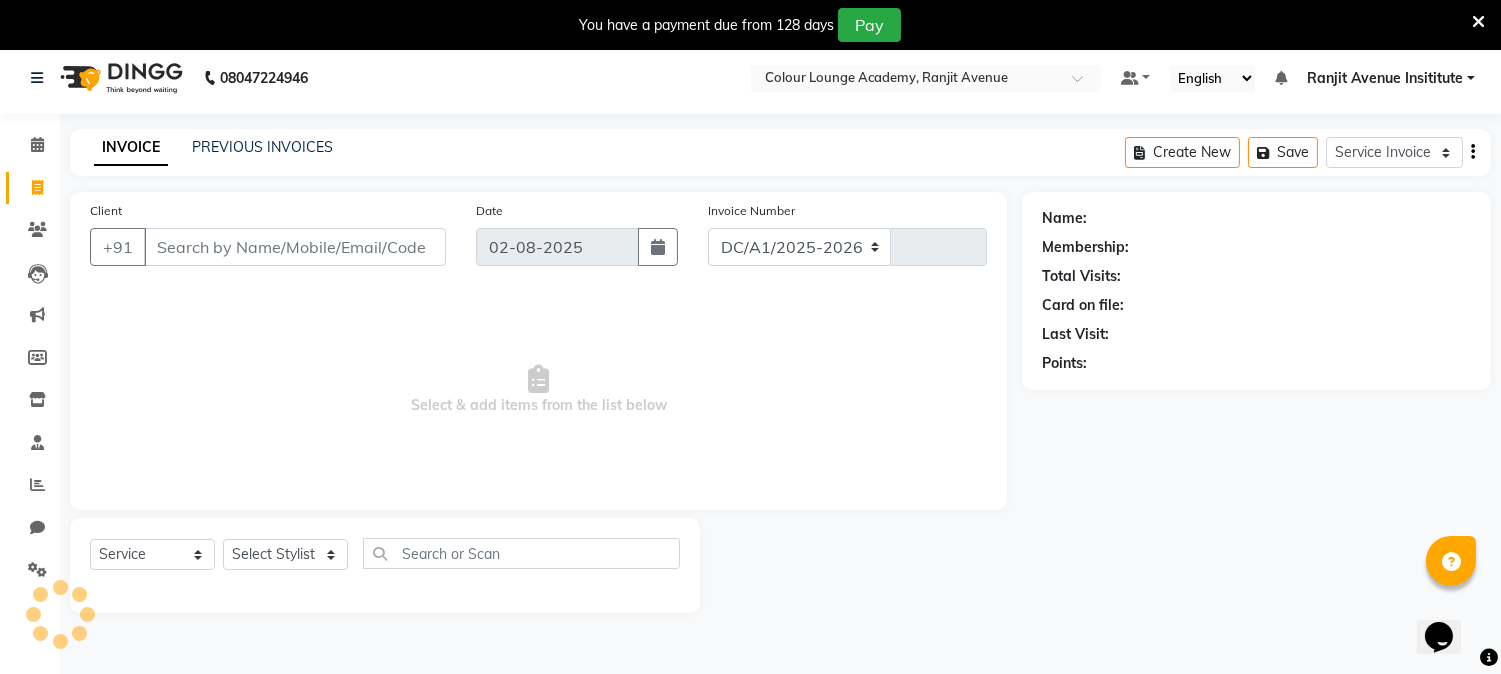 select on "8033" 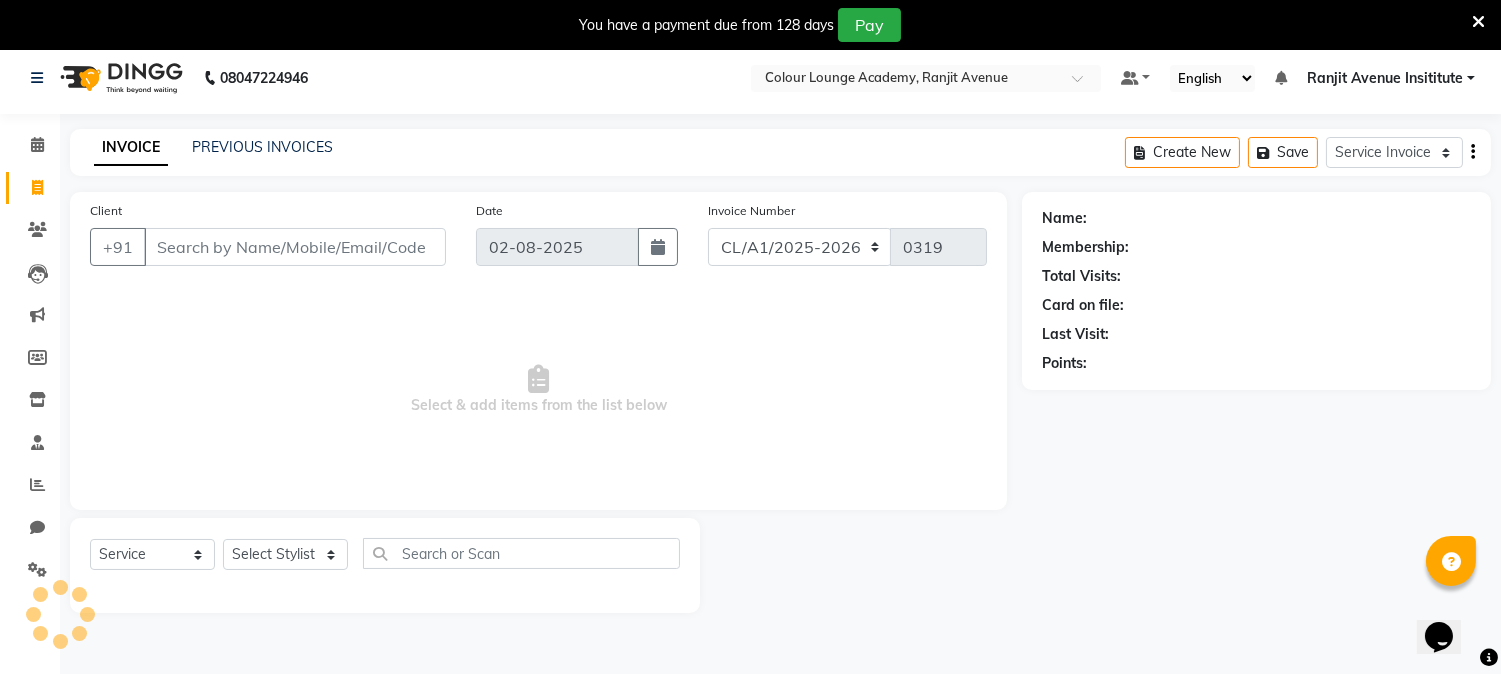scroll, scrollTop: 50, scrollLeft: 0, axis: vertical 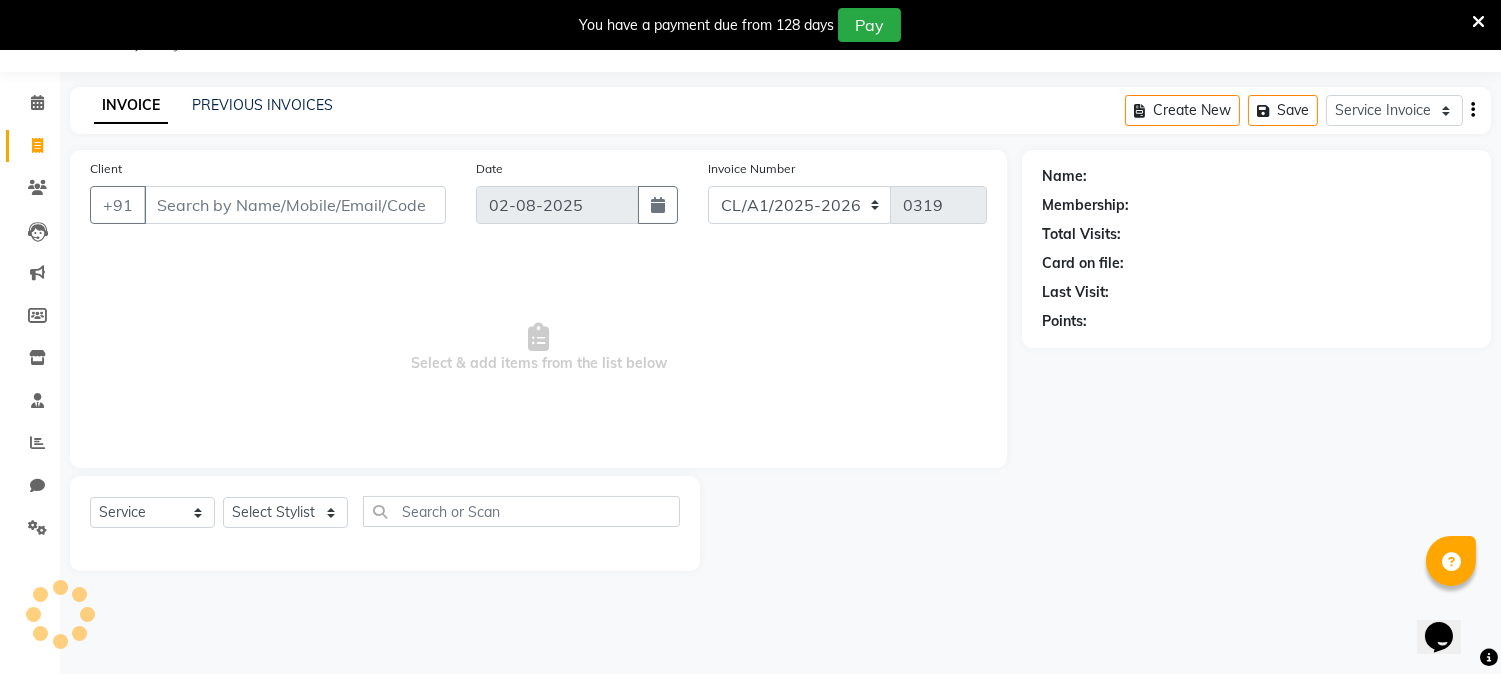 drag, startPoint x: 242, startPoint y: 204, endPoint x: 354, endPoint y: 197, distance: 112.21854 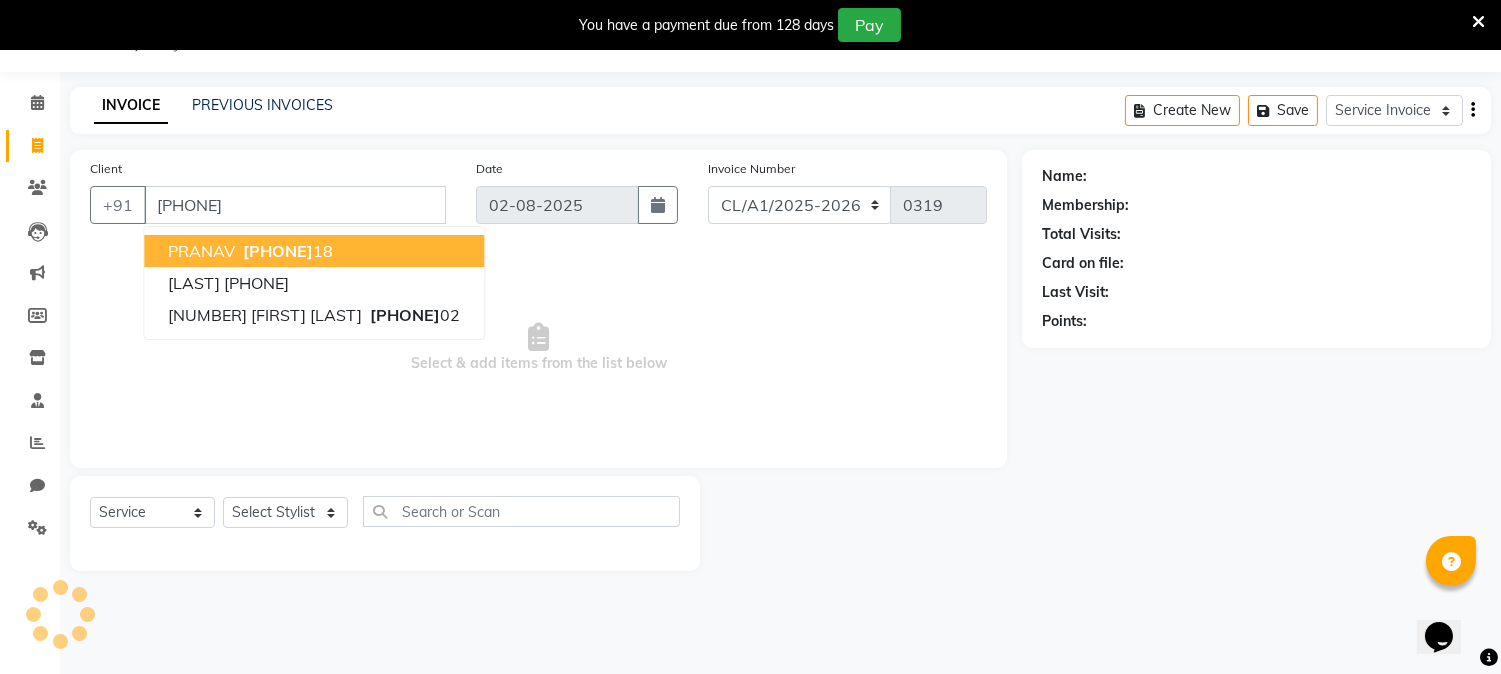 type on "[PHONE]" 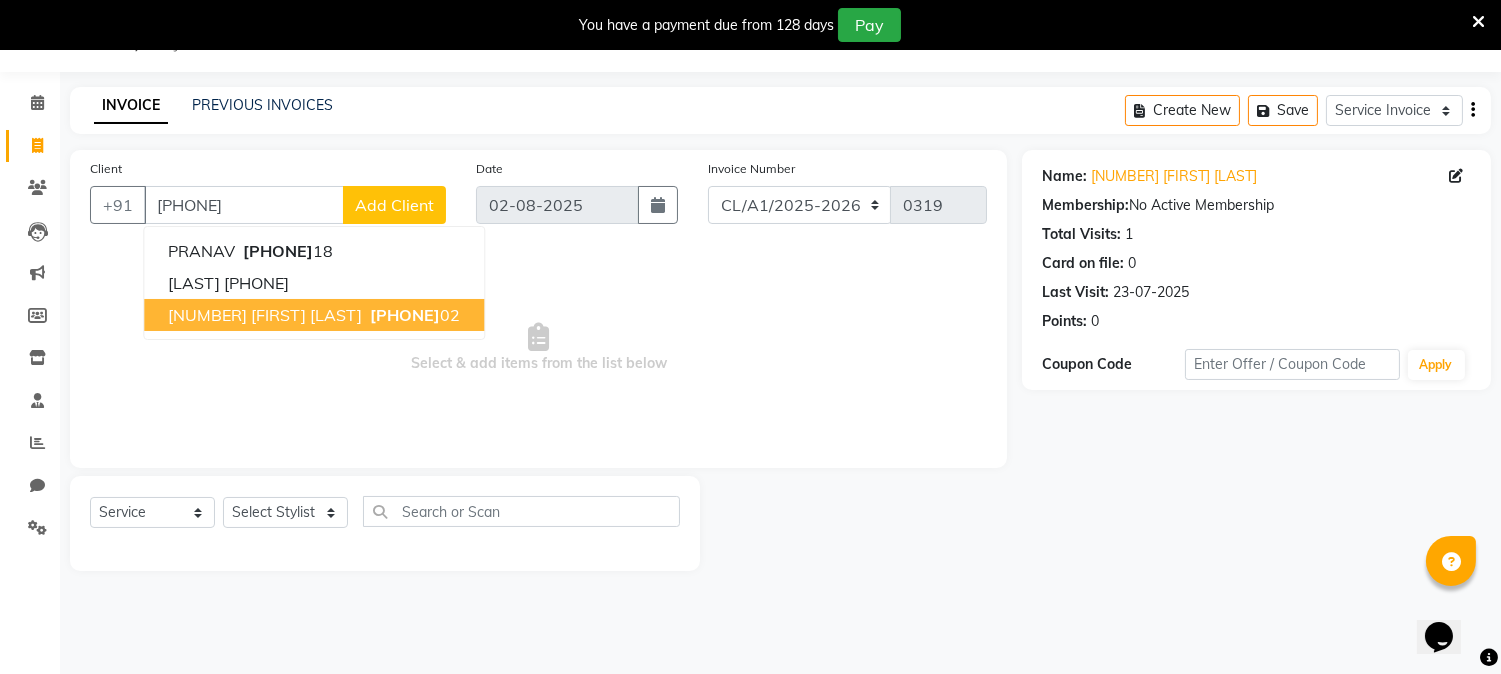 click on "[PHONE]" at bounding box center [405, 315] 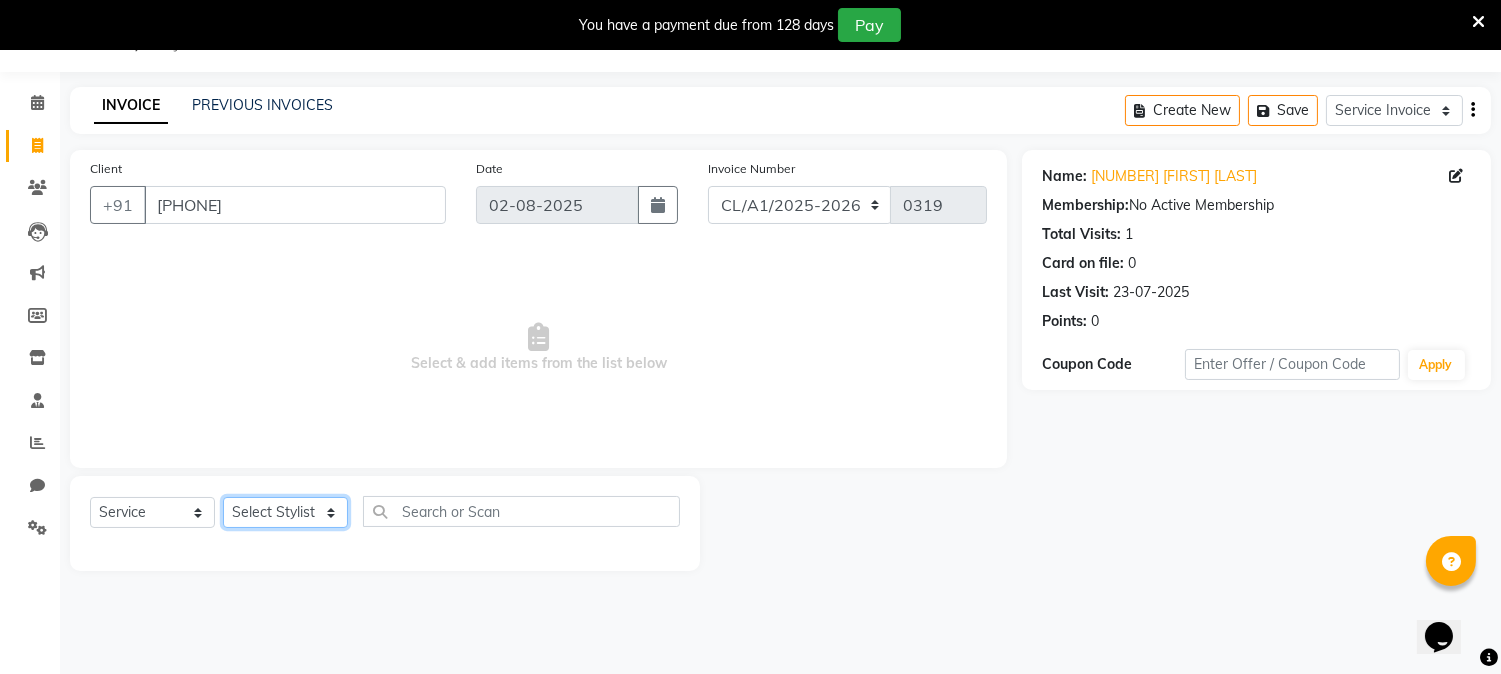 click on "Select Stylist Admin ARPAN AYUSHI DIGVIJAY MANMEET MANPREET Ranjit Avenue Insititute RASHMI SAHIL SHRIYA SIMRAN SURUCHI VARDAN" 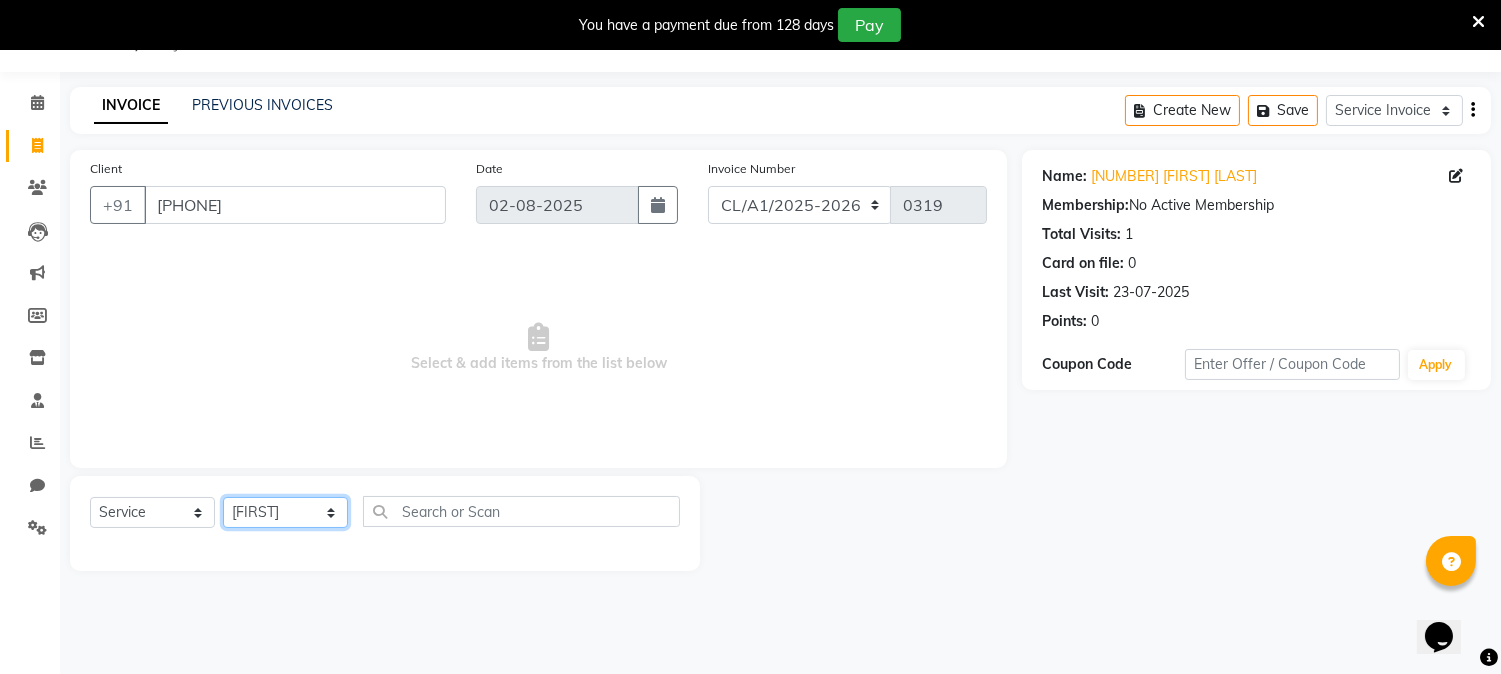 click on "Select Stylist Admin ARPAN AYUSHI DIGVIJAY MANMEET MANPREET Ranjit Avenue Insititute RASHMI SAHIL SHRIYA SIMRAN SURUCHI VARDAN" 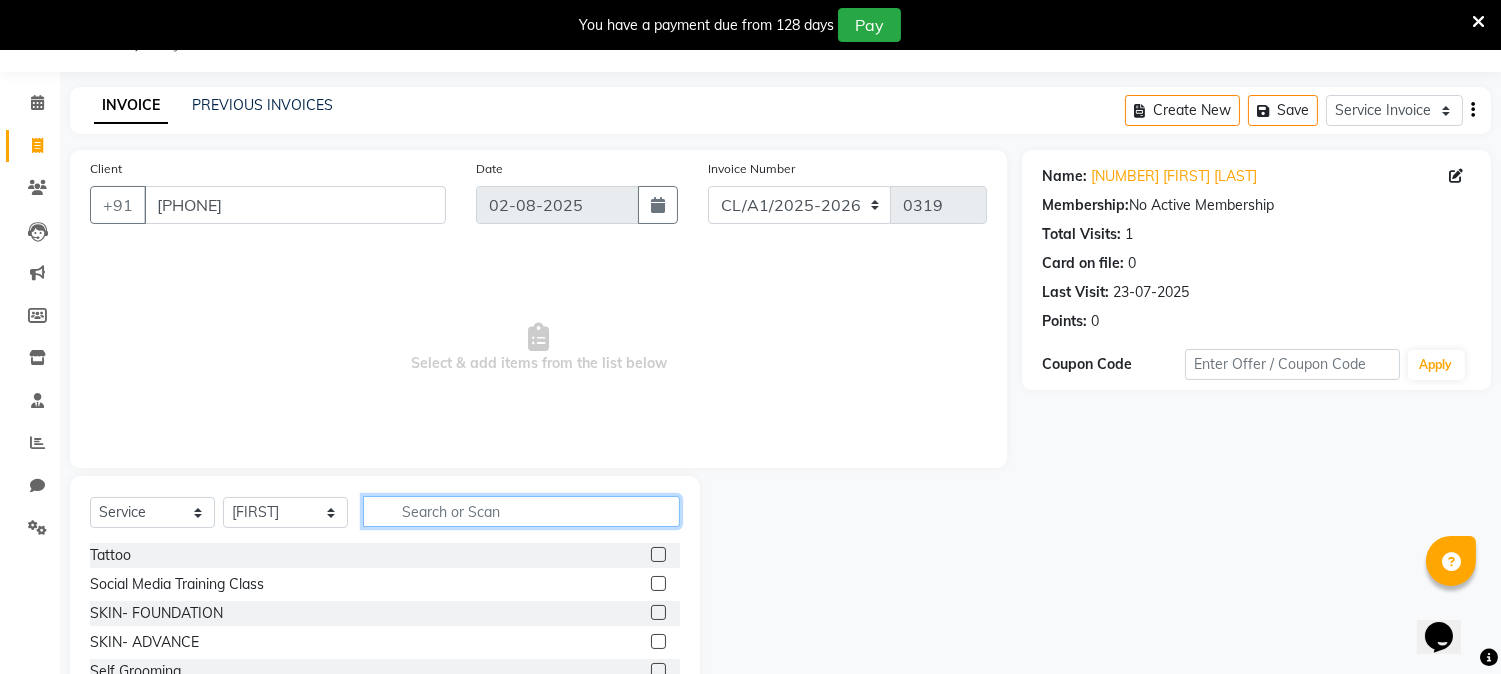 click 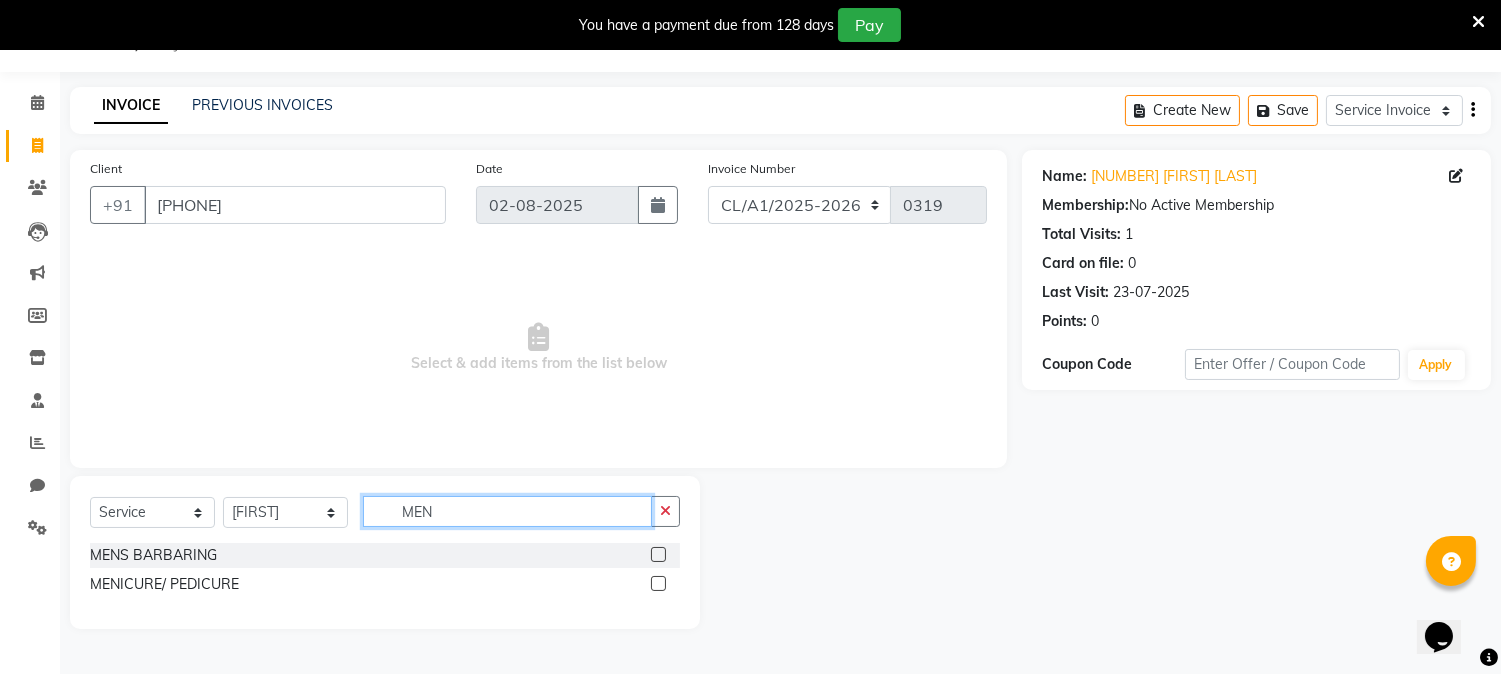 type on "MEN" 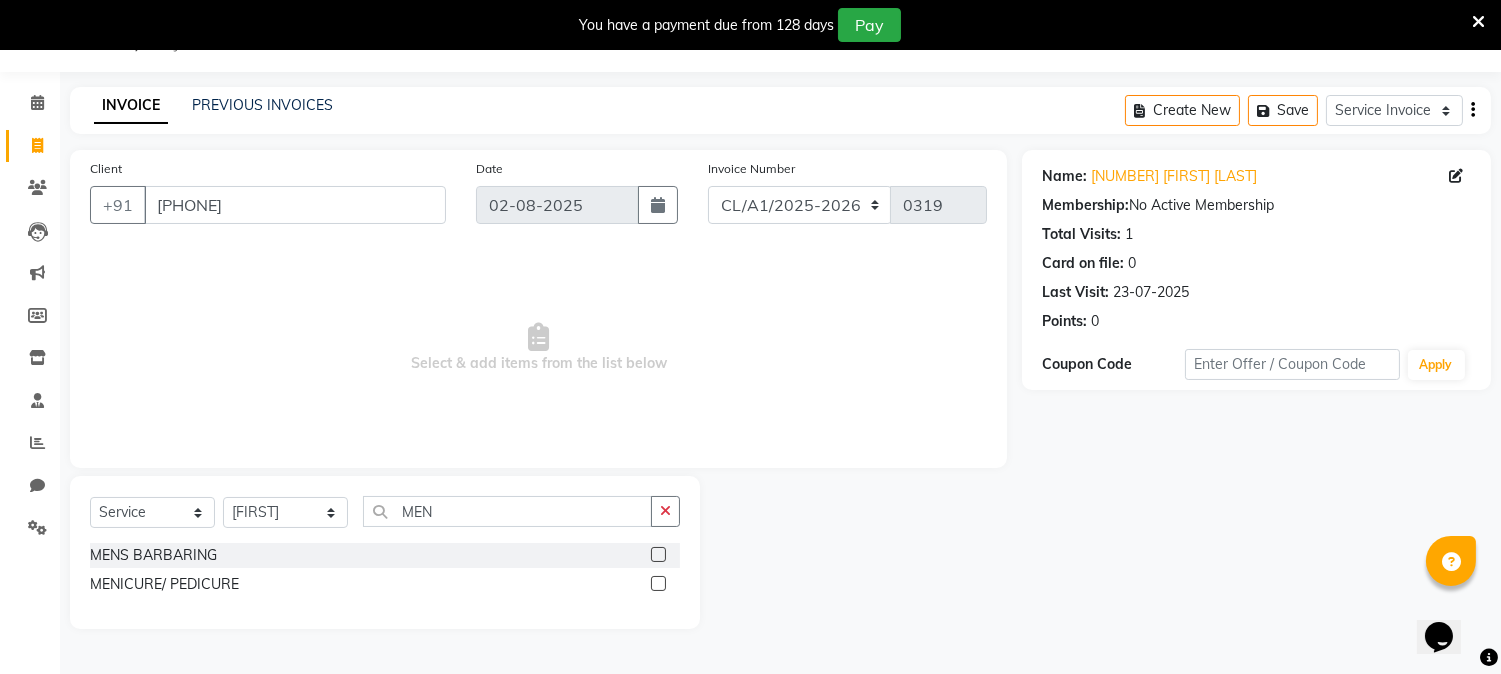 click 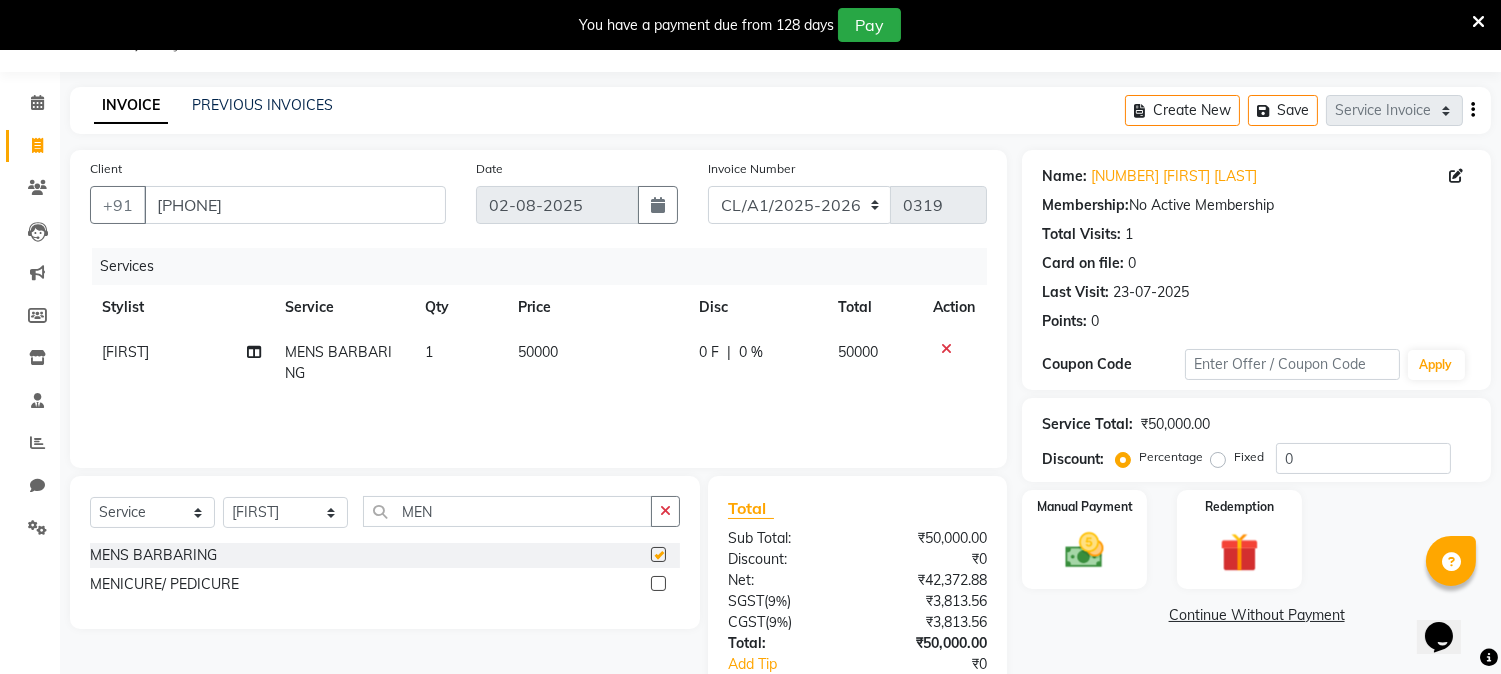 checkbox on "false" 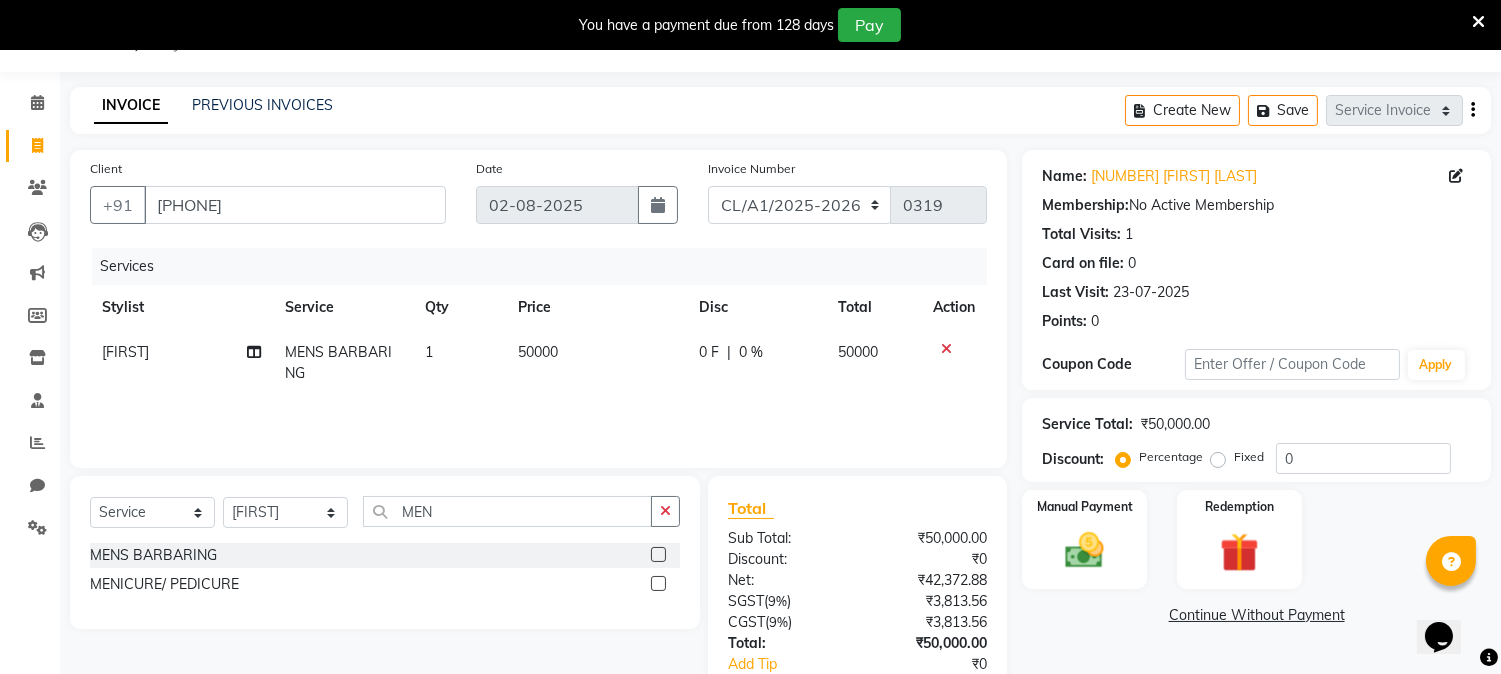 scroll, scrollTop: 0, scrollLeft: 0, axis: both 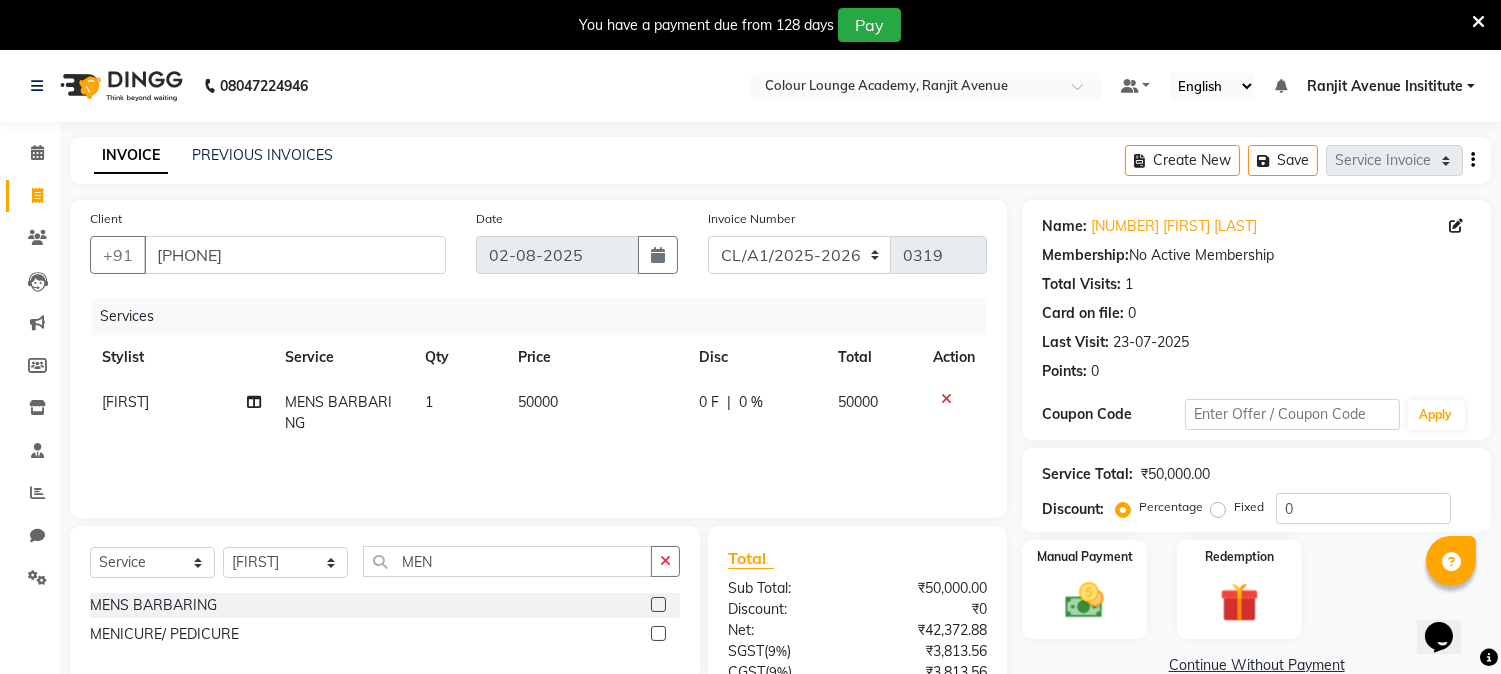 click on "50000" 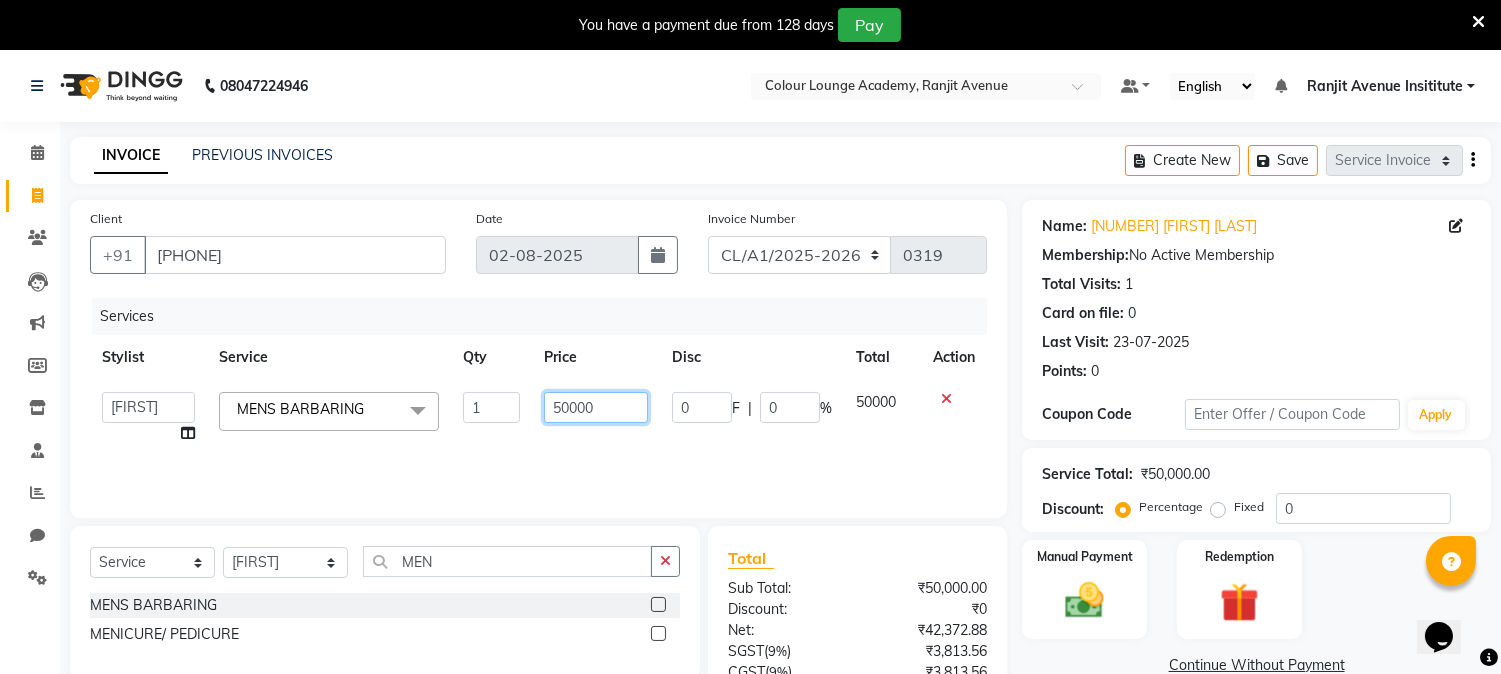 click on "50000" 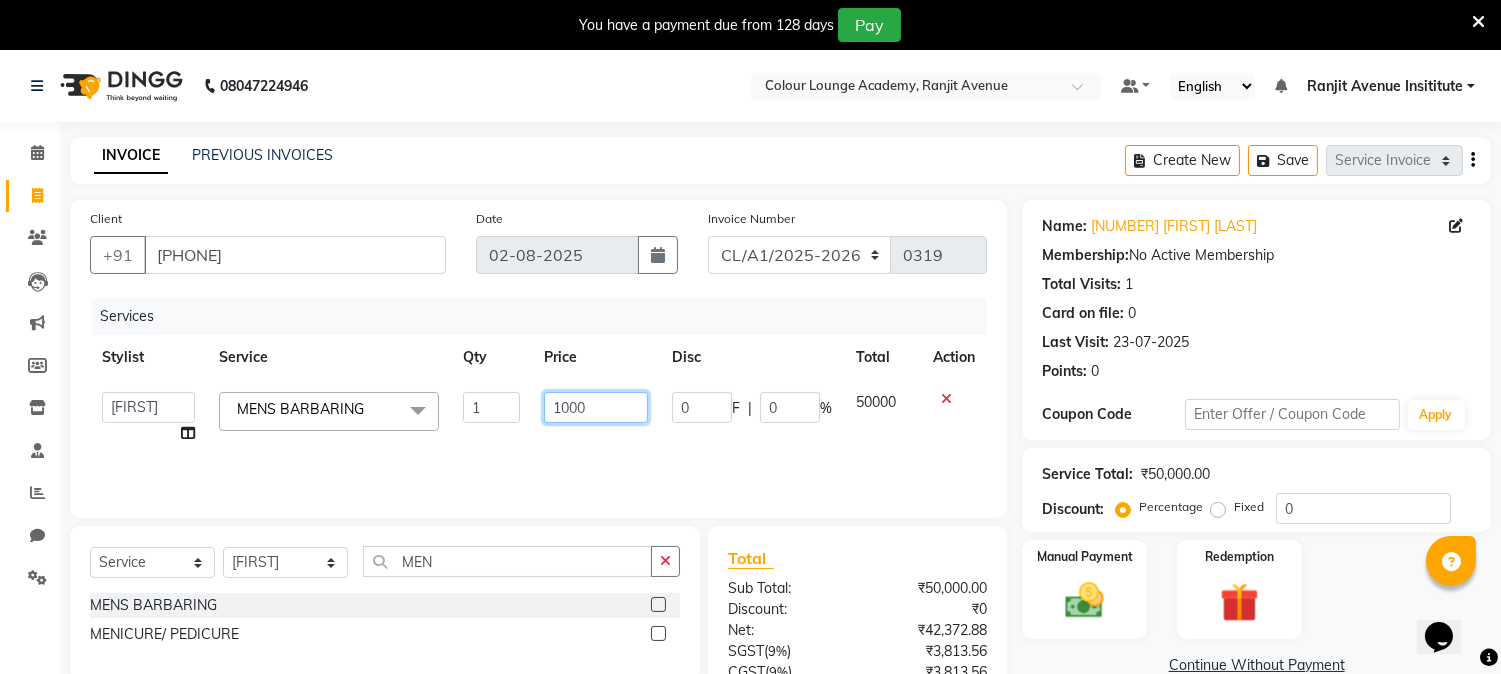 type on "10000" 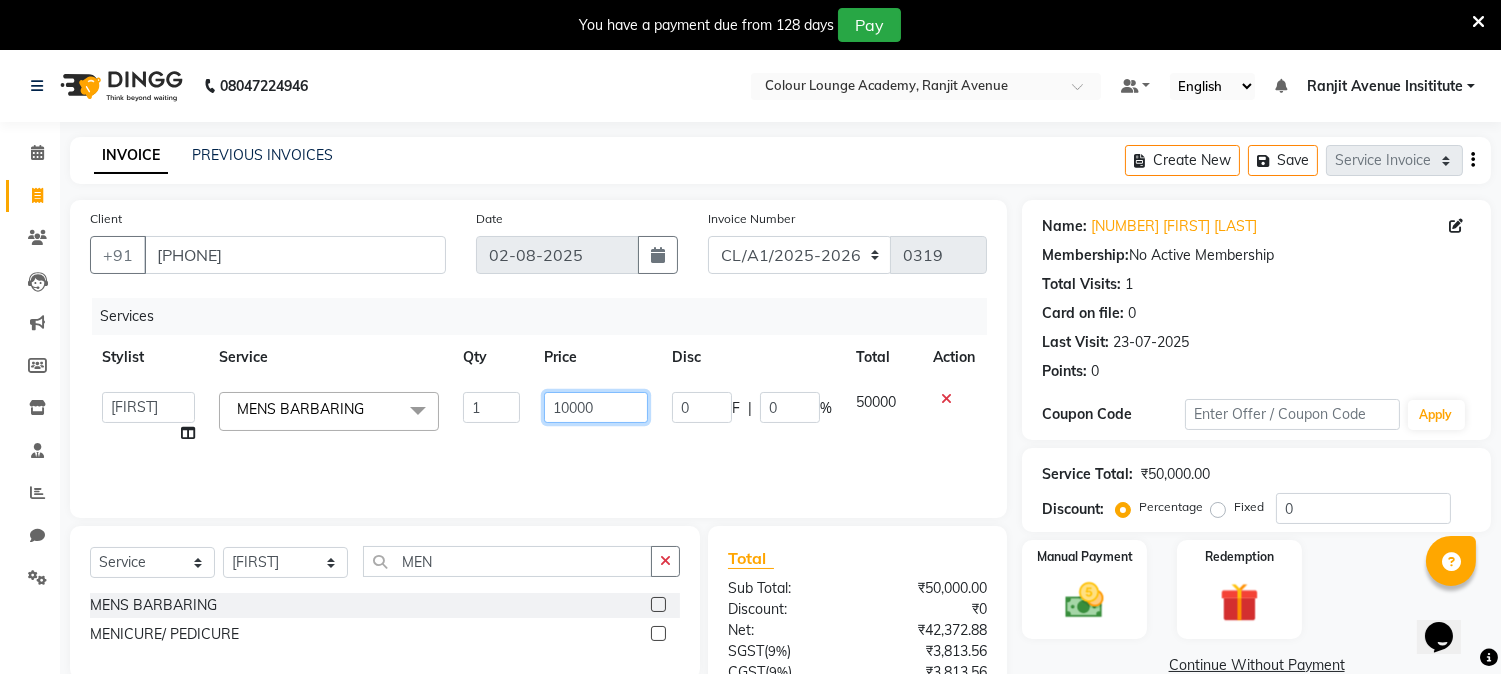 scroll, scrollTop: 175, scrollLeft: 0, axis: vertical 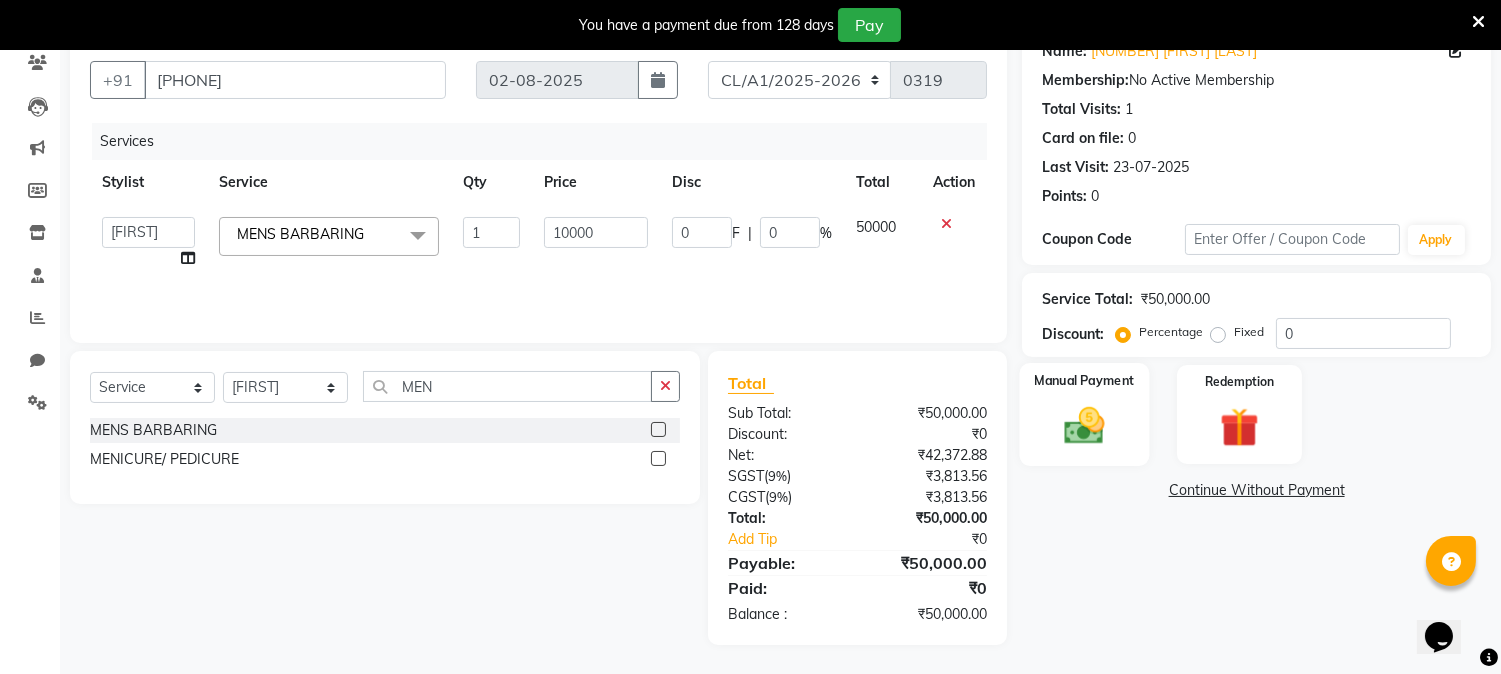 click 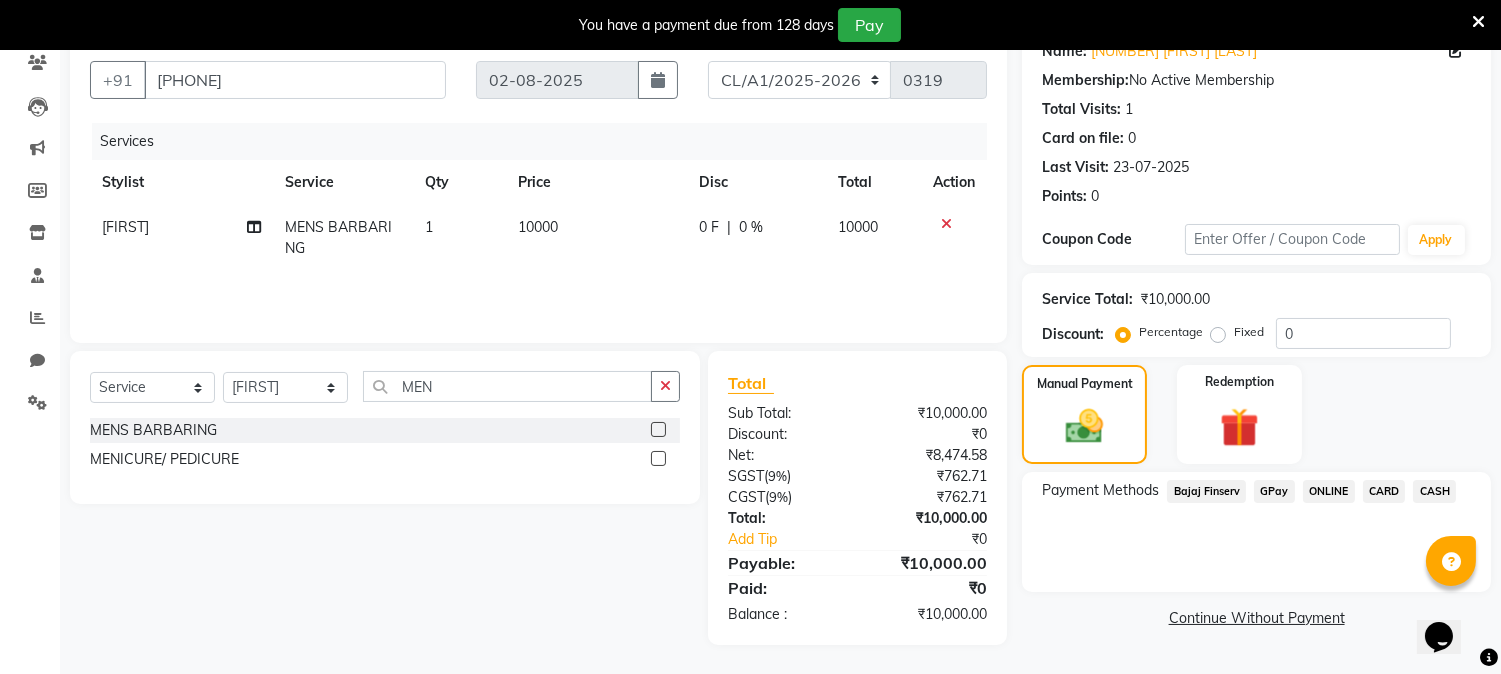 click on "GPay" 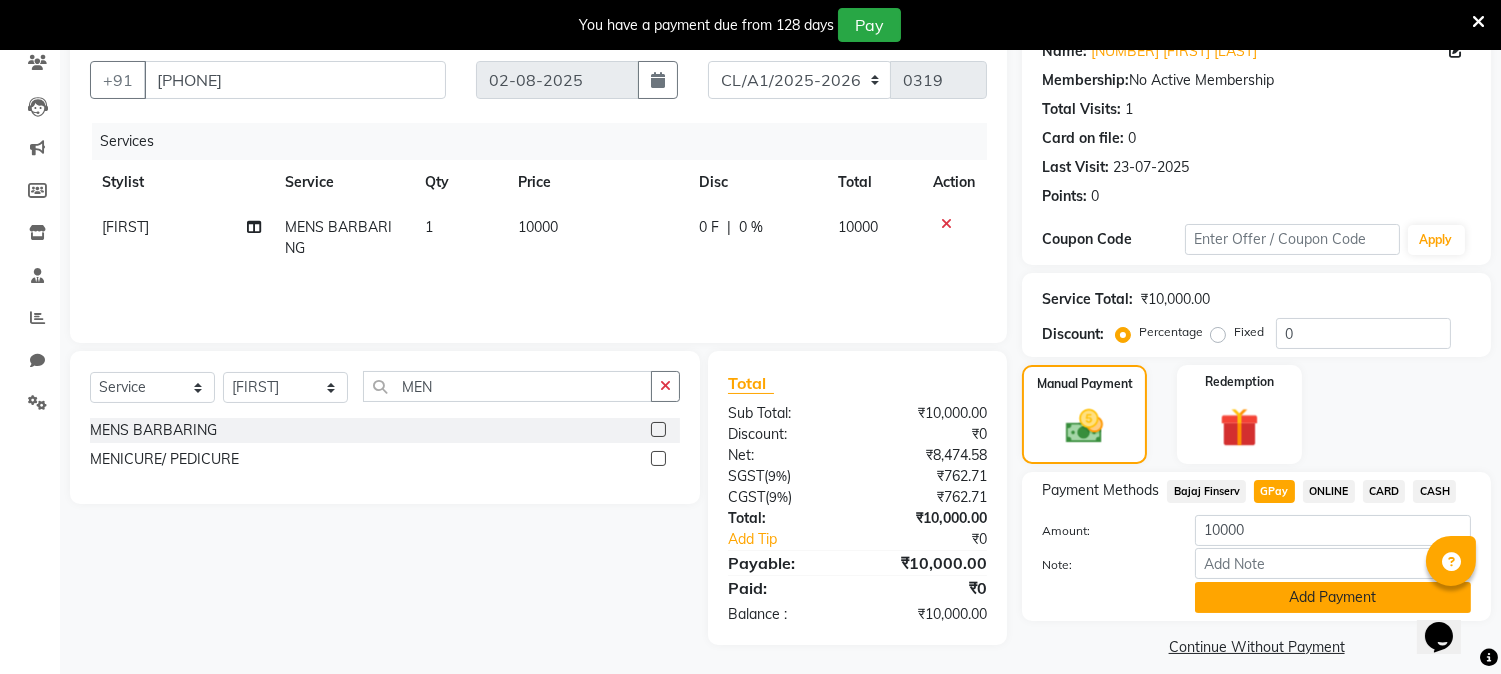 scroll, scrollTop: 192, scrollLeft: 0, axis: vertical 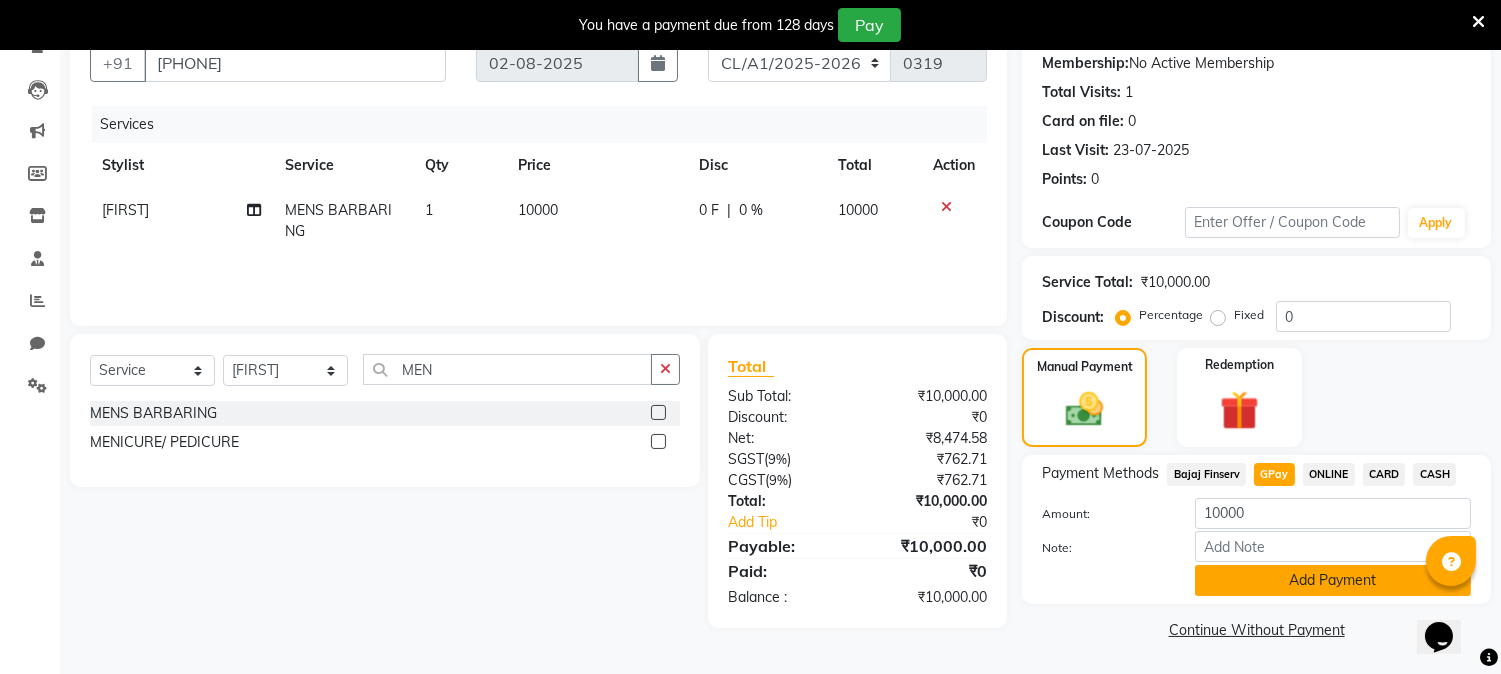 click on "Add Payment" 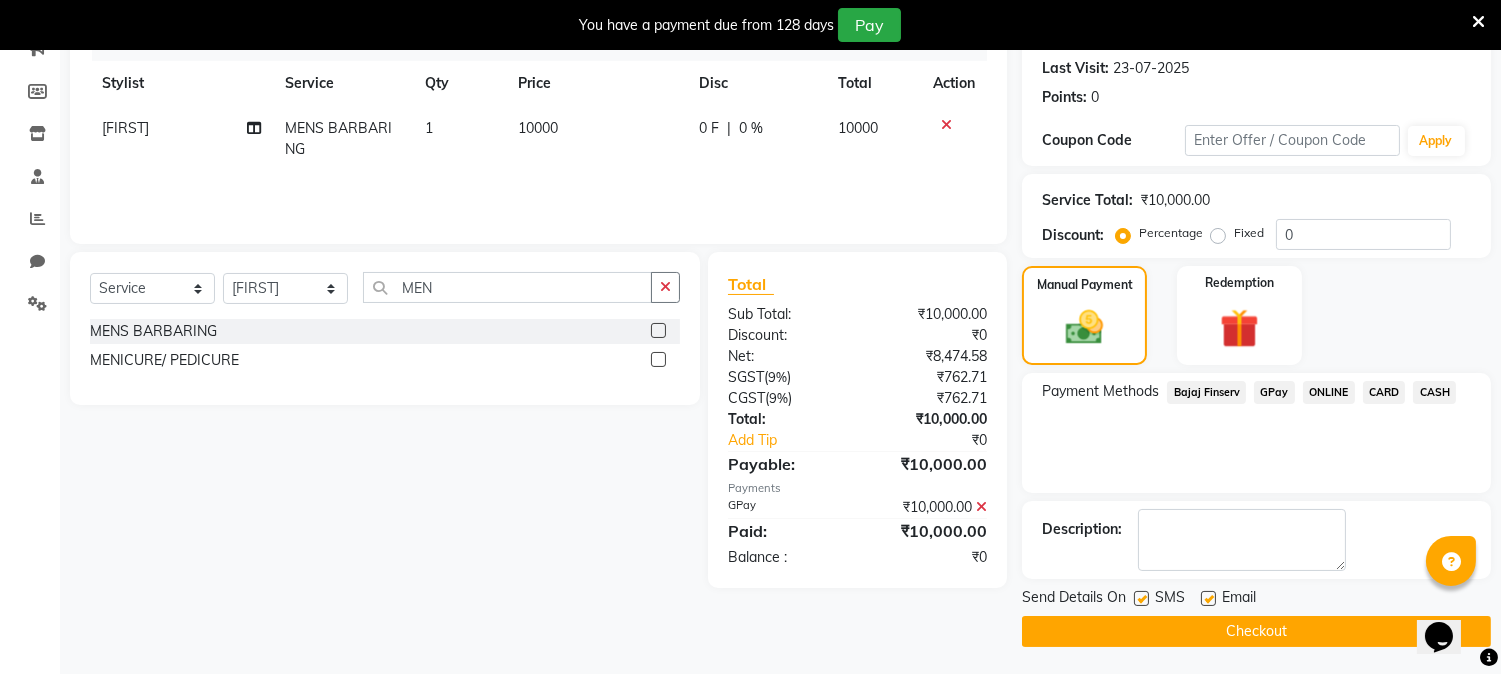 scroll, scrollTop: 275, scrollLeft: 0, axis: vertical 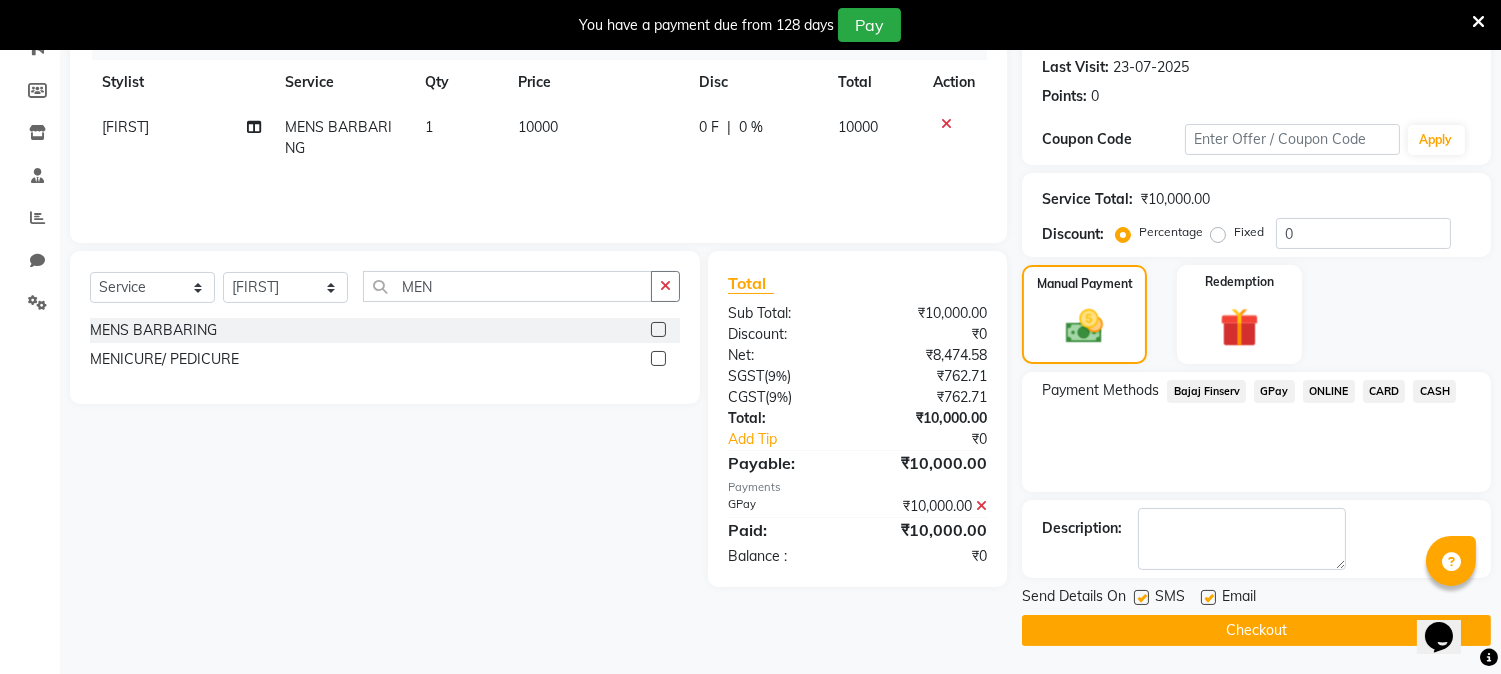 click on "INVOICE PREVIOUS INVOICES Create New Save Service Invoice Product Invoice Client +91 [PHONE] Date [DATE] Invoice Number [INV_NUM] Services Stylist Service Qty Price Disc Total Action ARPAN MENS BARBARING 1 10000 0 F | 0 % 10000 Select Service Membership Package Voucher Prepaid Gift Card Select Stylist Admin ARPAN AYUSHI DIGVIJAY MANMEET MANPREET Ranjit Avenue Insititute RASHMI SAHIL SHRIYA SIMRAN SURUCHI VARDAN MEN MENS BARBARING MENICURE/ PEDICURE Total Sub Total: ₹10,000.00 Discount: ₹0 Net: ₹8,474.58 SGST ( 9% ) ₹762.71 CGST ( 9% ) ₹762.71 Total: ₹10,000.00 Add Tip ₹0 Payable: ₹10,000.00 Payments GPay ₹10,000.00 Paid: ₹10,000.00 Balance : ₹0 Name: [NUMBER] [LAST] Membership: No Active Membership Total Visits: 1 Card on file: 0 Last Visit: [DATE] Points: 0 Coupon Code Apply Service Total: ₹10,000.00 Discount: Percentage Fixed 0 Manual Payment Redemption Payment Methods Bajaj Finserv GPay ONLINE CARD CASH" 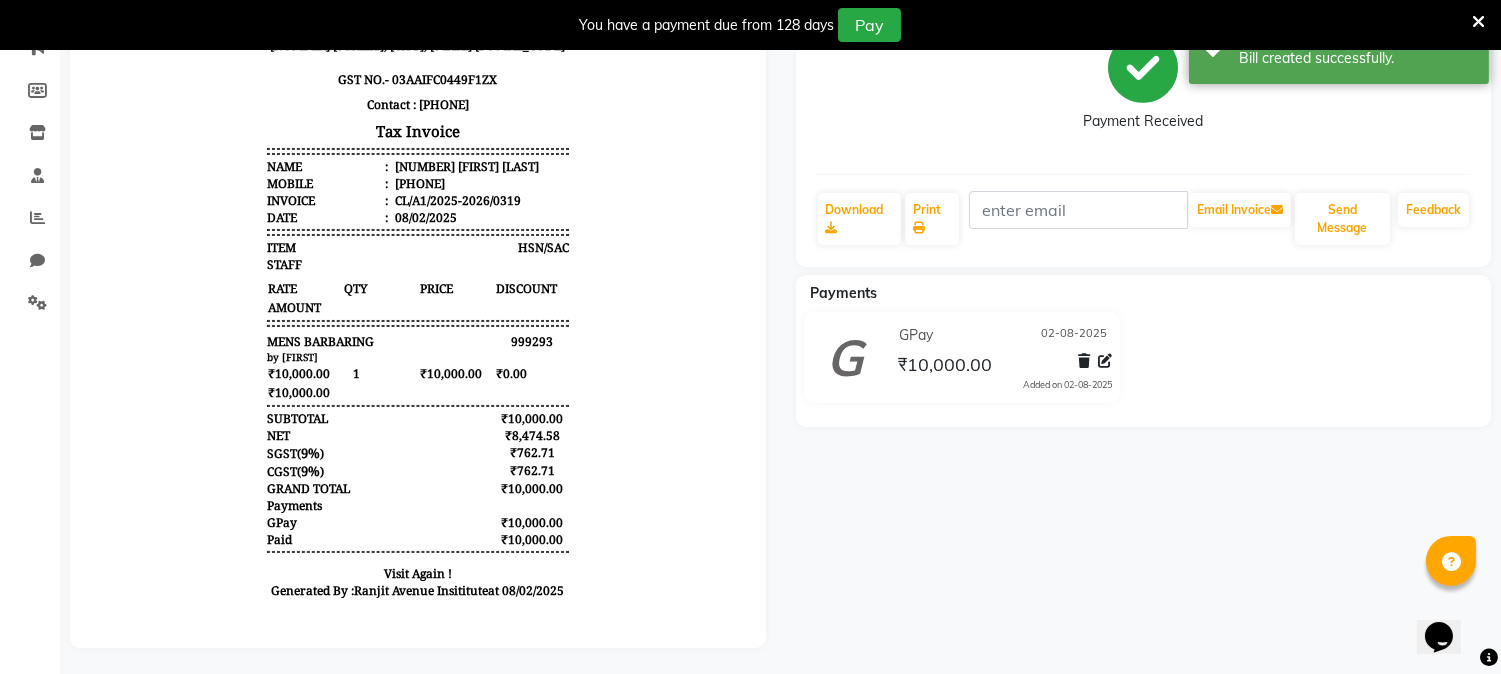 scroll, scrollTop: 0, scrollLeft: 0, axis: both 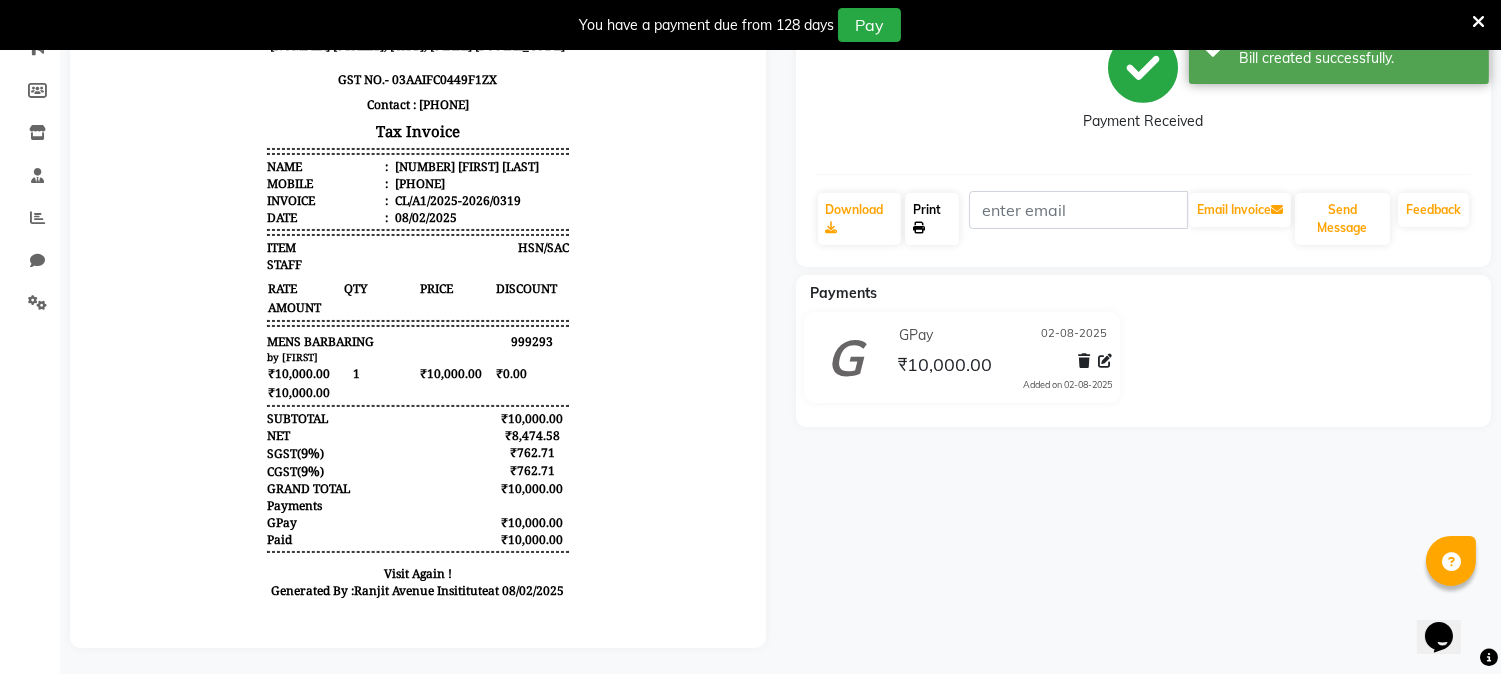 click on "Print" 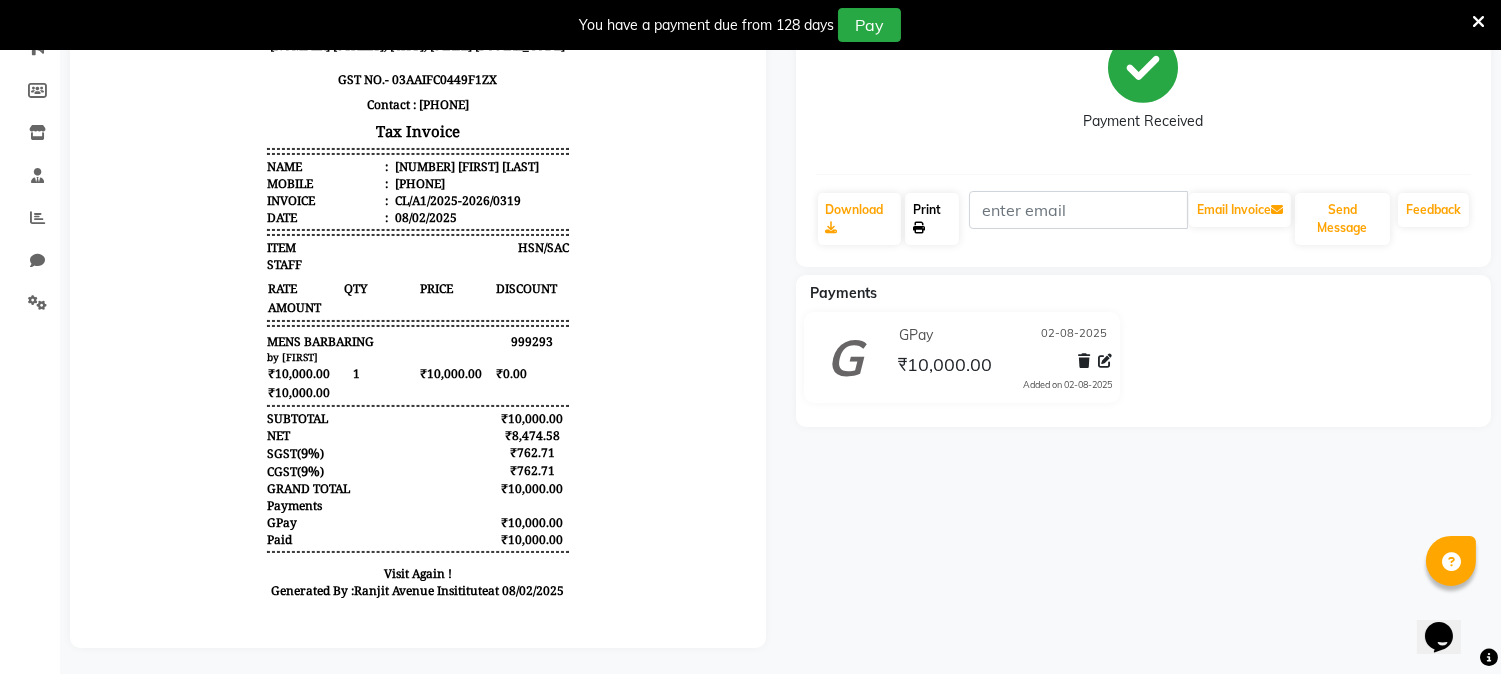 click on "Print" 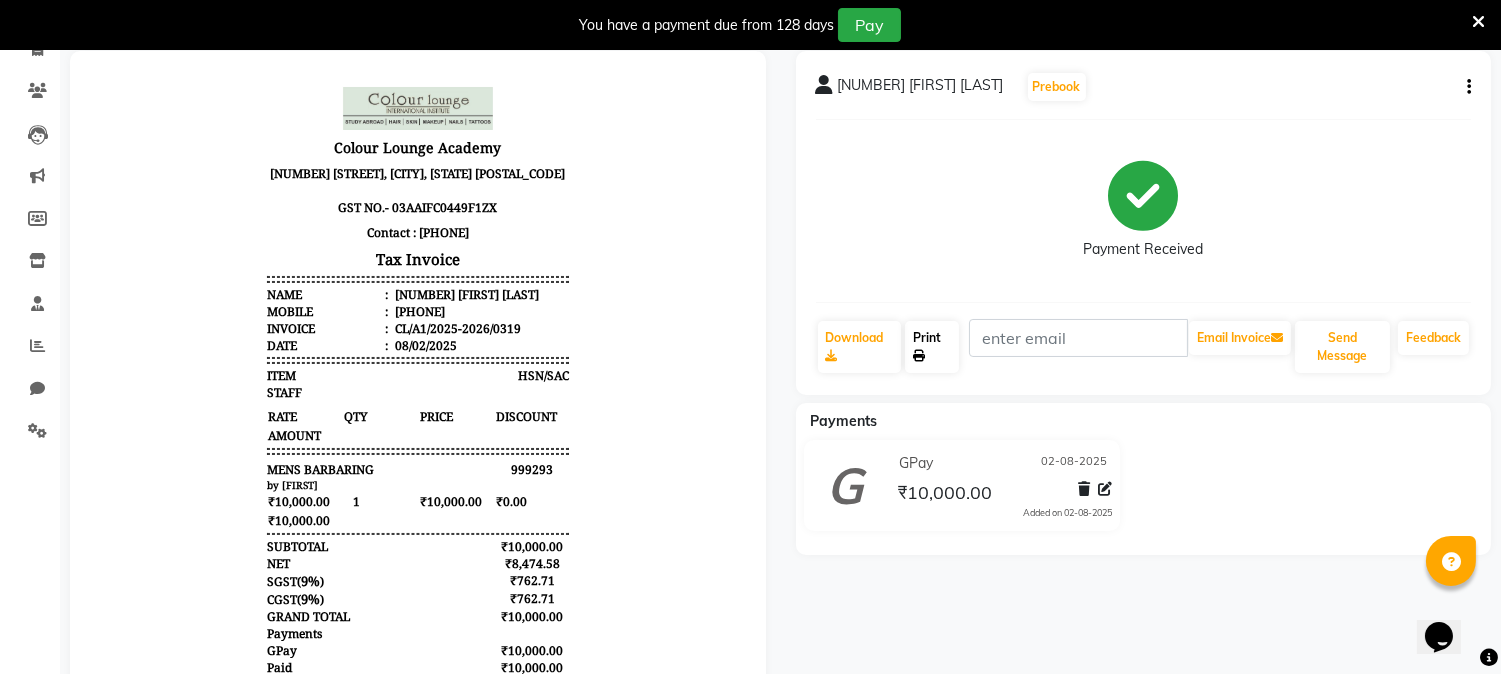 scroll, scrollTop: 0, scrollLeft: 0, axis: both 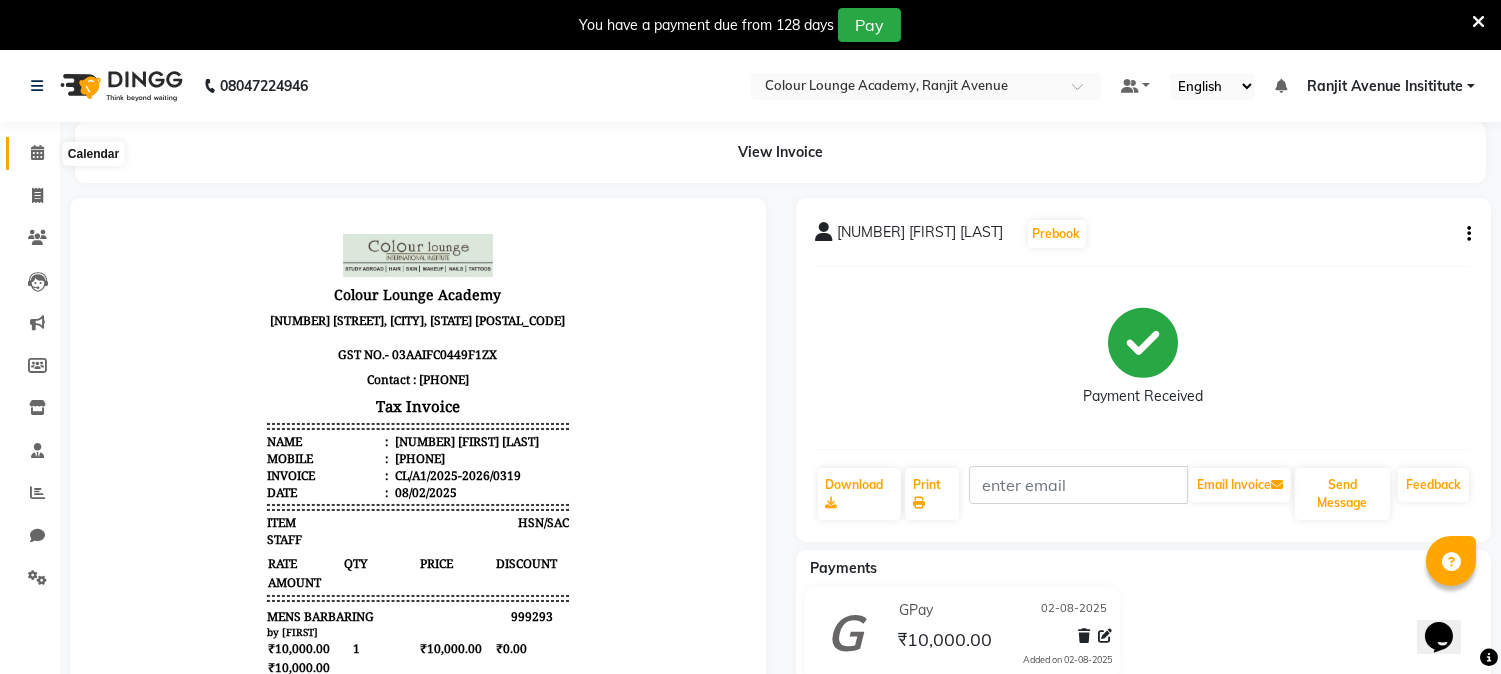 click 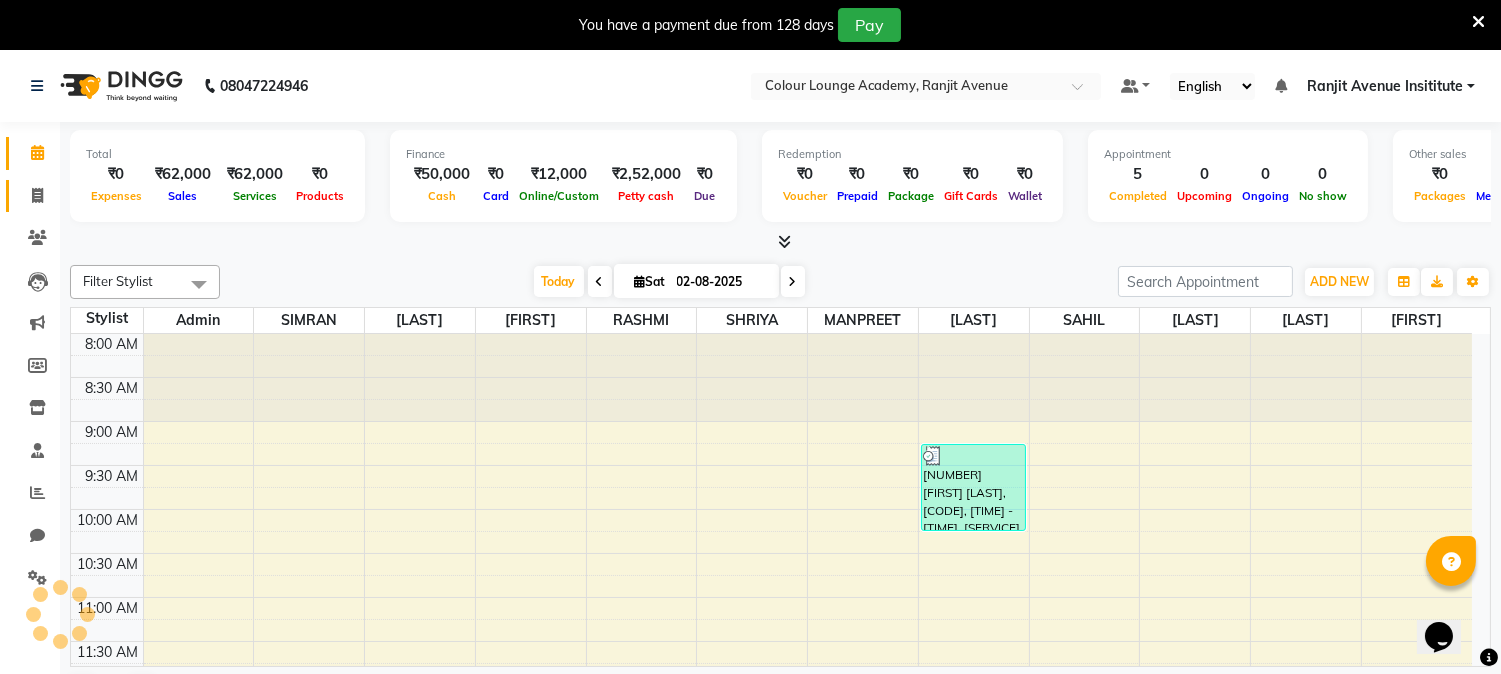 scroll, scrollTop: 0, scrollLeft: 0, axis: both 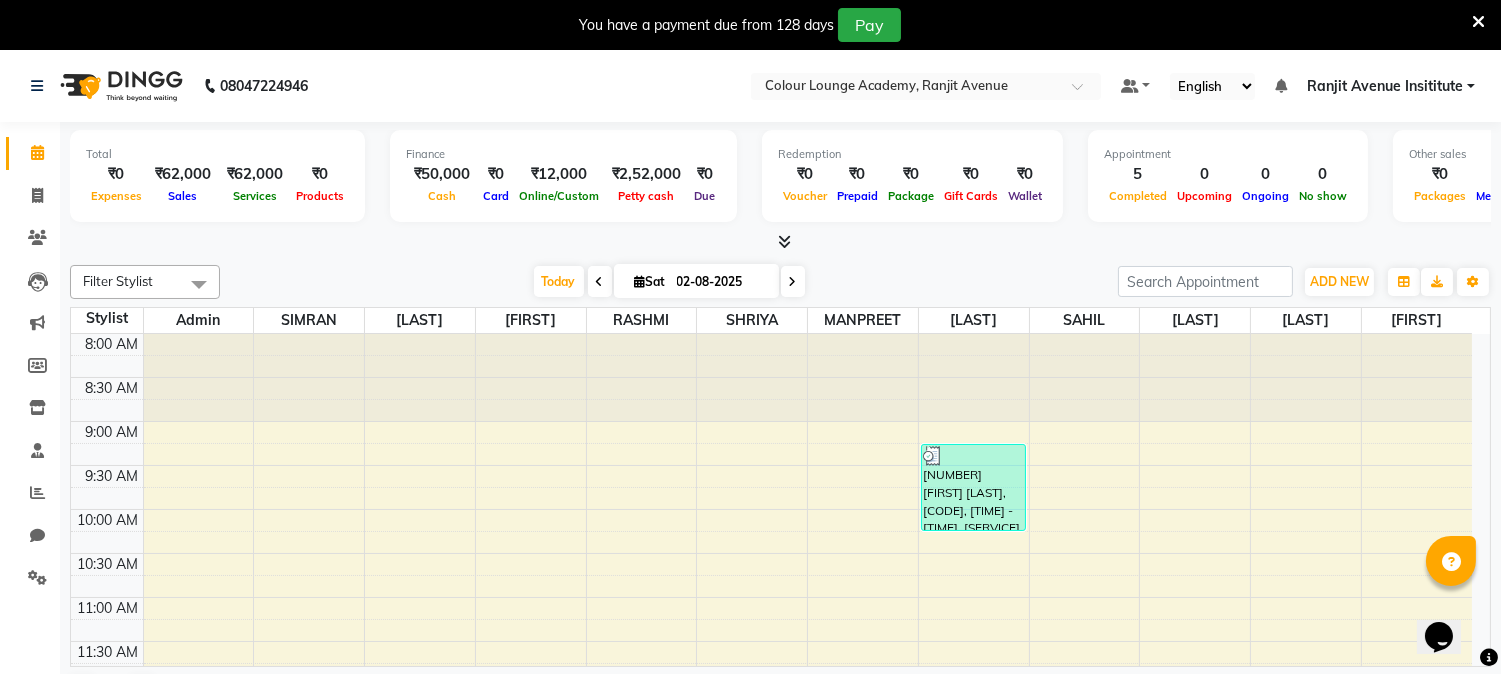 click on "Sales" at bounding box center [183, 196] 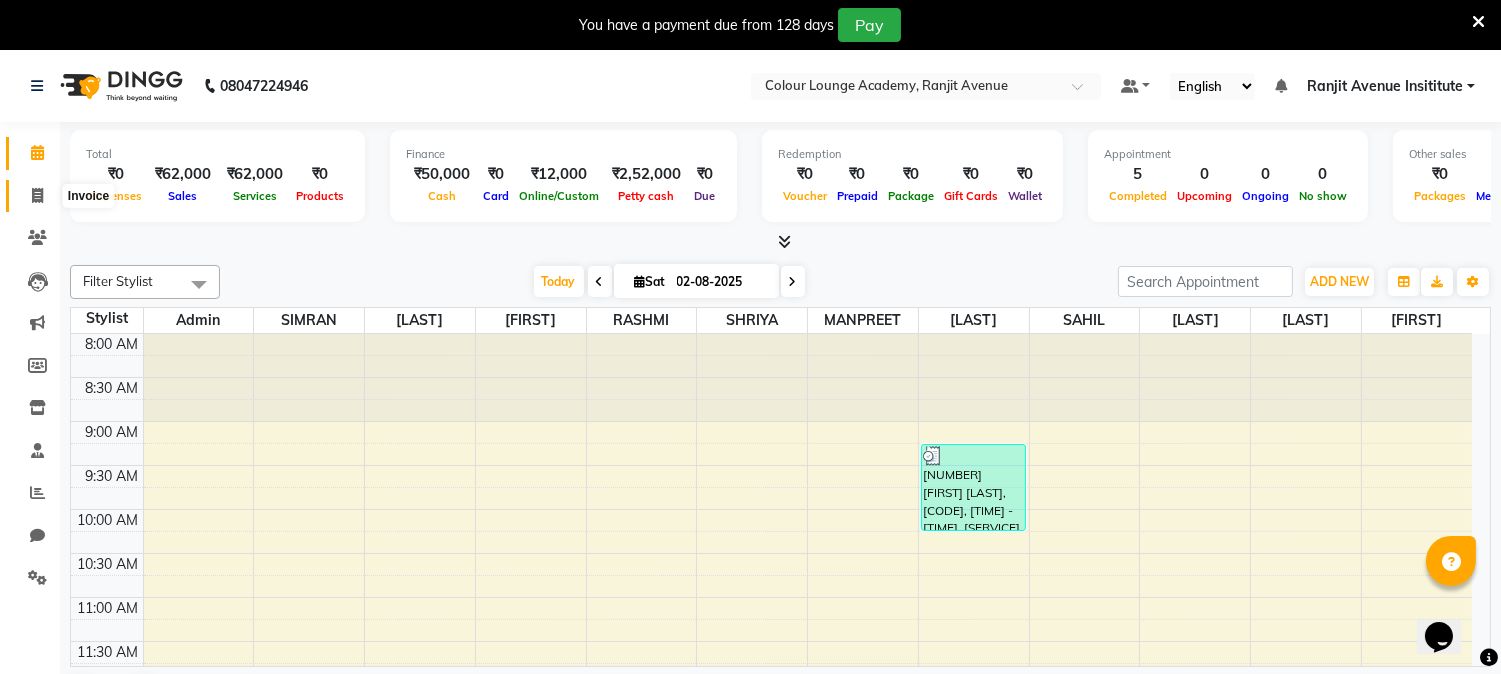 click 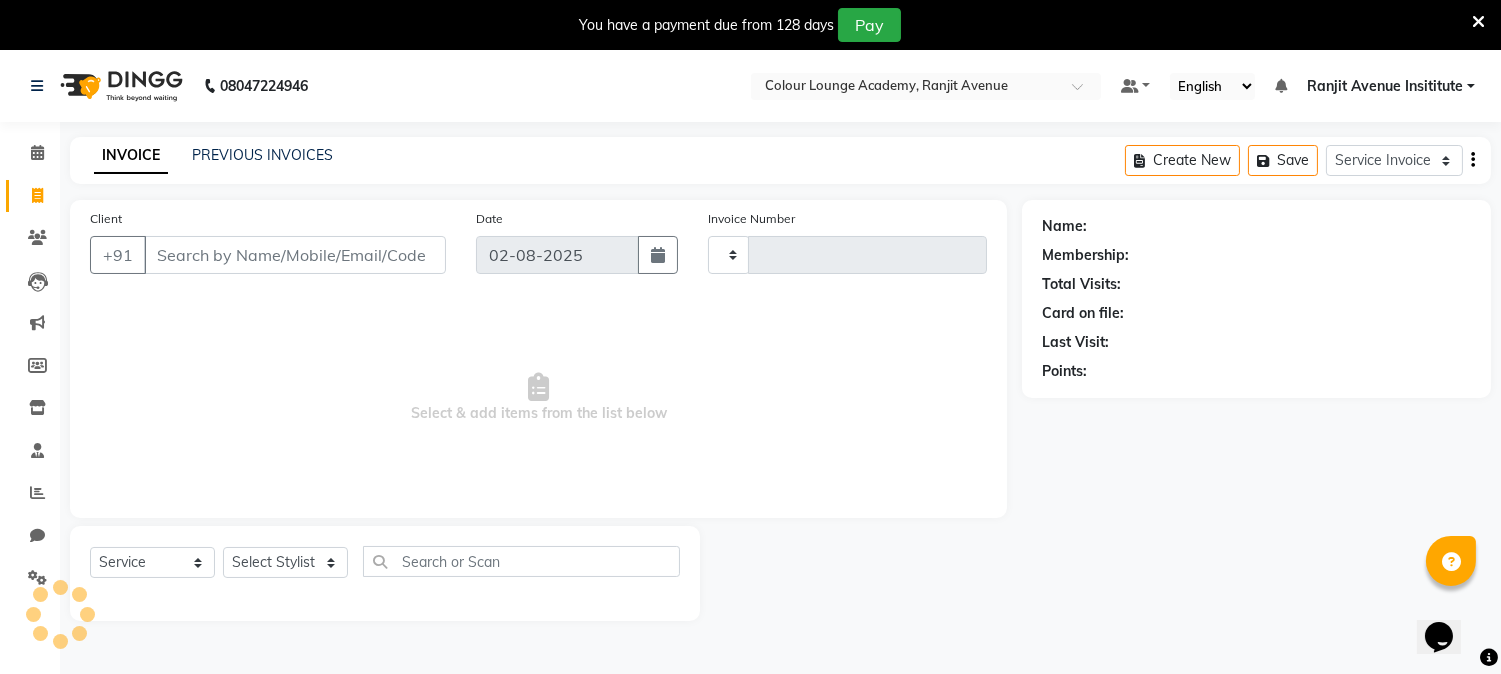 type on "0320" 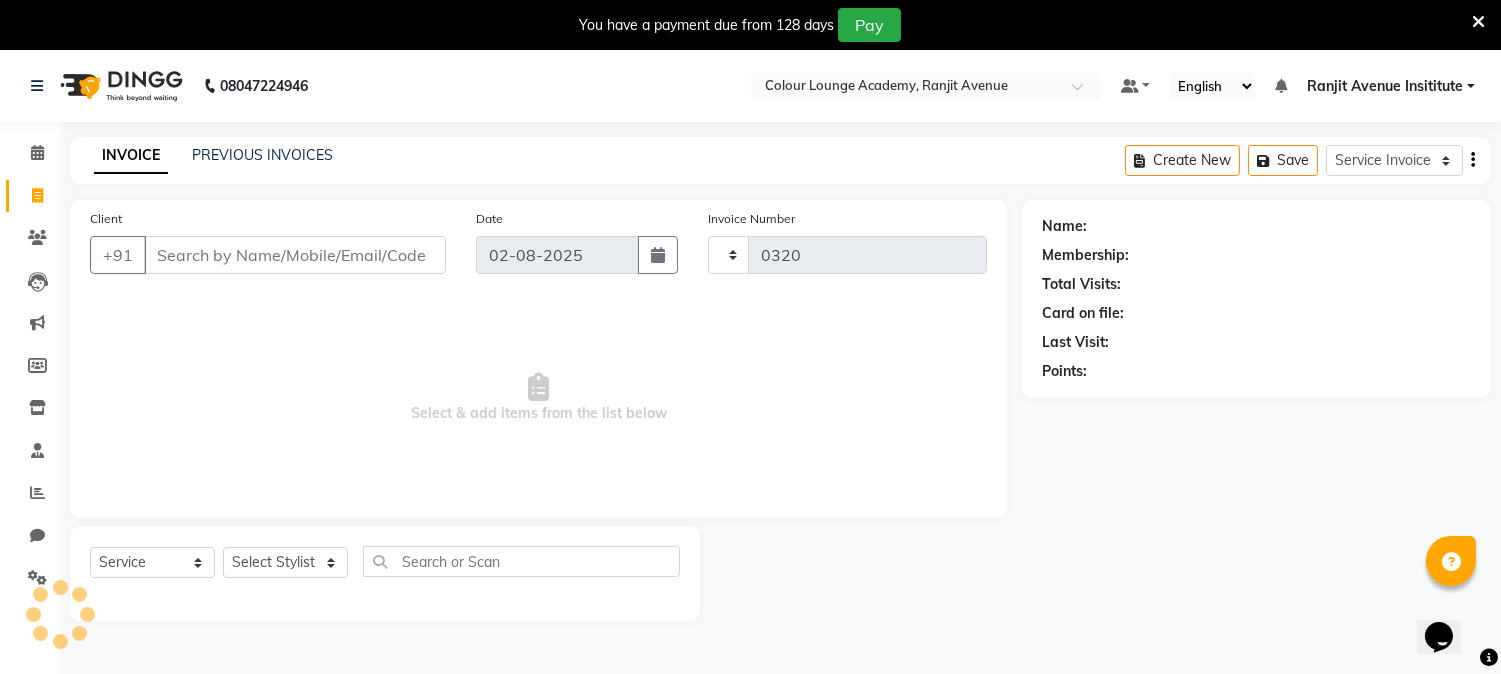 select on "8033" 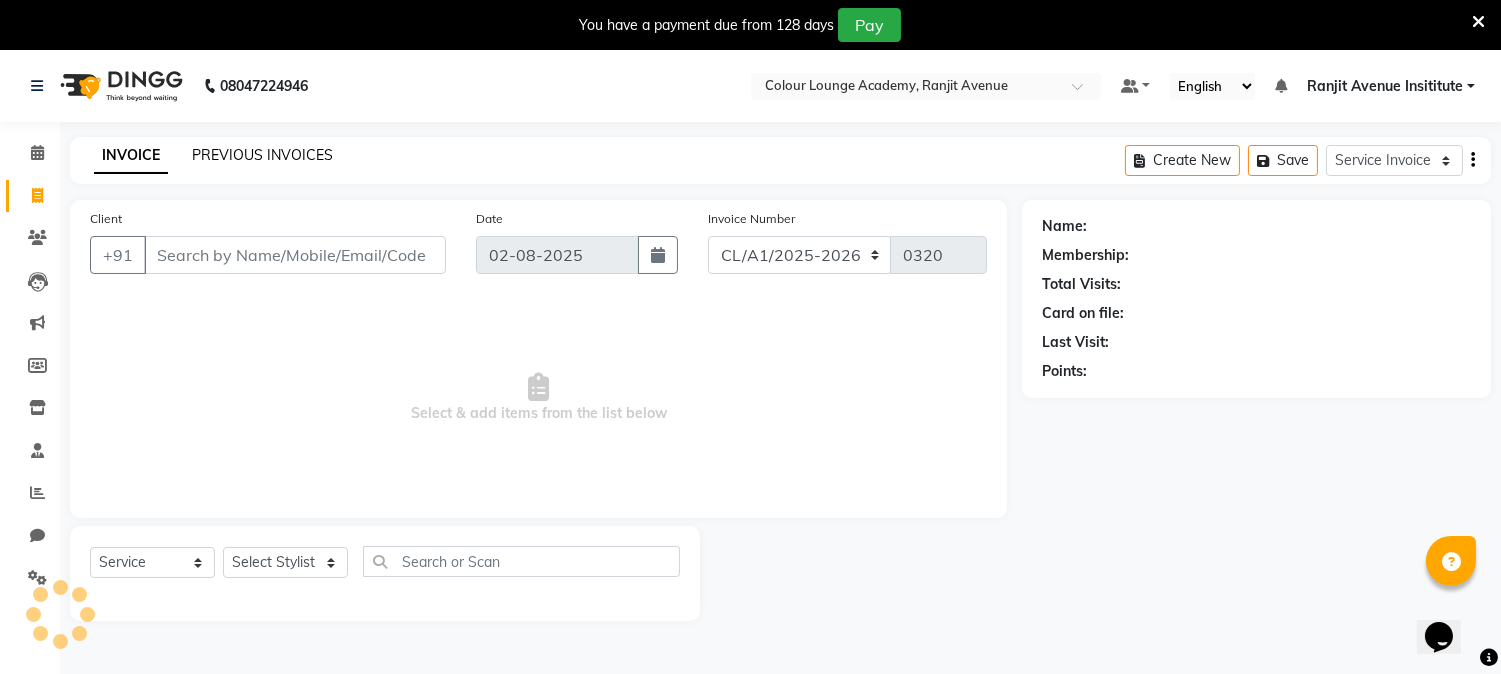 click on "PREVIOUS INVOICES" 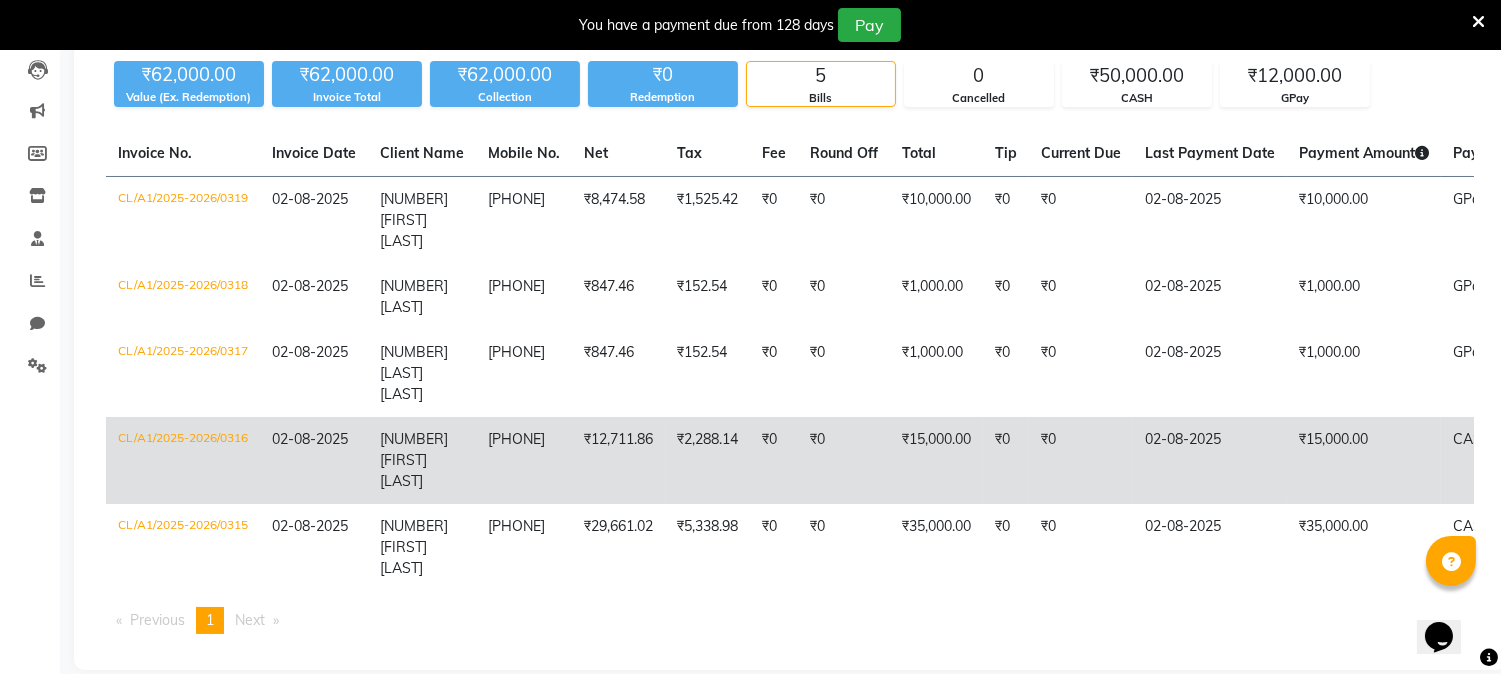 scroll, scrollTop: 0, scrollLeft: 0, axis: both 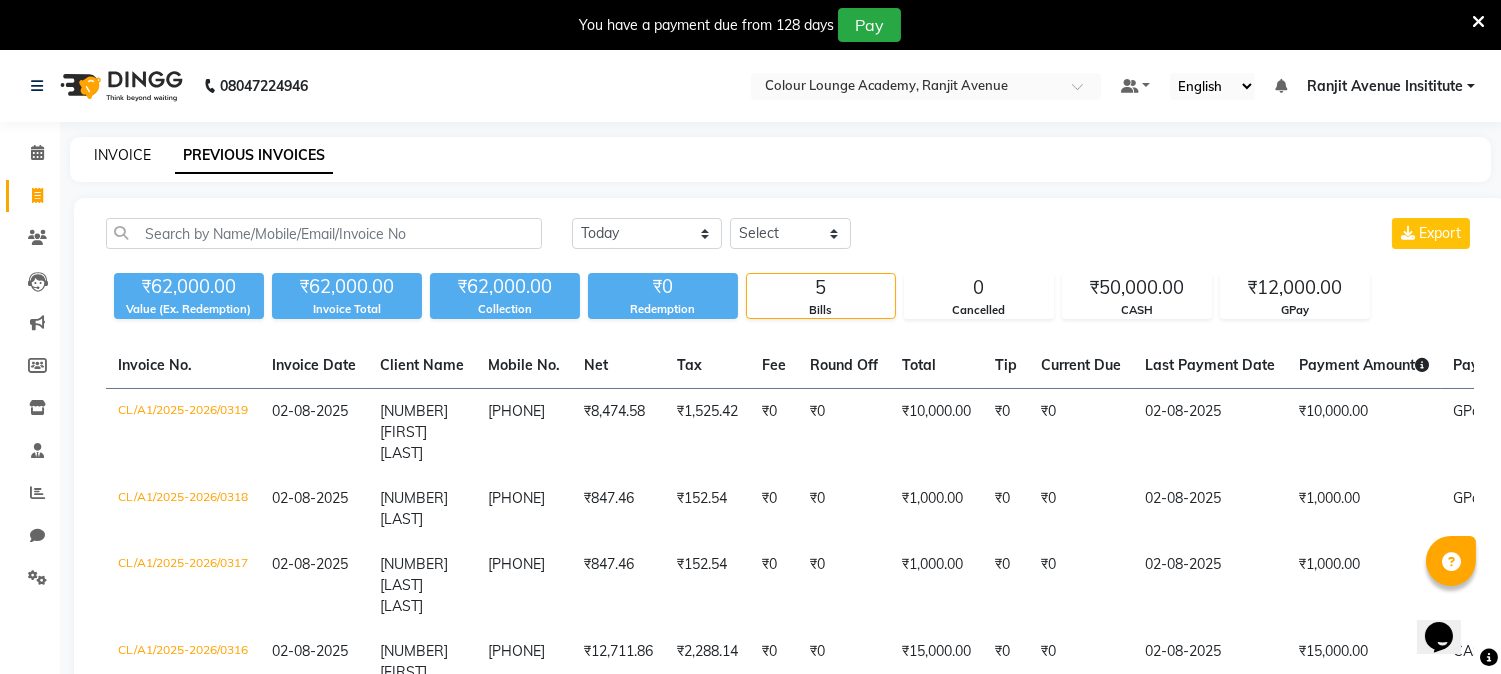 click on "INVOICE" 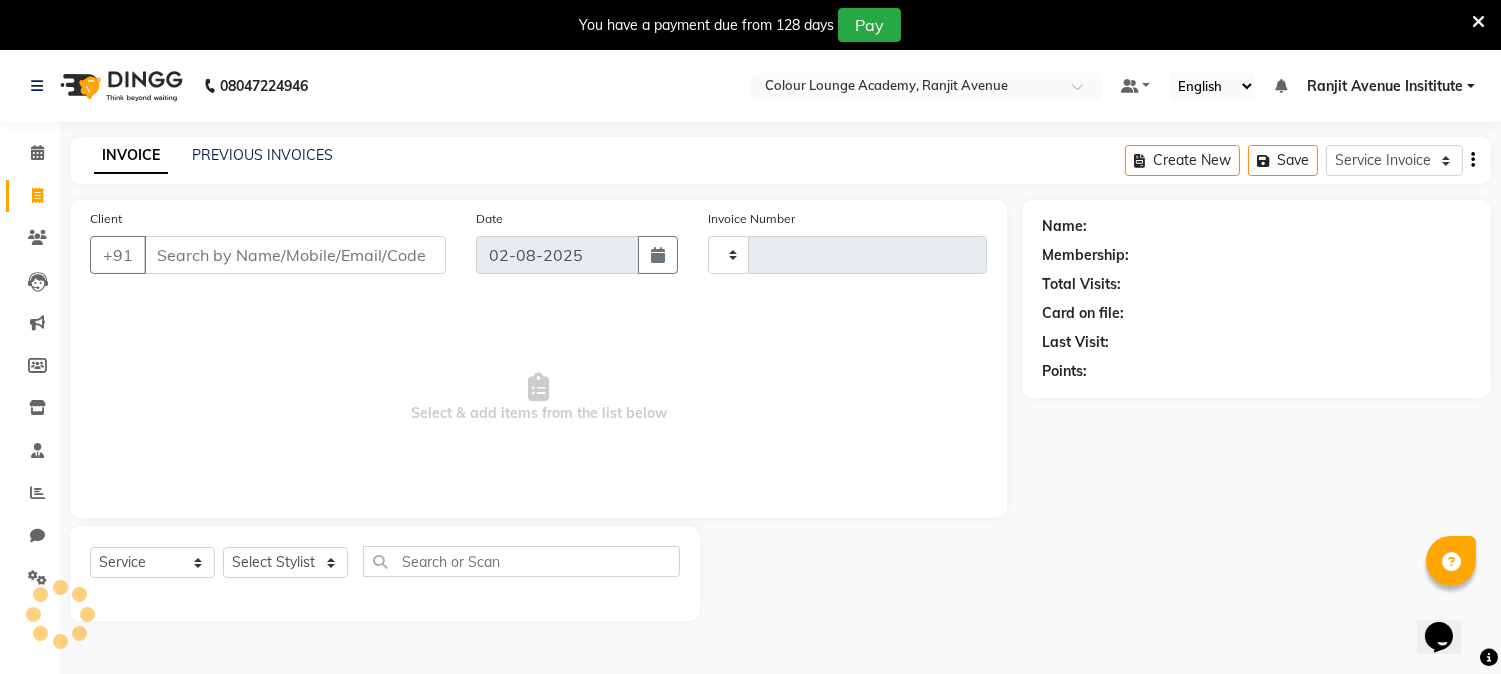 type on "0320" 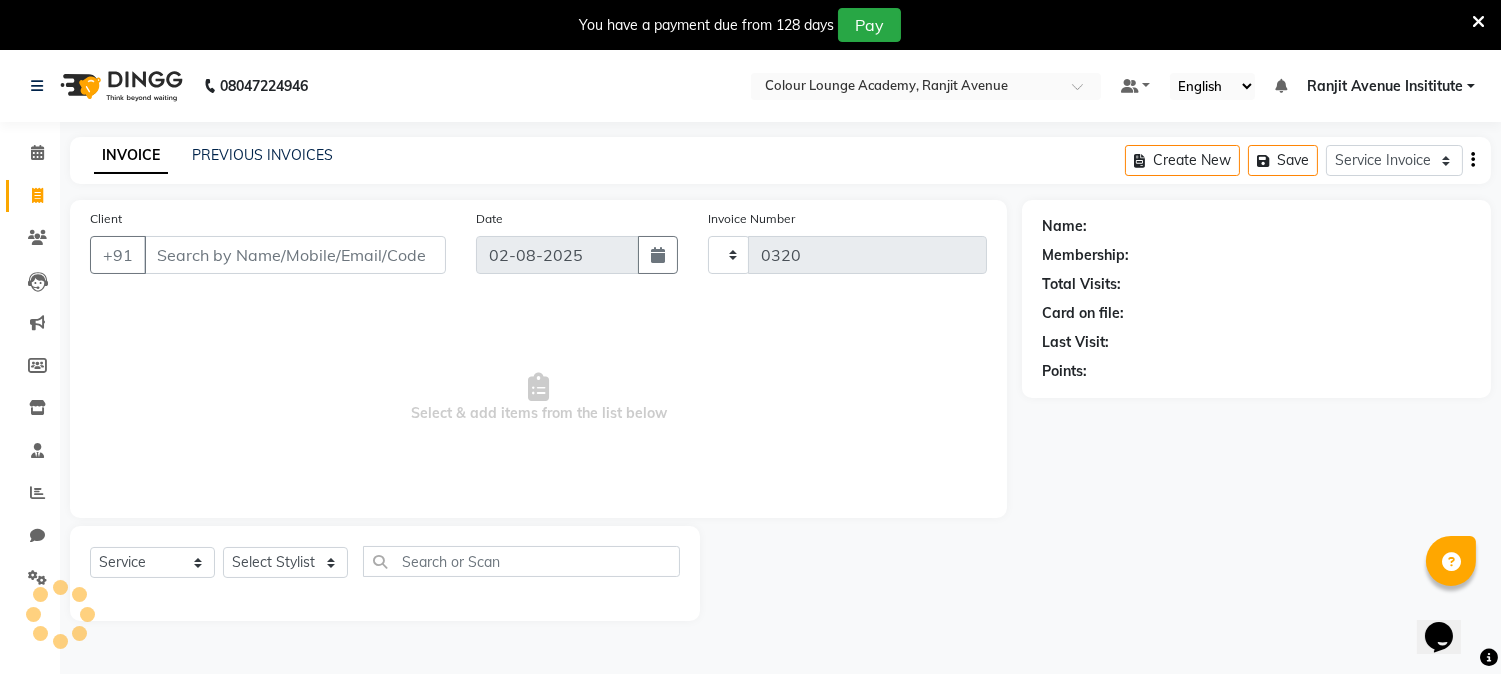 scroll, scrollTop: 50, scrollLeft: 0, axis: vertical 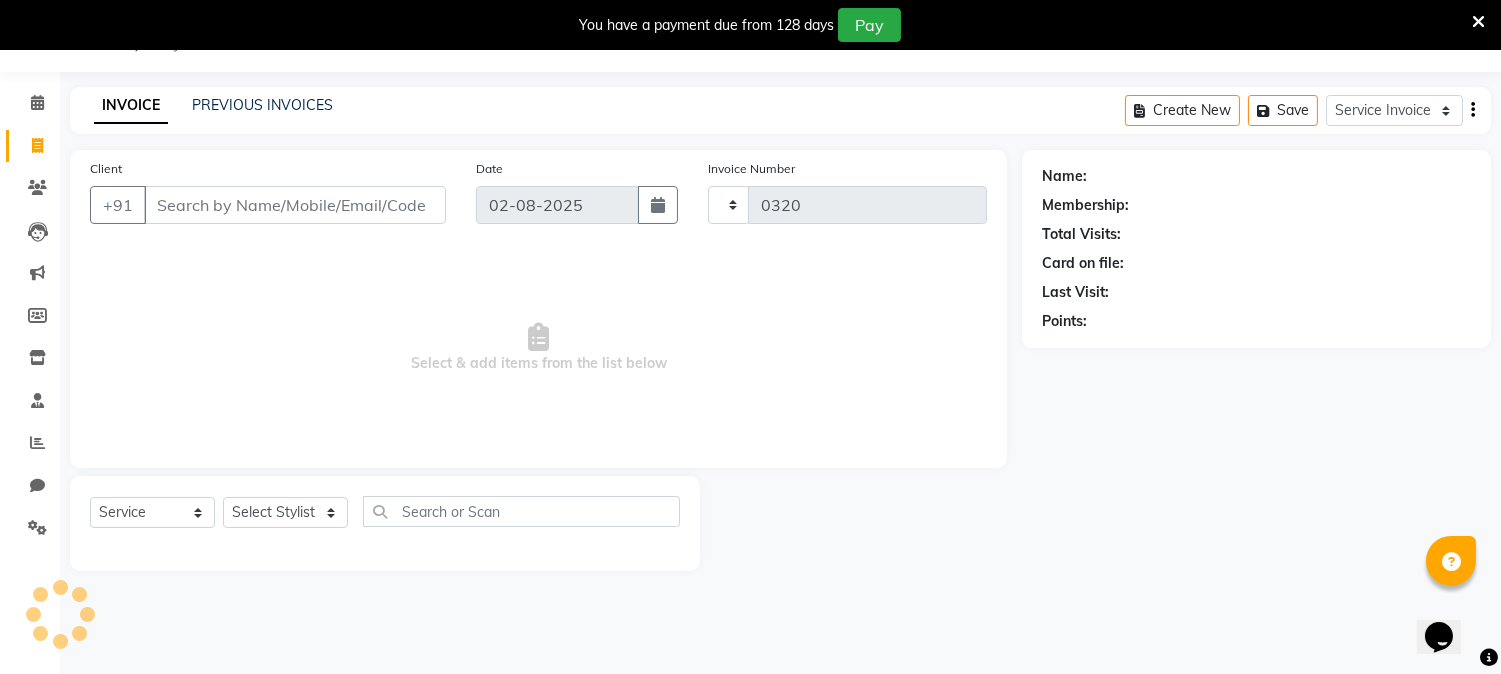 select on "8033" 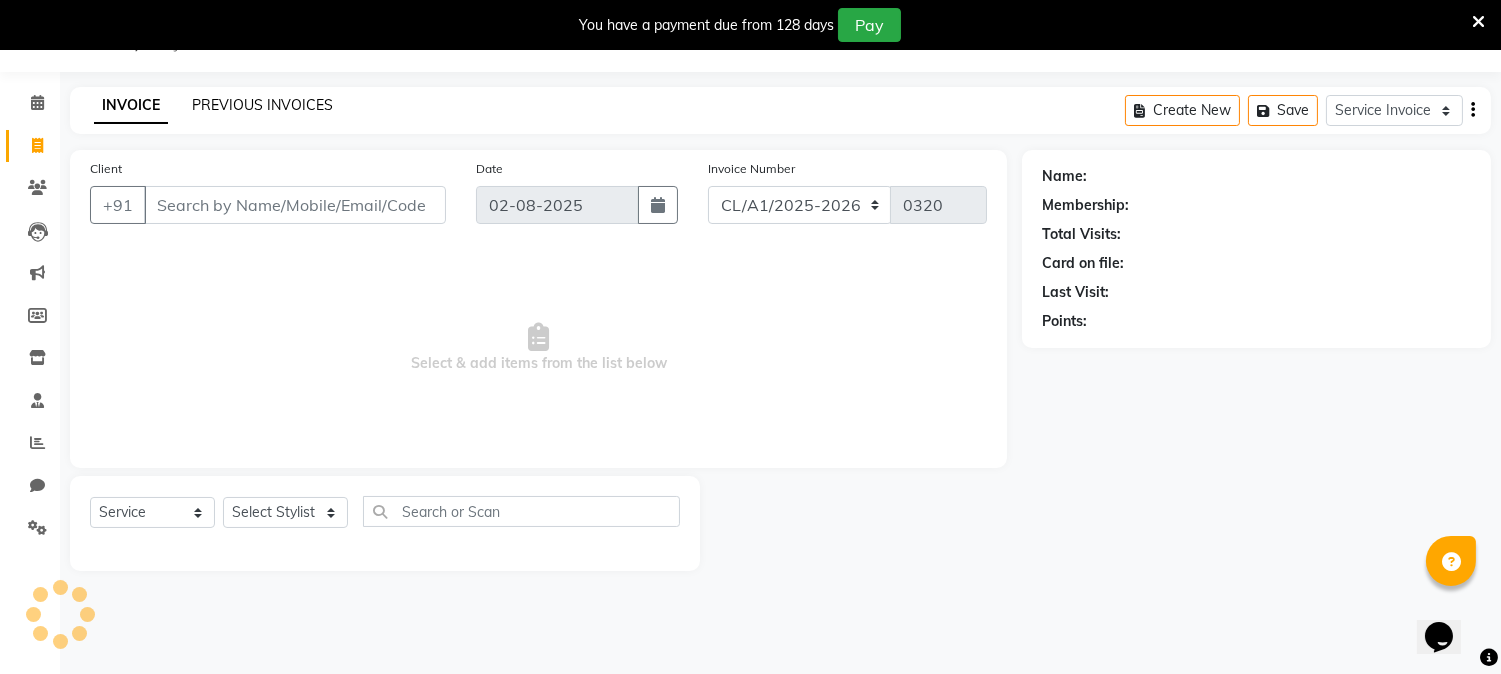 click on "PREVIOUS INVOICES" 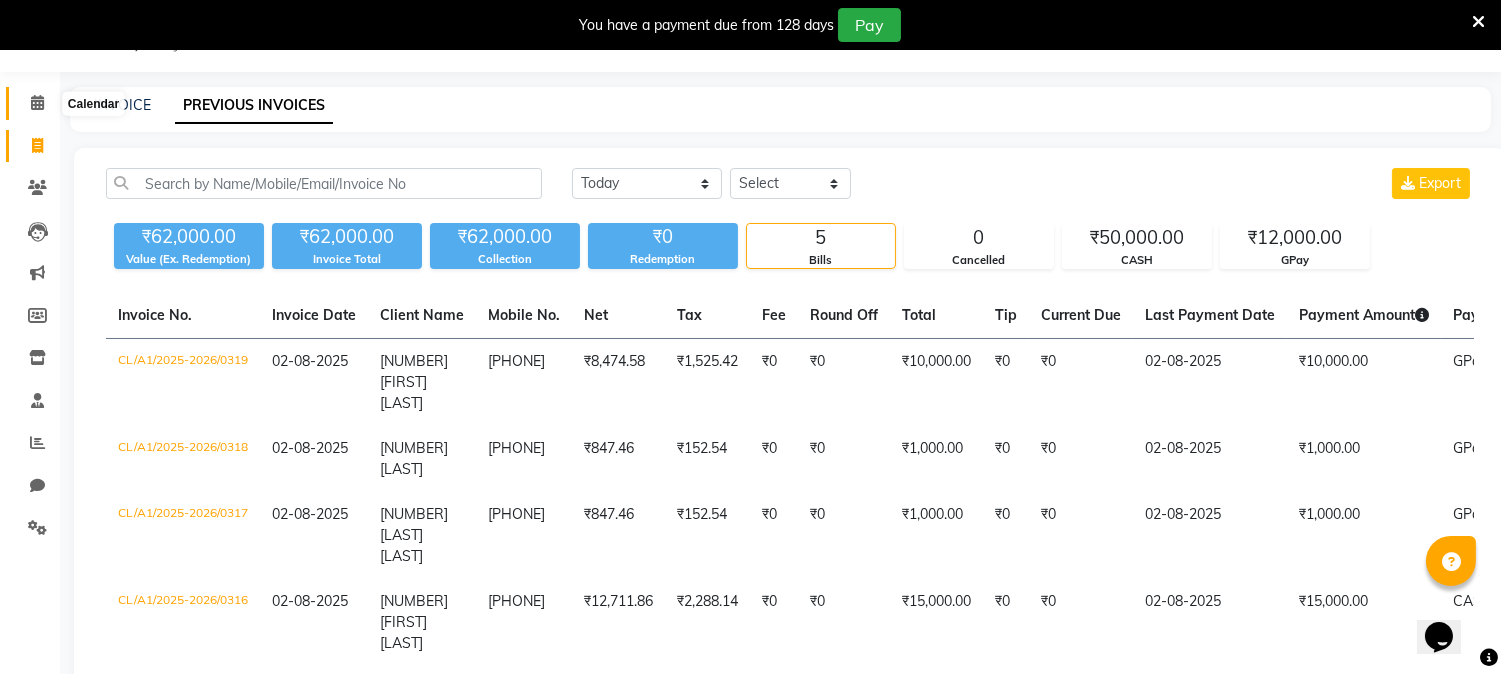 click 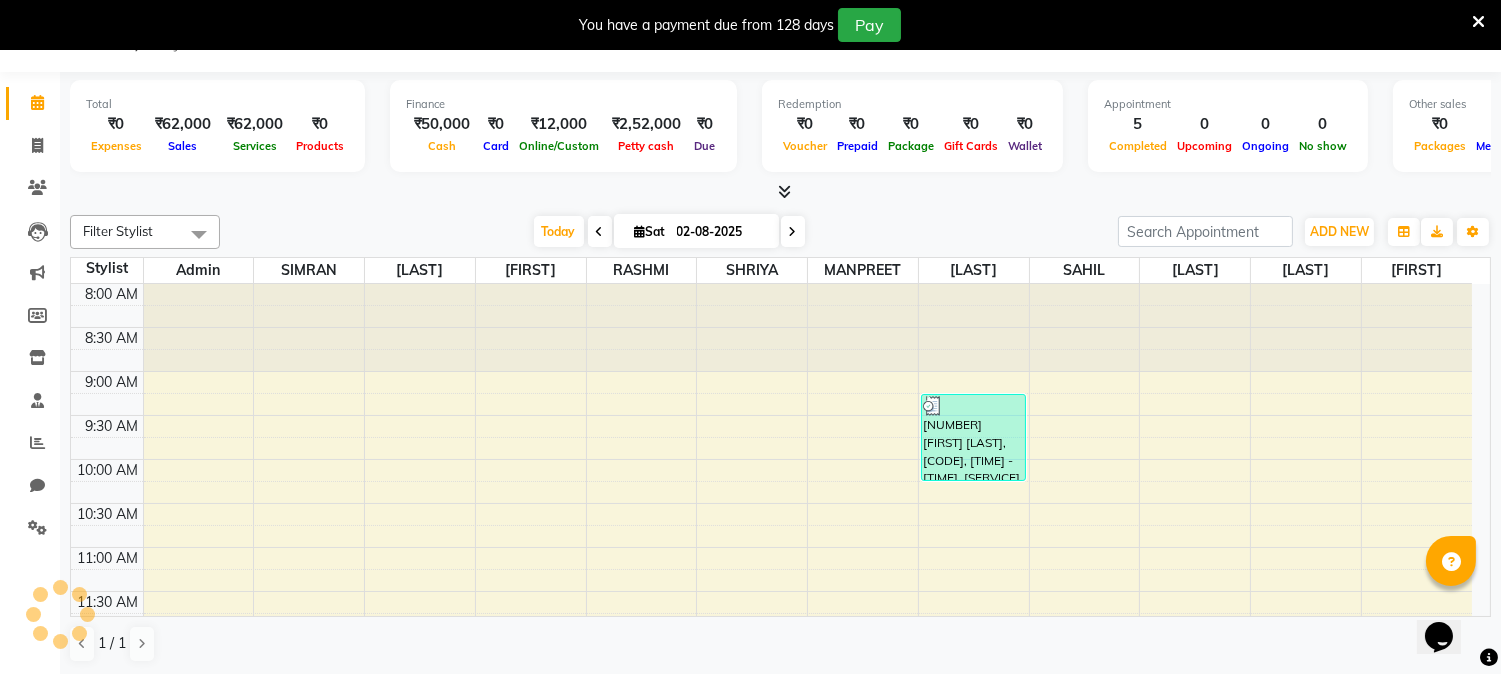 scroll, scrollTop: 0, scrollLeft: 0, axis: both 